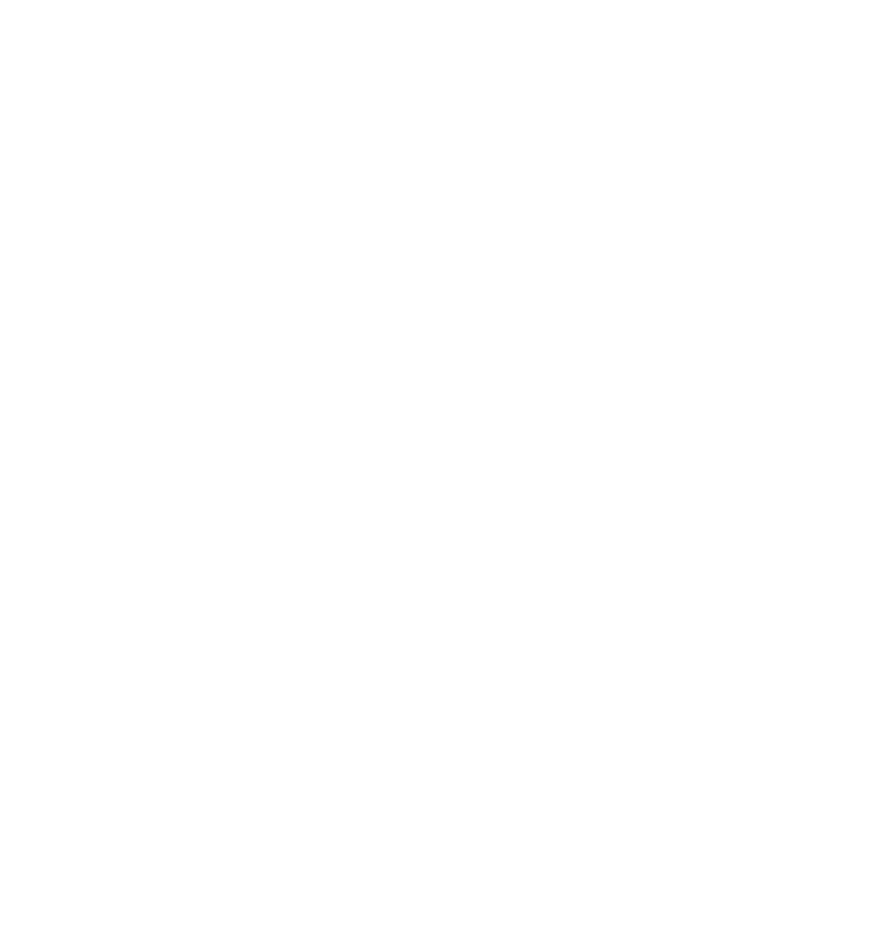 scroll, scrollTop: 0, scrollLeft: 0, axis: both 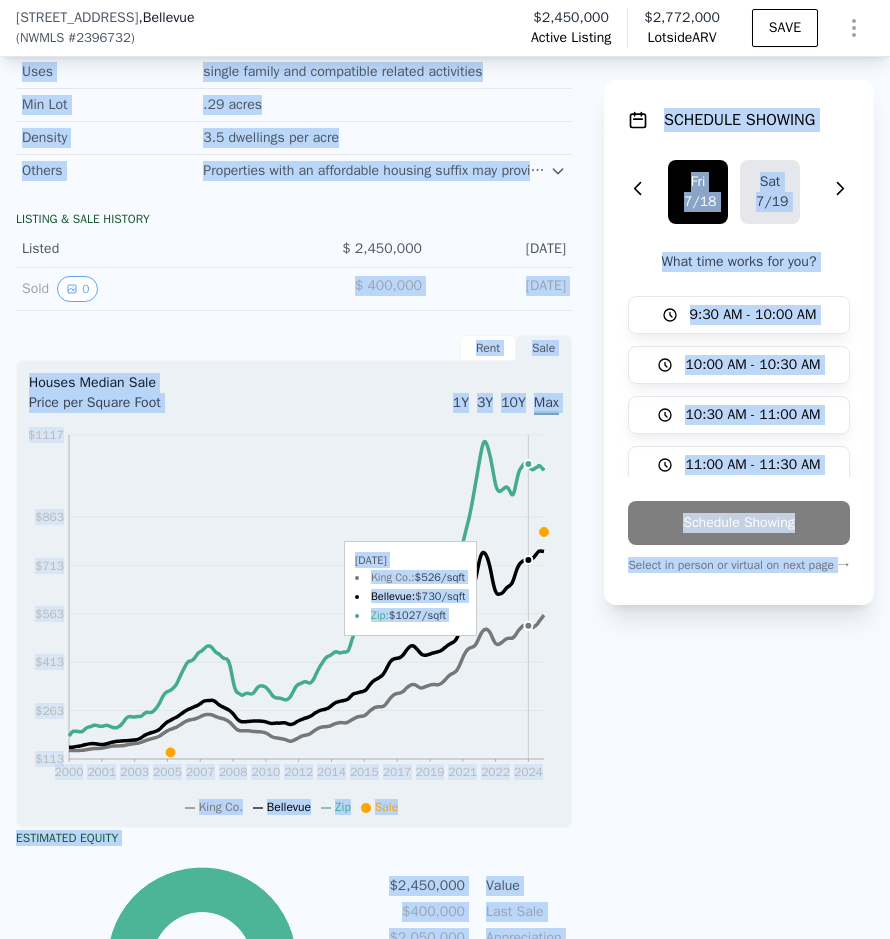 drag, startPoint x: 336, startPoint y: 303, endPoint x: 604, endPoint y: 767, distance: 535.8358 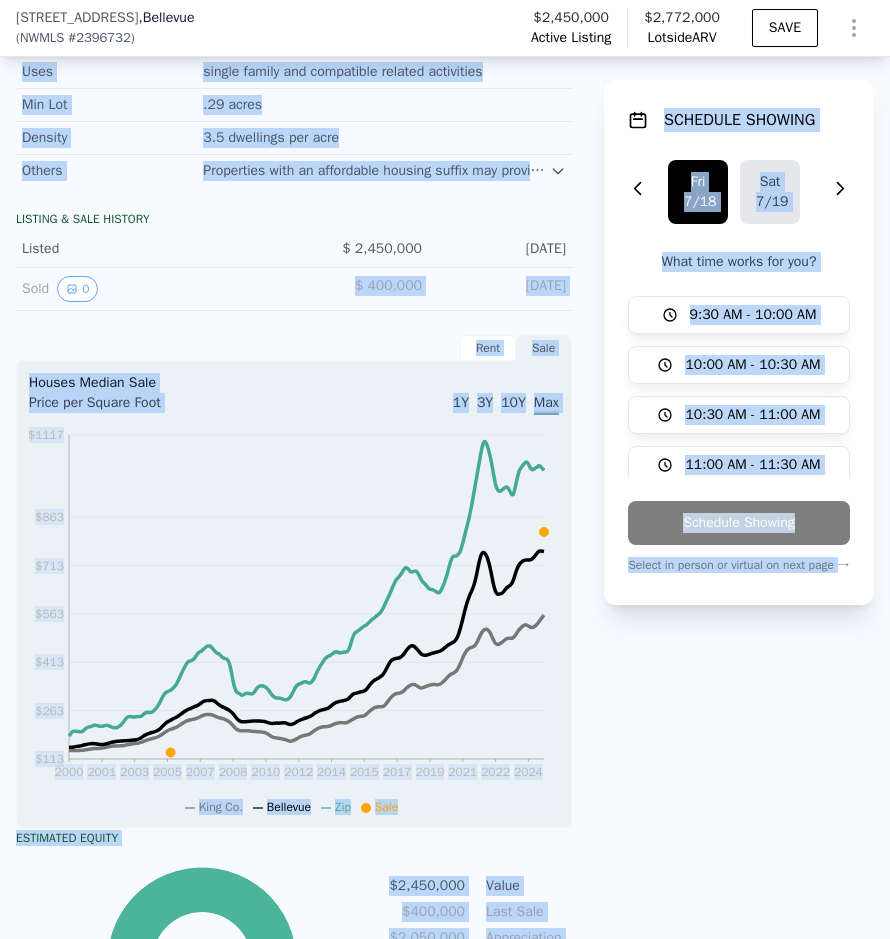 drag, startPoint x: 604, startPoint y: 767, endPoint x: 661, endPoint y: 770, distance: 57.07889 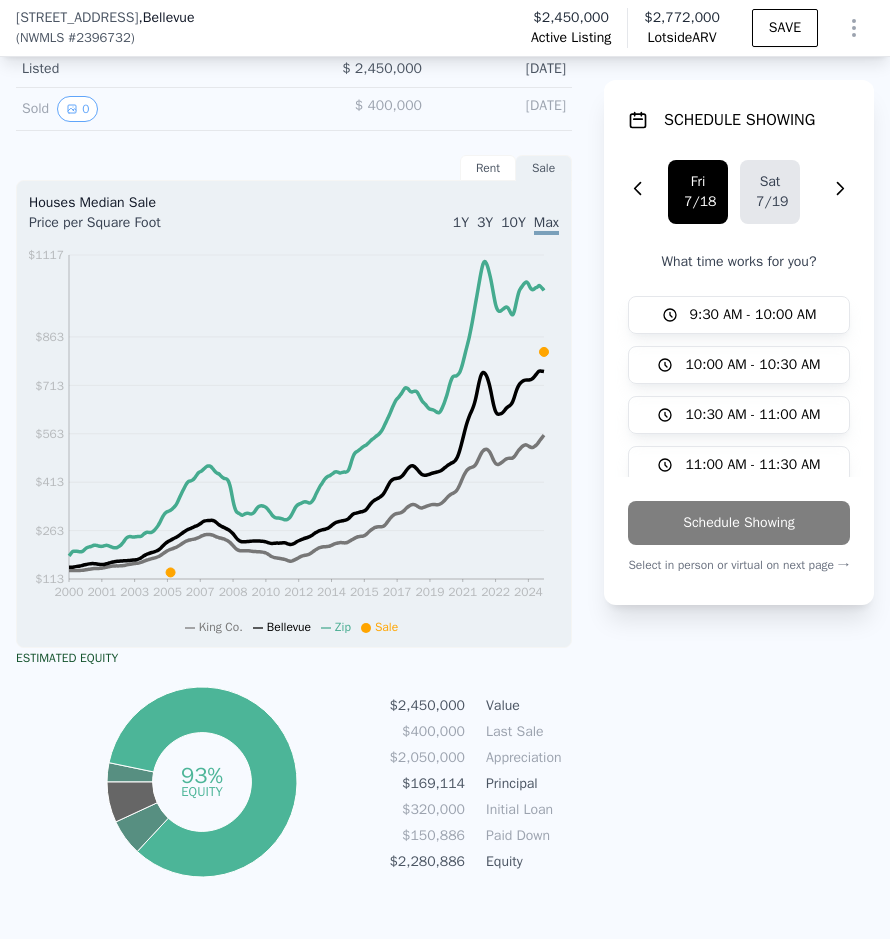 scroll, scrollTop: 1993, scrollLeft: 0, axis: vertical 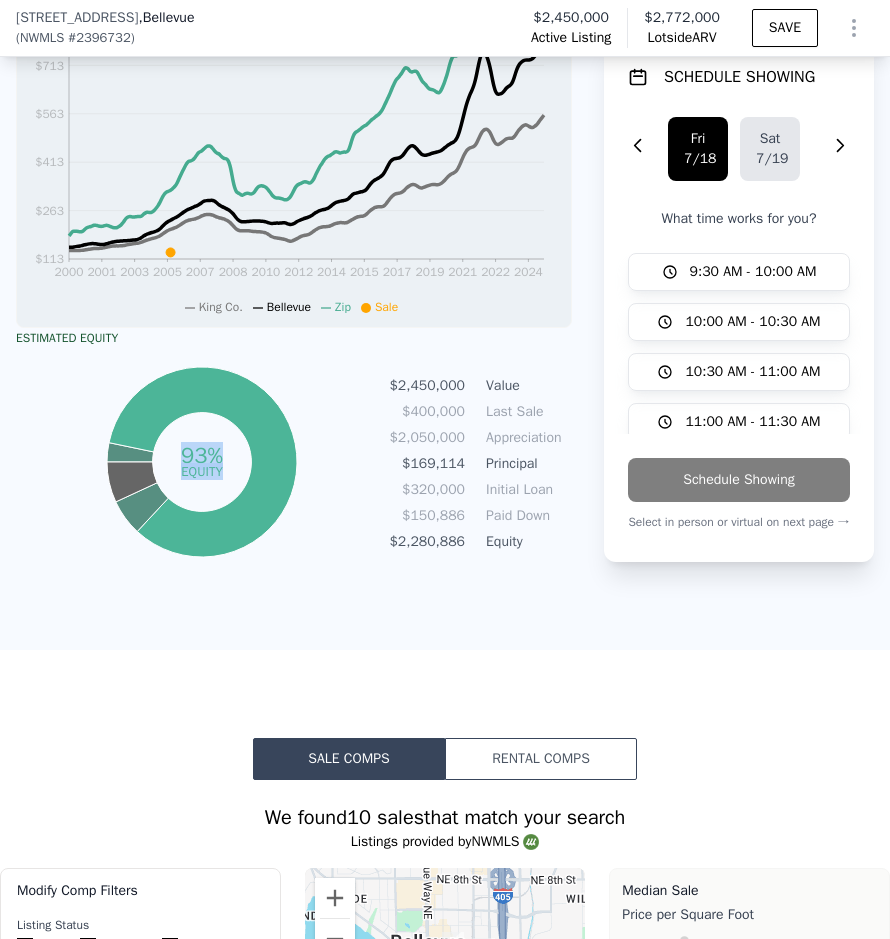 drag, startPoint x: 568, startPoint y: 604, endPoint x: 164, endPoint y: 372, distance: 465.87552 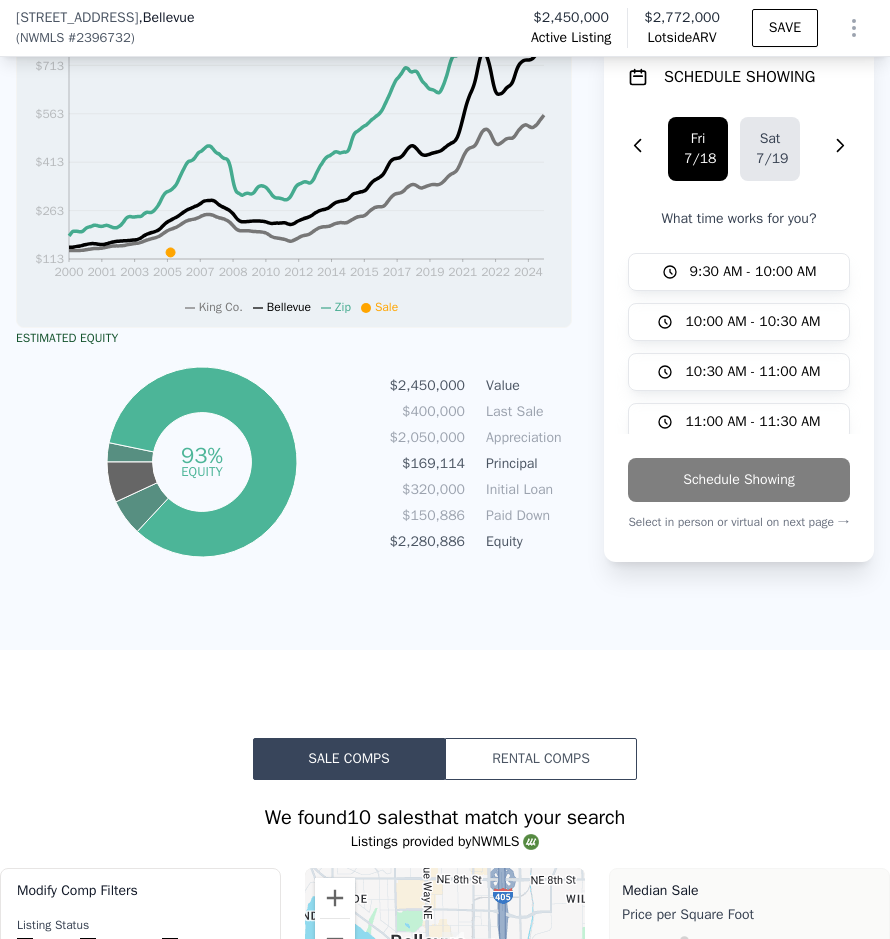 click on "LISTING & SALE HISTORY Listed $ 2,450,000 [DATE] Sold 0 $ 400,000 [DATE] Rent Sale Rent over time Price per Square Foot 1Y 3Y 10Y Max 1998 2000 2001 2003 2005 2007 2009 2011 2012 2014 2016 2018 2020 2022 2023 $0.69 $0.89 $1.09 $1.29 $1.49 $1.69 $1.89 $2.09 $2.48 King Co. Bellevue Metro [DATE] Houses Median Sale Price per Square Foot 1Y 3Y 10Y Max 2000 2001 2003 2005 2007 2008 2010 2012 2014 2015 2017 2019 2021 2022 2024 $113 $263 $413 $563 $713 $863 $1117 King Co. Bellevue Zip Sale [DATE] Loan history from public records Seller Financing 5.56% $320,000 [DATE] Estimated Equity 93% equity $2,450,000 Value $400,000 Last Sale $2,050,000 Appreciation $169,114 Principal $320,000 Initial Loan $150,886 Paid Down $2,280,886 Equity Listing remarks  Continue reading    View Virtual Tour Property details Finished Sqft 3,000 Bedrooms 4 Bathrooms 2.5 Year Built 1967 Year Improved 1967 Foundation Poured Concrete Roof Torch Down Siding Wood Heating Forced Air Cooling Central A/C Fireplaces 2 750 Fri" at bounding box center [445, -396] 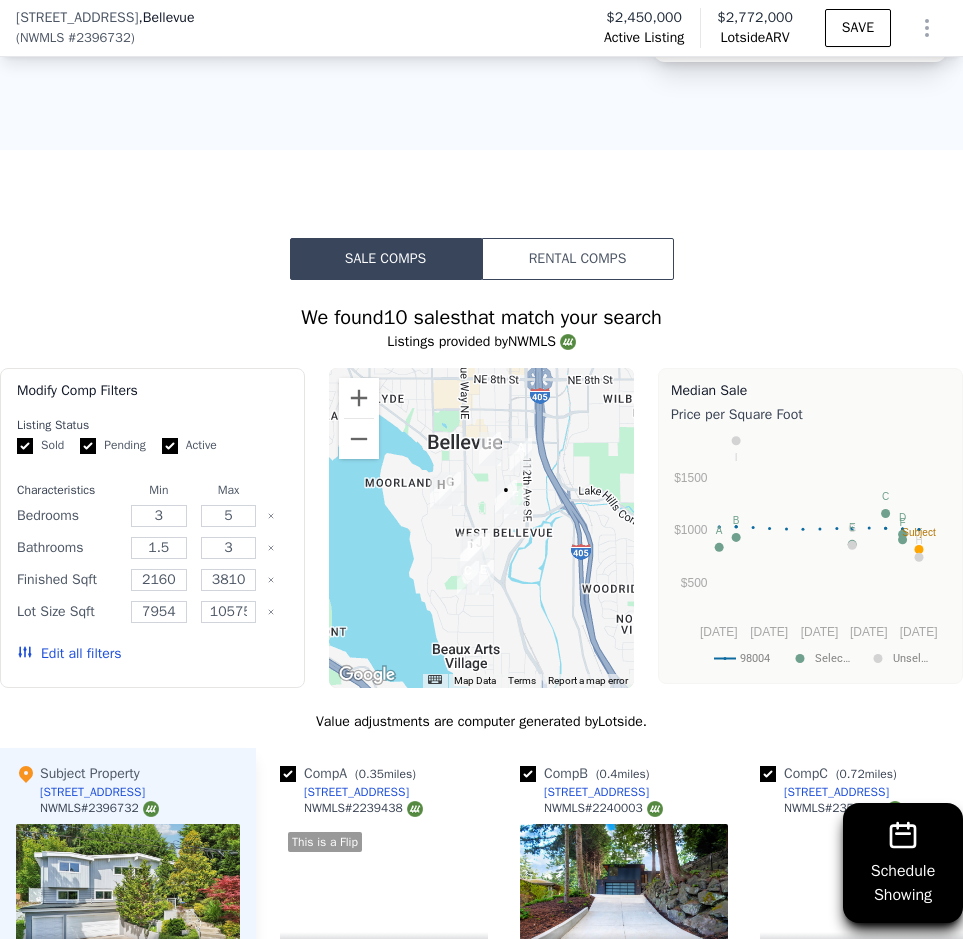 scroll, scrollTop: 2993, scrollLeft: 0, axis: vertical 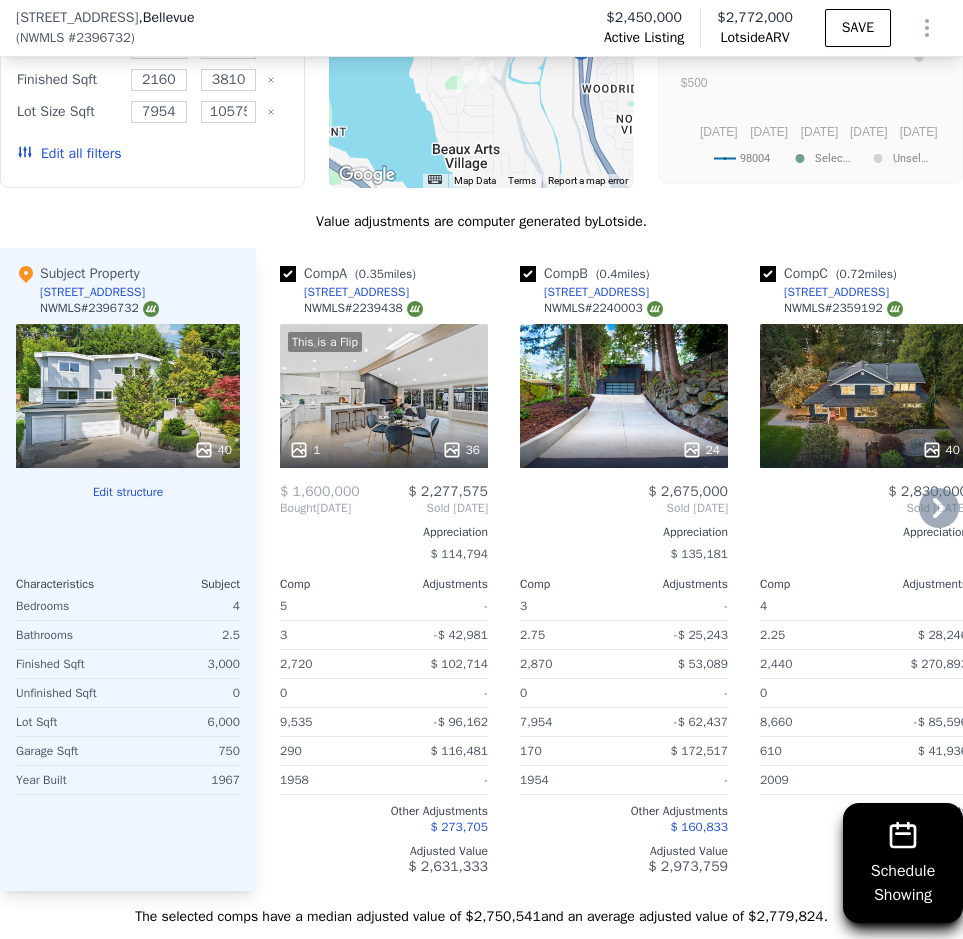 click 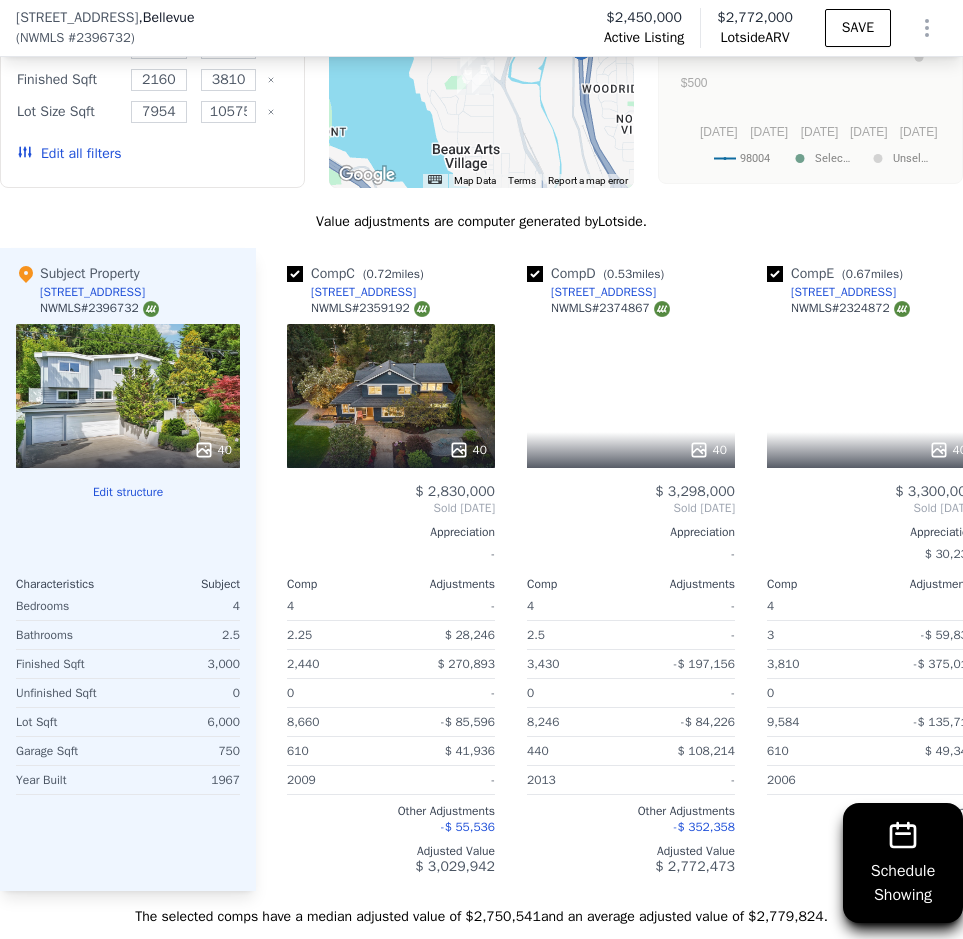 scroll, scrollTop: 0, scrollLeft: 480, axis: horizontal 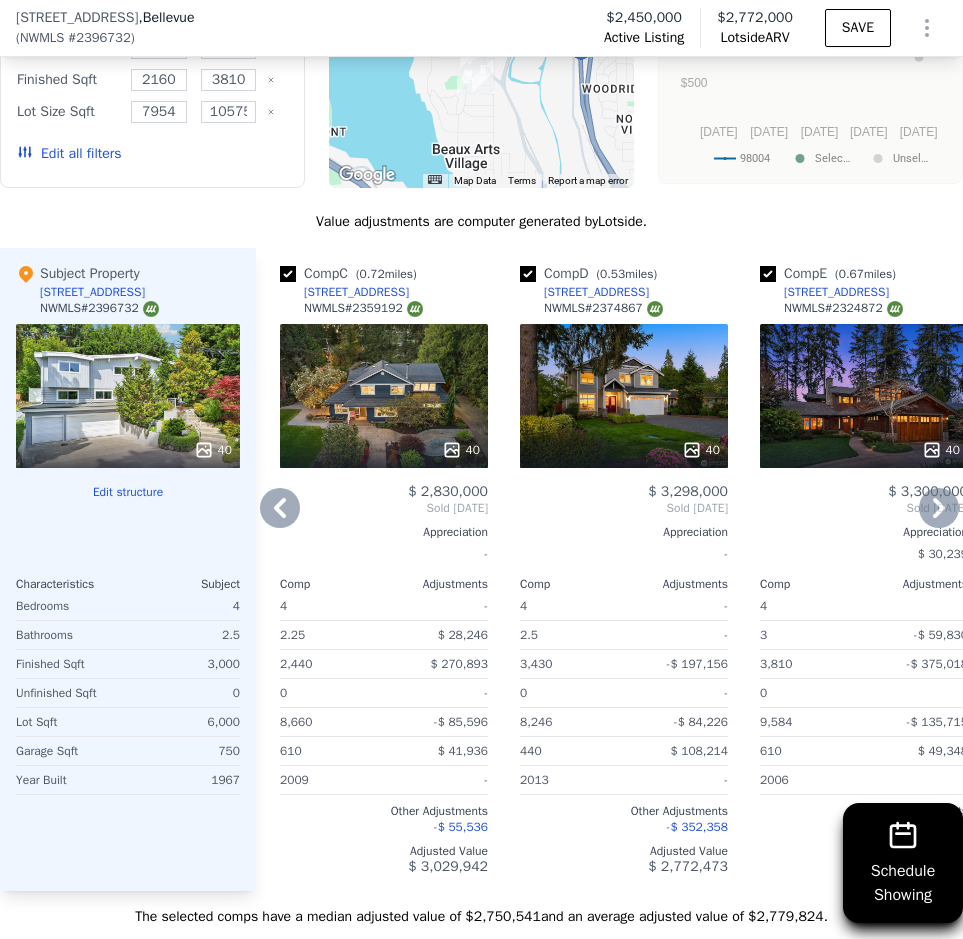 click 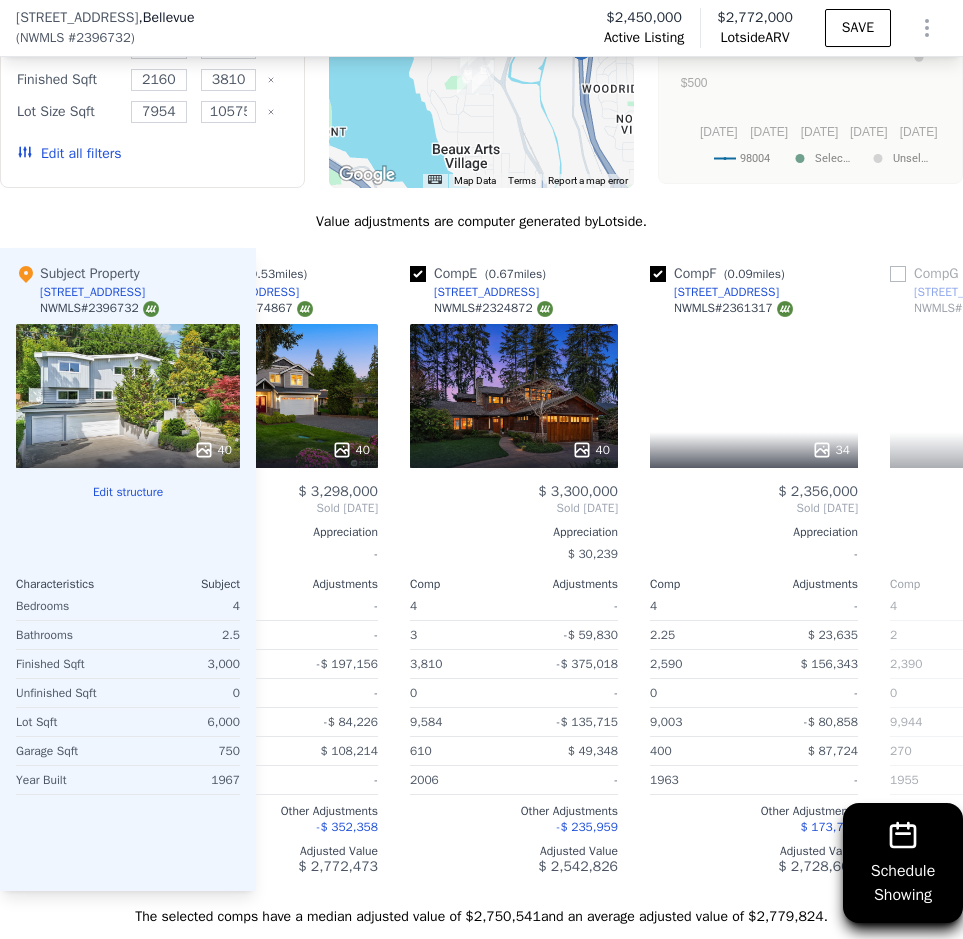 scroll, scrollTop: 0, scrollLeft: 960, axis: horizontal 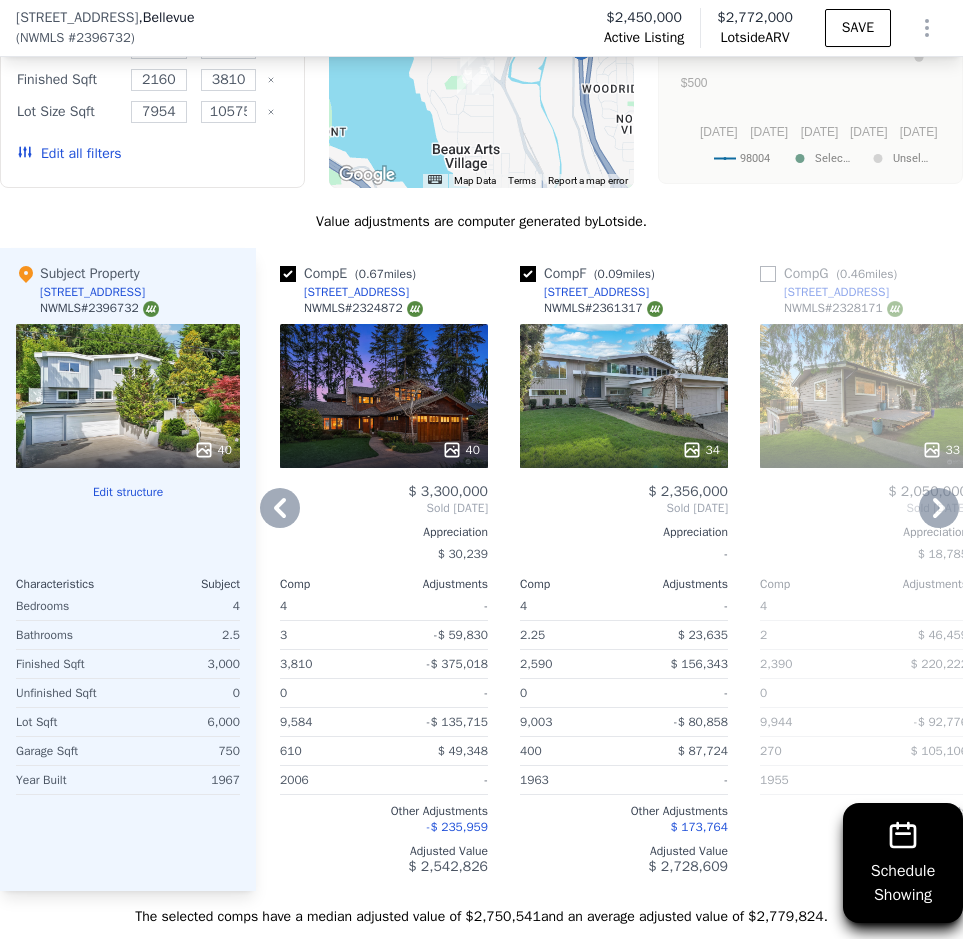 click 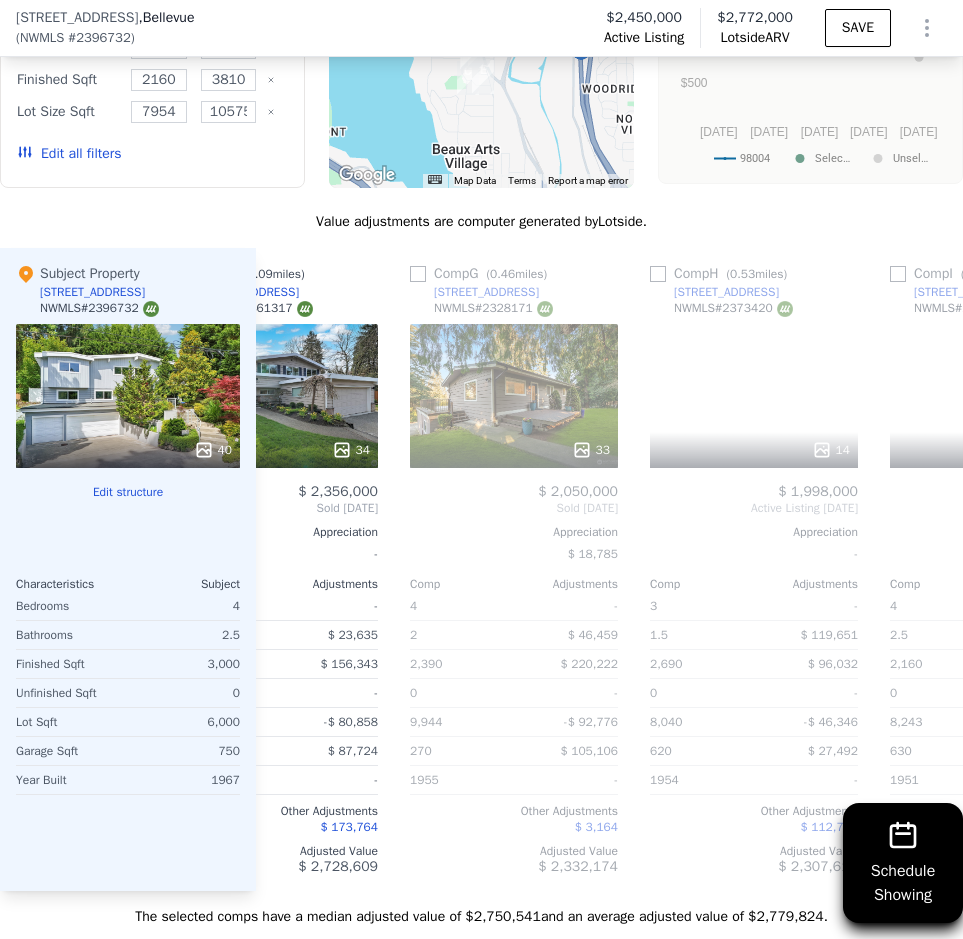 scroll, scrollTop: 0, scrollLeft: 1440, axis: horizontal 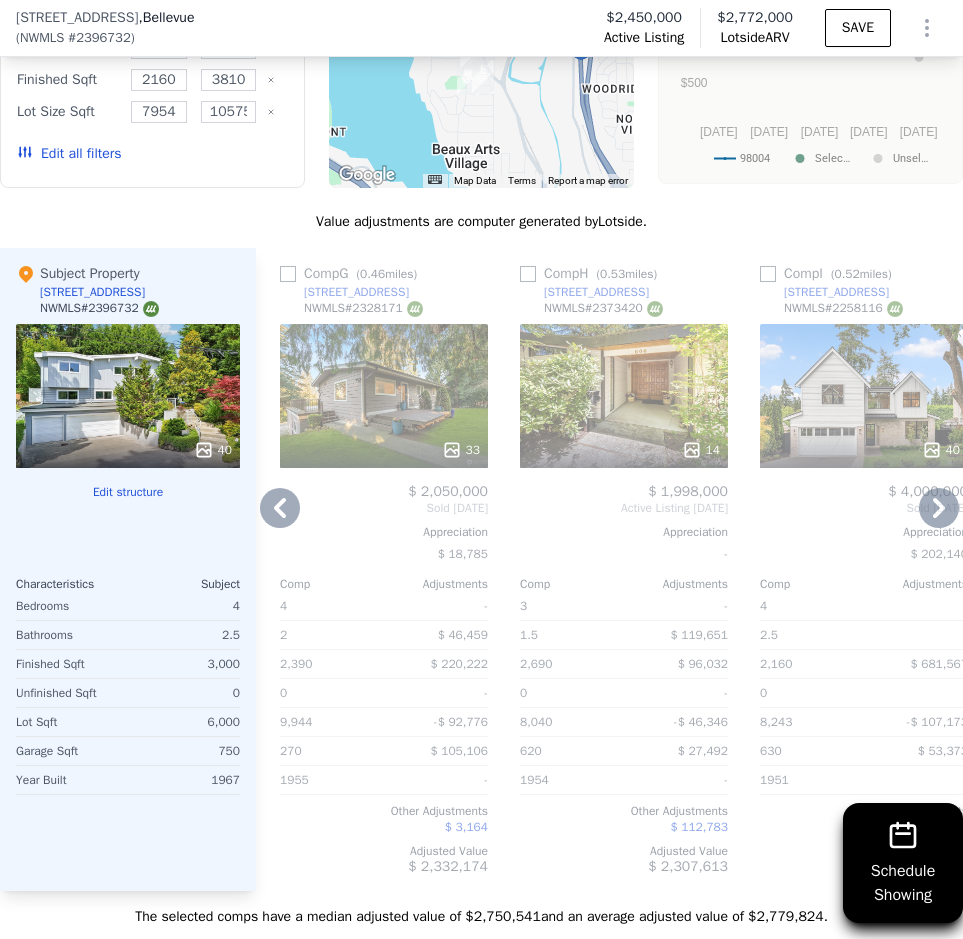 click 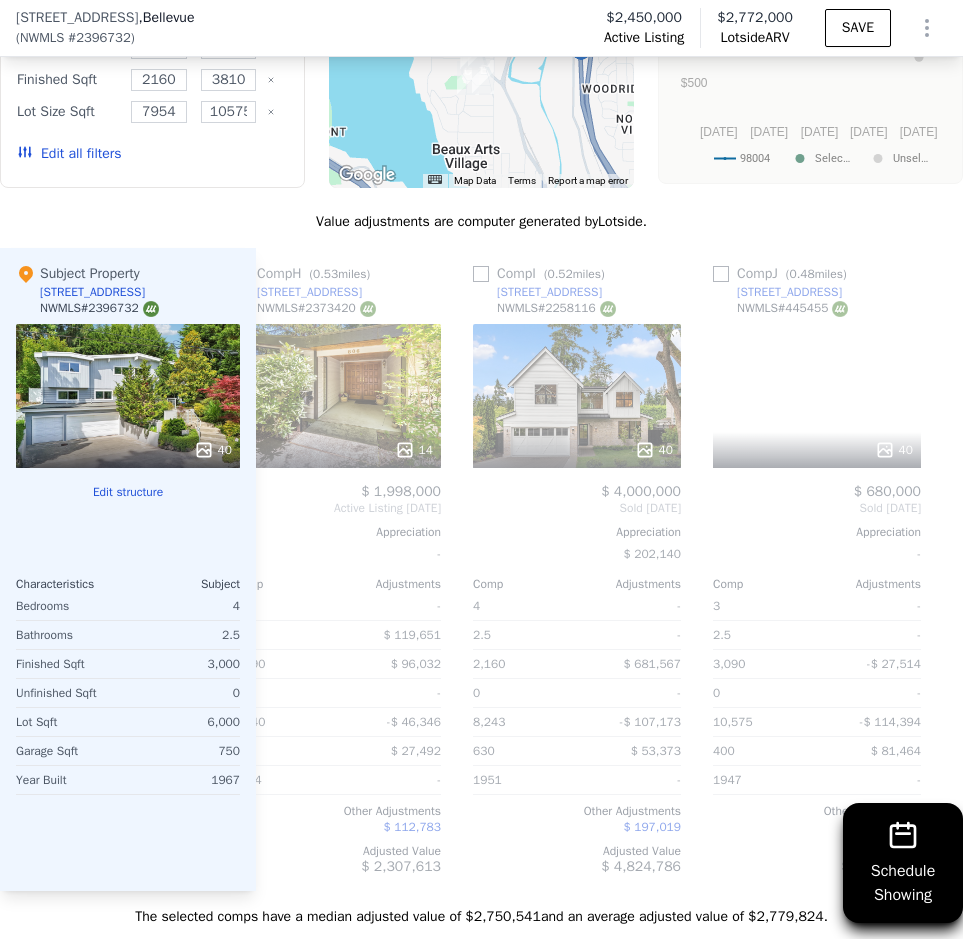 scroll, scrollTop: 0, scrollLeft: 1756, axis: horizontal 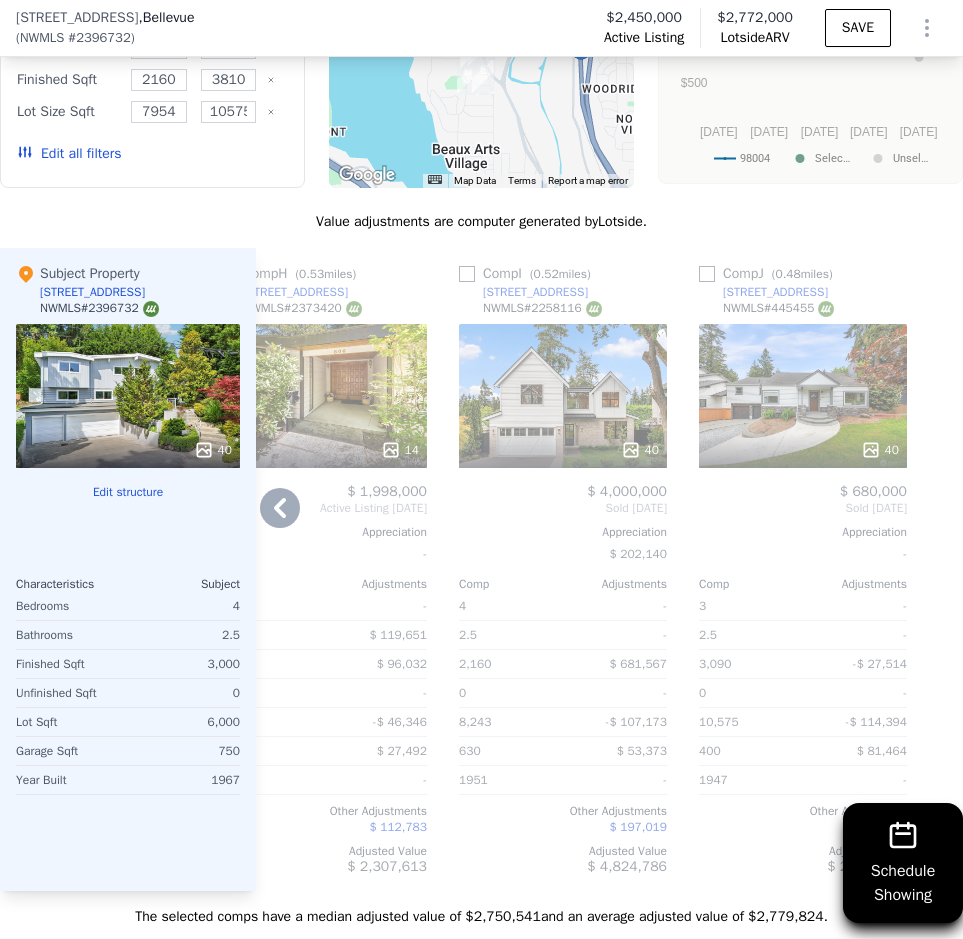 click 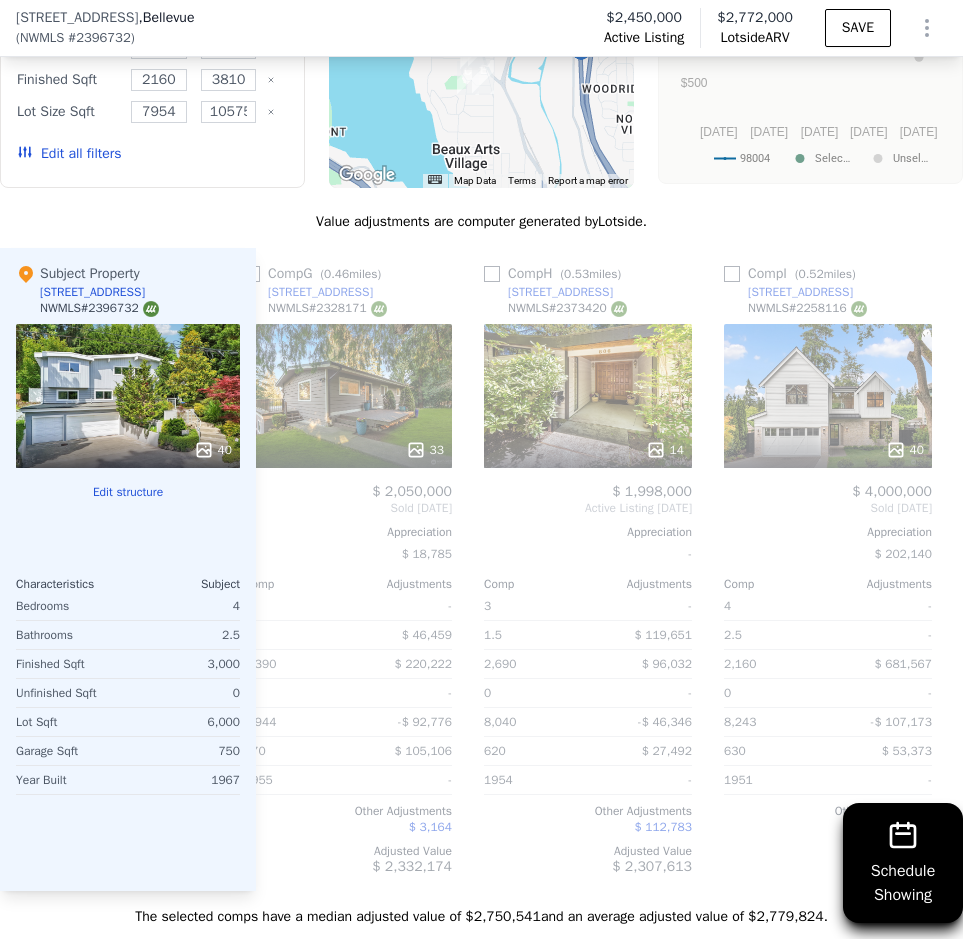 click on "Comp  A ( 0.35  miles) [STREET_ADDRESS] This is a Flip 1 36 $ 1,600,000 $ 2,277,575 Bought  [DATE] Sold   [DATE] Appreciation $ 114,794 Comp Adjustments 5 - 3 -$ 42,981 2,720 $ 102,714 0 - 9,535 -$ 96,162 290 $ 116,481 1958 - Other Adjustments $ 273,705 Adjusted Value $ 2,631,333 Comp  B ( 0.4  miles) [STREET_ADDRESS] 24 $ 2,675,000 Sold   [DATE] Appreciation $ 135,181 Comp Adjustments 3 - 2.75 -$ 25,243 2,870 $ 53,089 0 - 7,954 -$ 62,437 170 $ 172,517 1954 - Other Adjustments $ 160,833 Adjusted Value $ 2,973,759 Comp  C ( 0.72  miles) [STREET_ADDRESS]  # 2359192 40 $ 2,830,000 Sold   [DATE] Appreciation - Comp Adjustments 4 - 2.25 $ 28,246 2,440 $ 270,893 0 - 8,660 -$ 85,596 610 $ 41,936 2009 - Other Adjustments -$ 55,536 Adjusted Value $ 3,029,942 Comp  D ( 0.53  miles) [STREET_ADDRESS]  # 2374867 40 $ 3,298,000 Sold   [DATE] Appreciation - Comp Adjustments 4 - 2.5 - 3,430 -$ 197,156 0 - 8,246 -$ 84,226 440 $ 108,214 2013 - Other Adjustments E (" at bounding box center [609, 569] 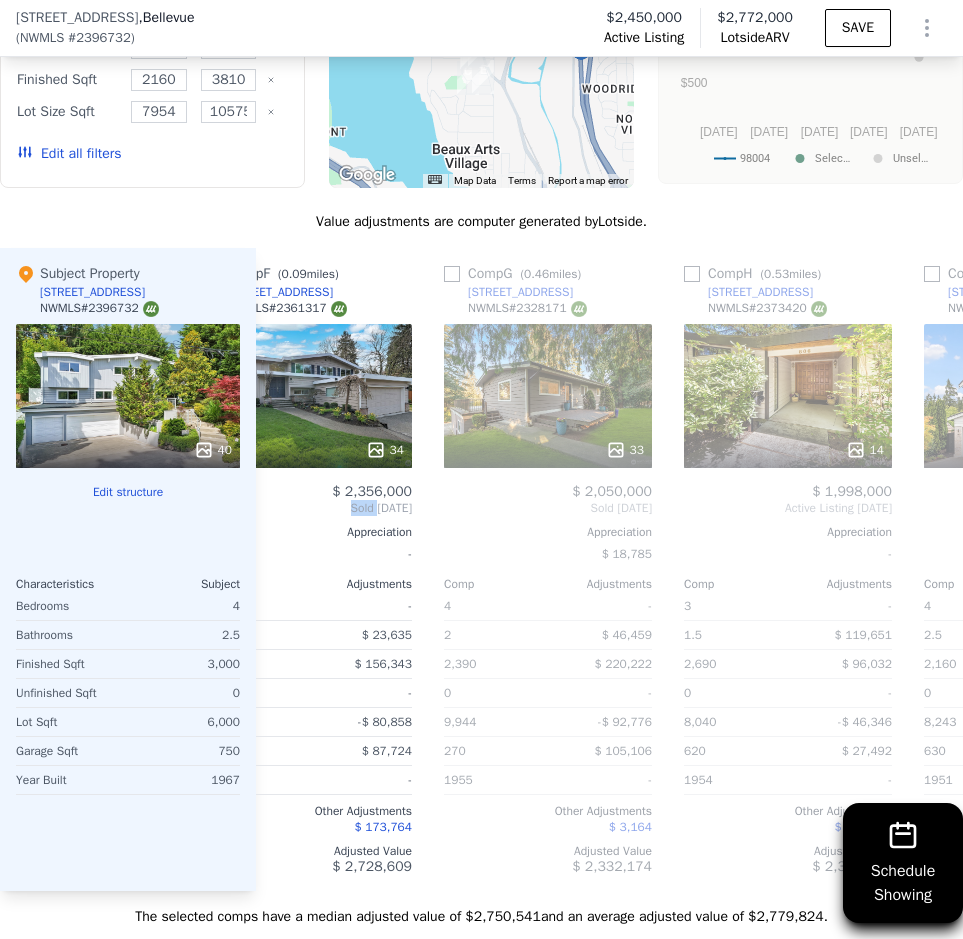 click on "Sold   [DATE]" at bounding box center [308, 508] 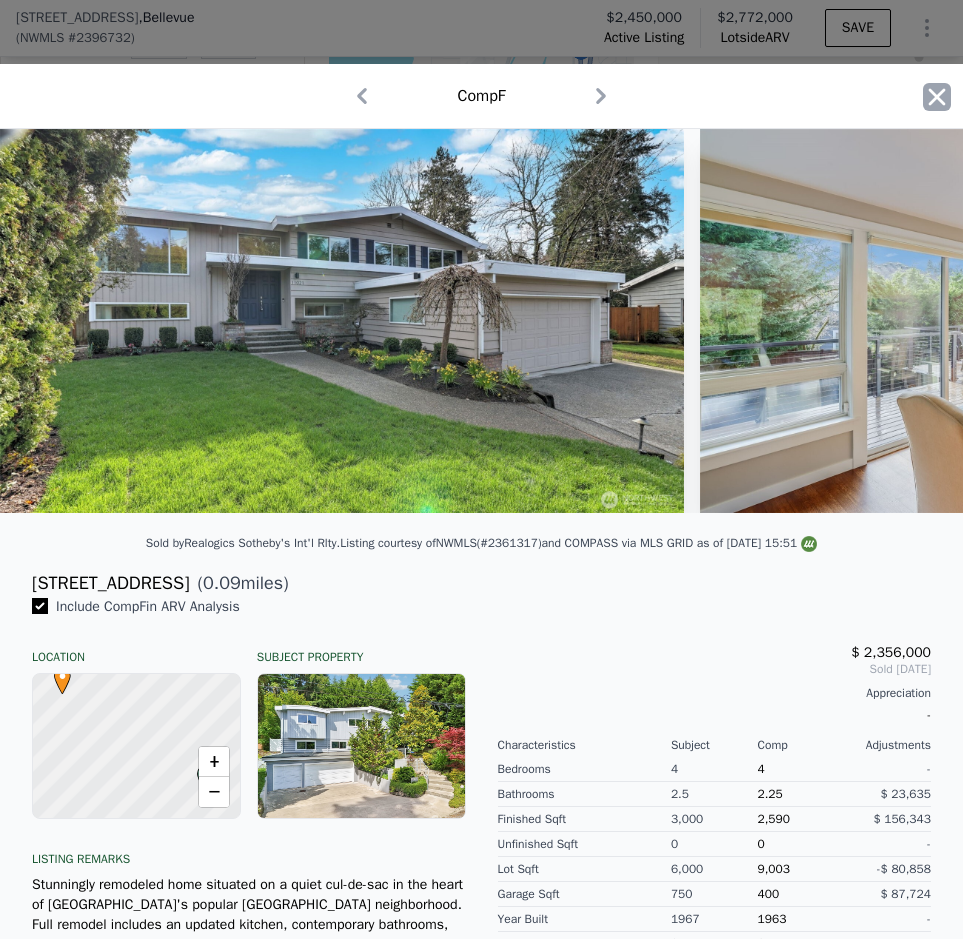 click 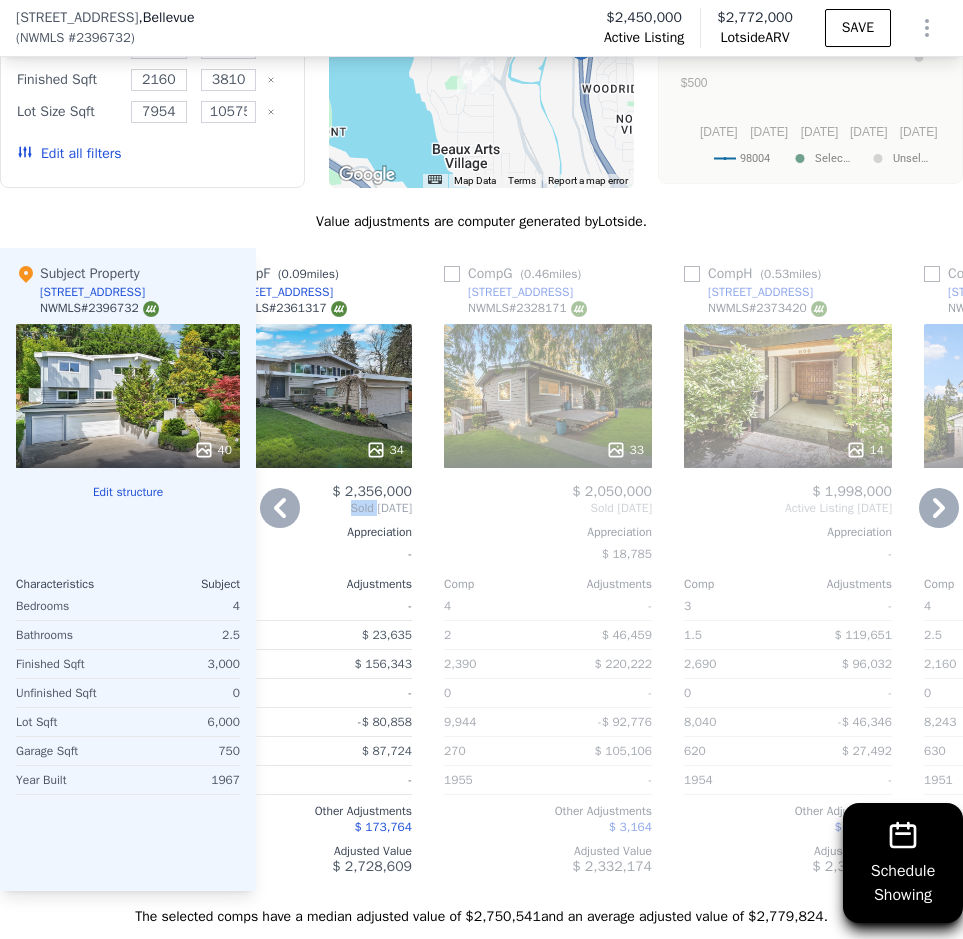 scroll, scrollTop: 2493, scrollLeft: 0, axis: vertical 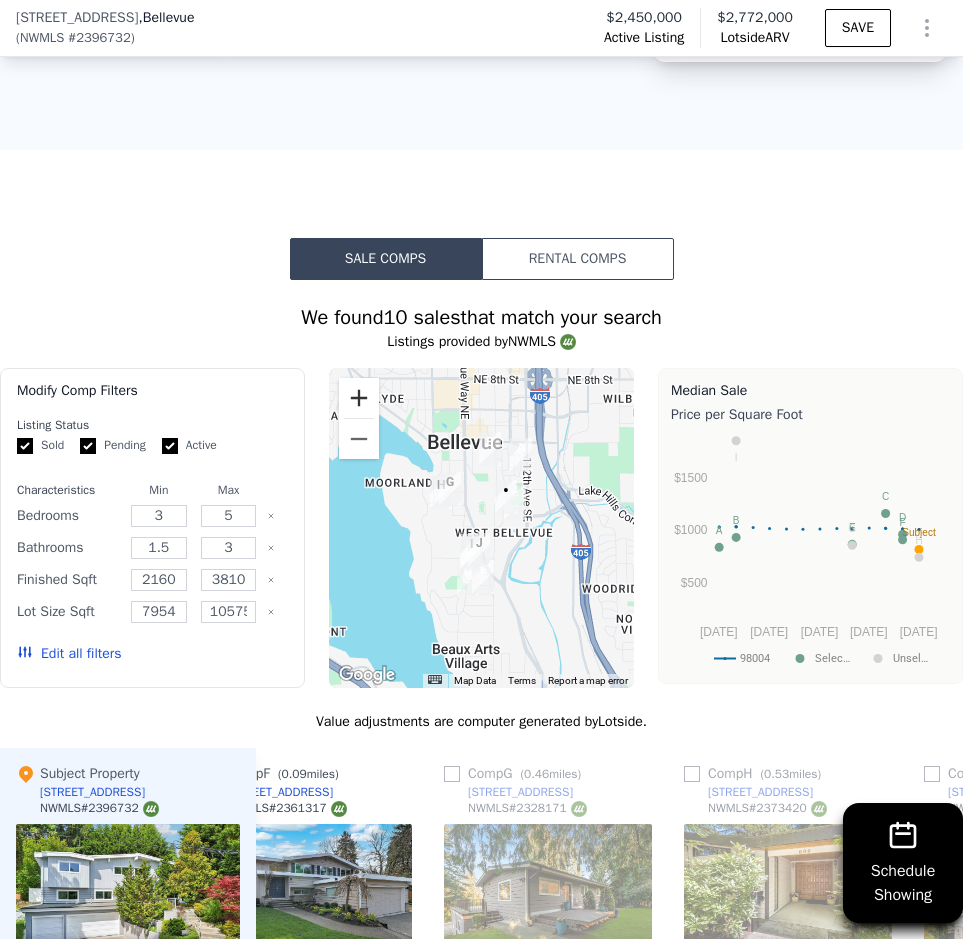 click at bounding box center [359, 398] 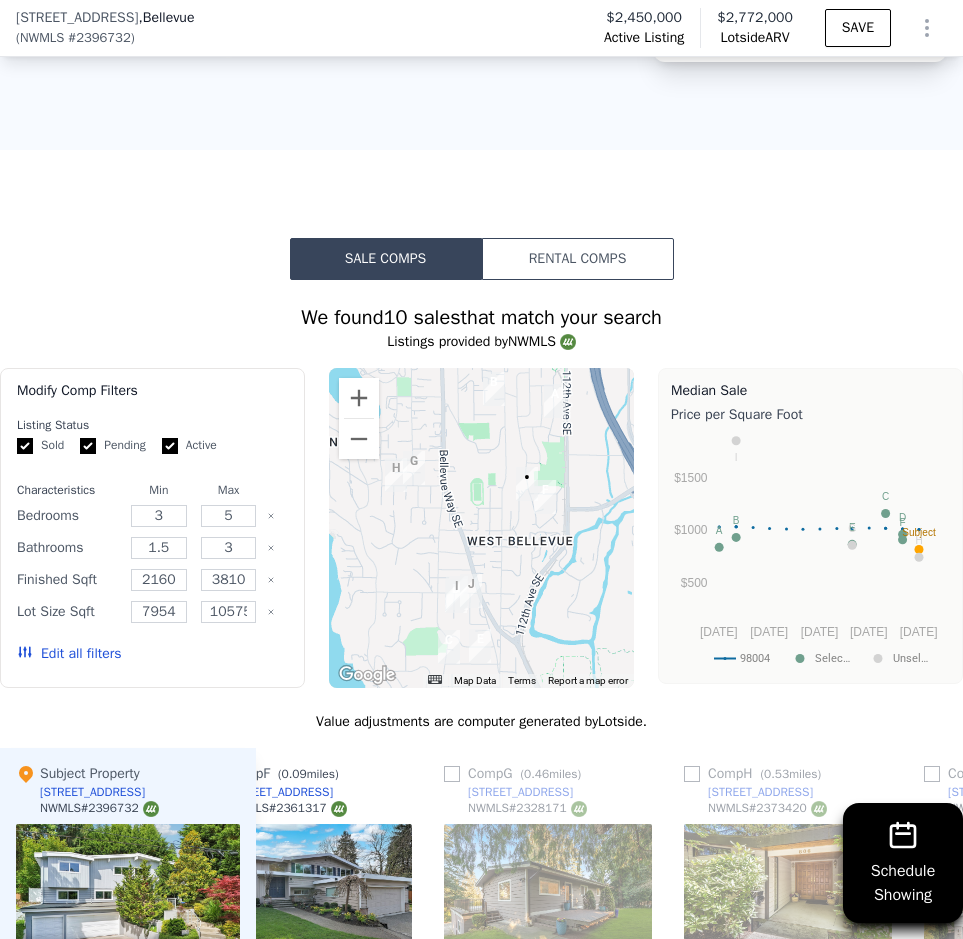 drag, startPoint x: 517, startPoint y: 571, endPoint x: 485, endPoint y: 591, distance: 37.735924 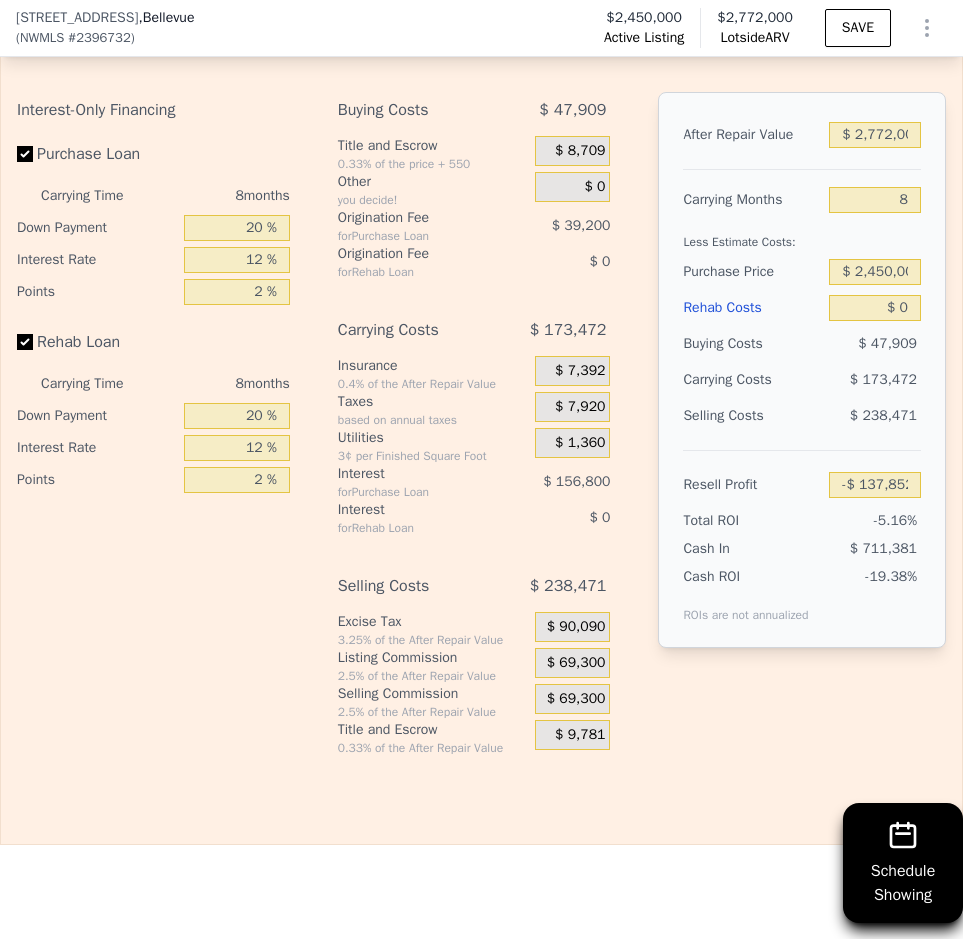 scroll, scrollTop: 3651, scrollLeft: 0, axis: vertical 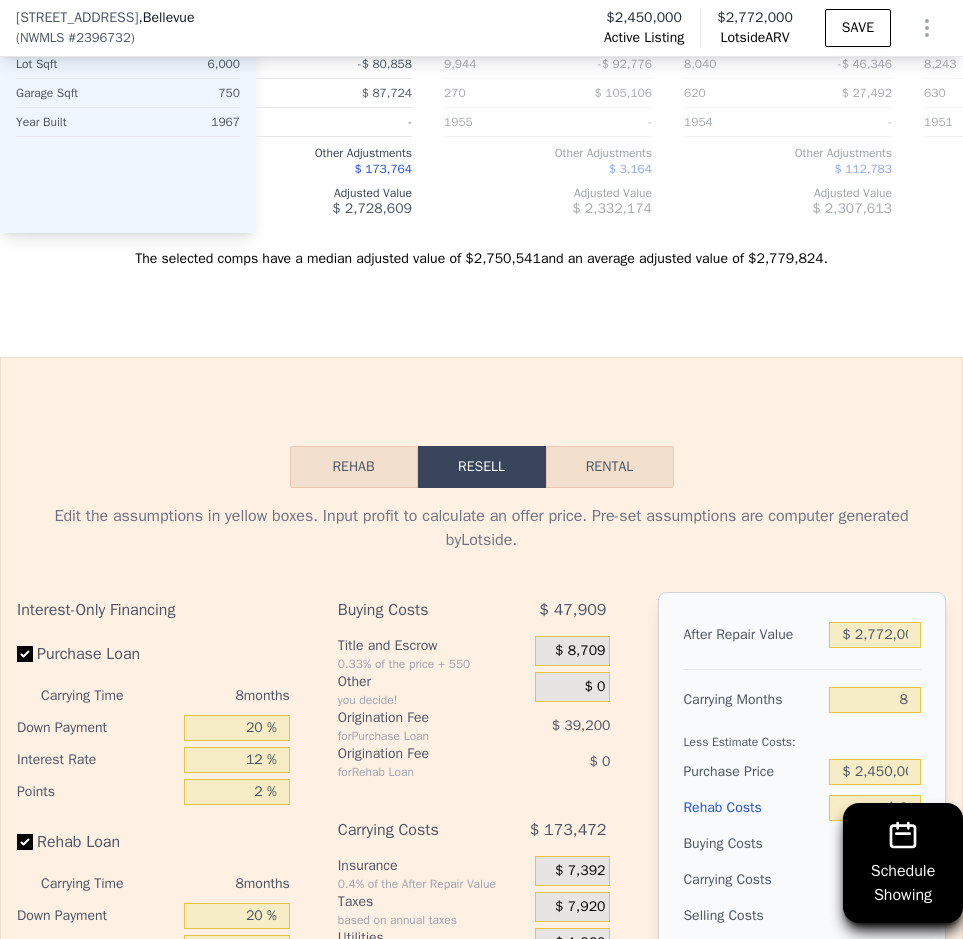 click on "Rehab" at bounding box center (354, 467) 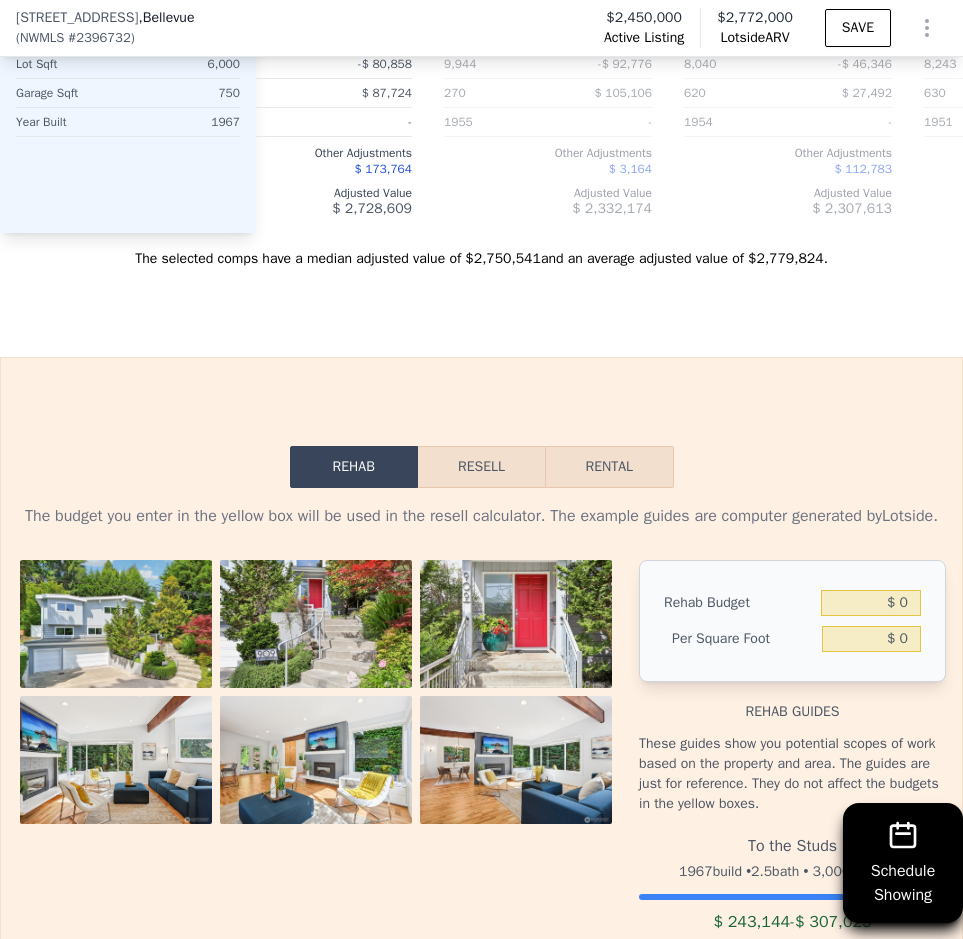 click on "Resell" at bounding box center [481, 467] 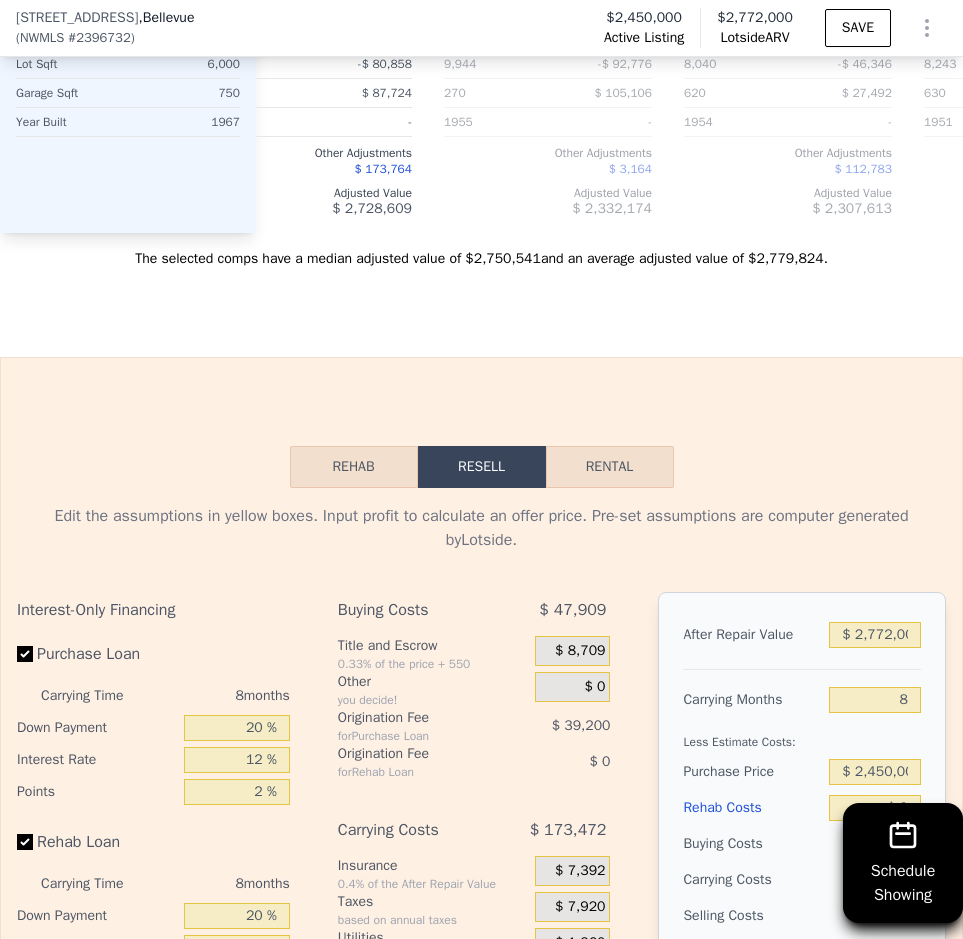 scroll, scrollTop: 3151, scrollLeft: 0, axis: vertical 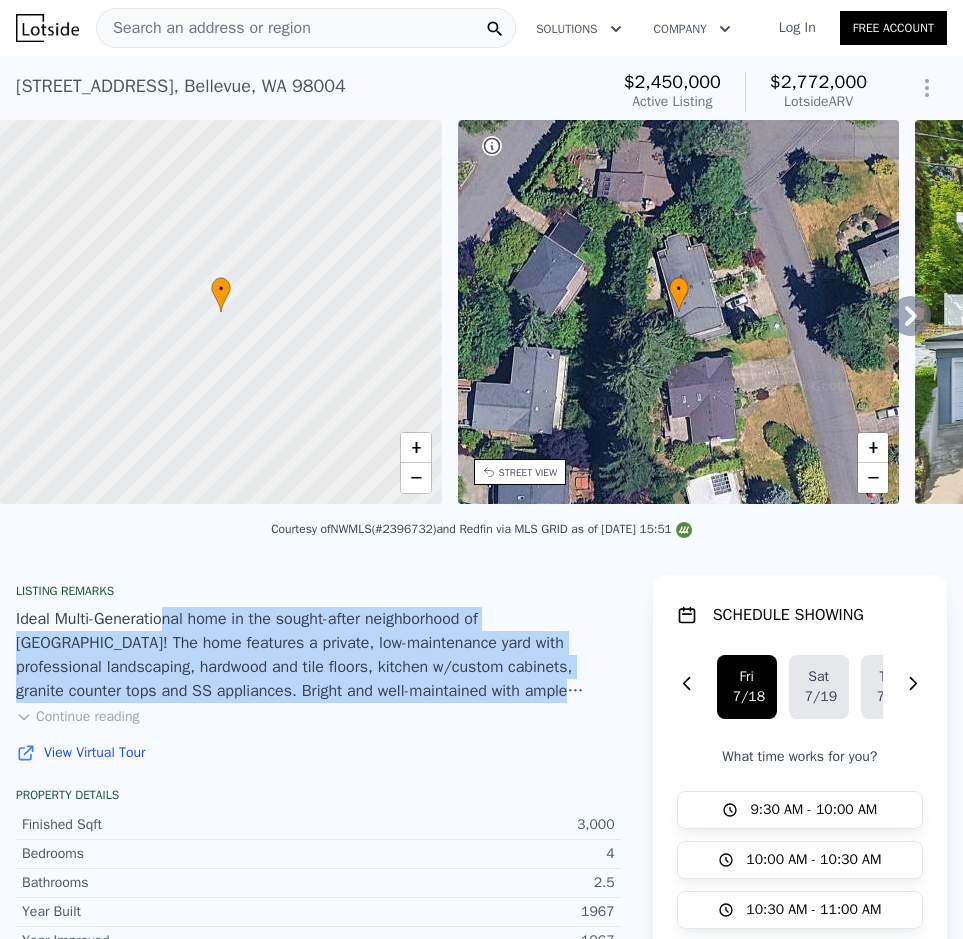 drag, startPoint x: 155, startPoint y: 637, endPoint x: 291, endPoint y: 724, distance: 161.44658 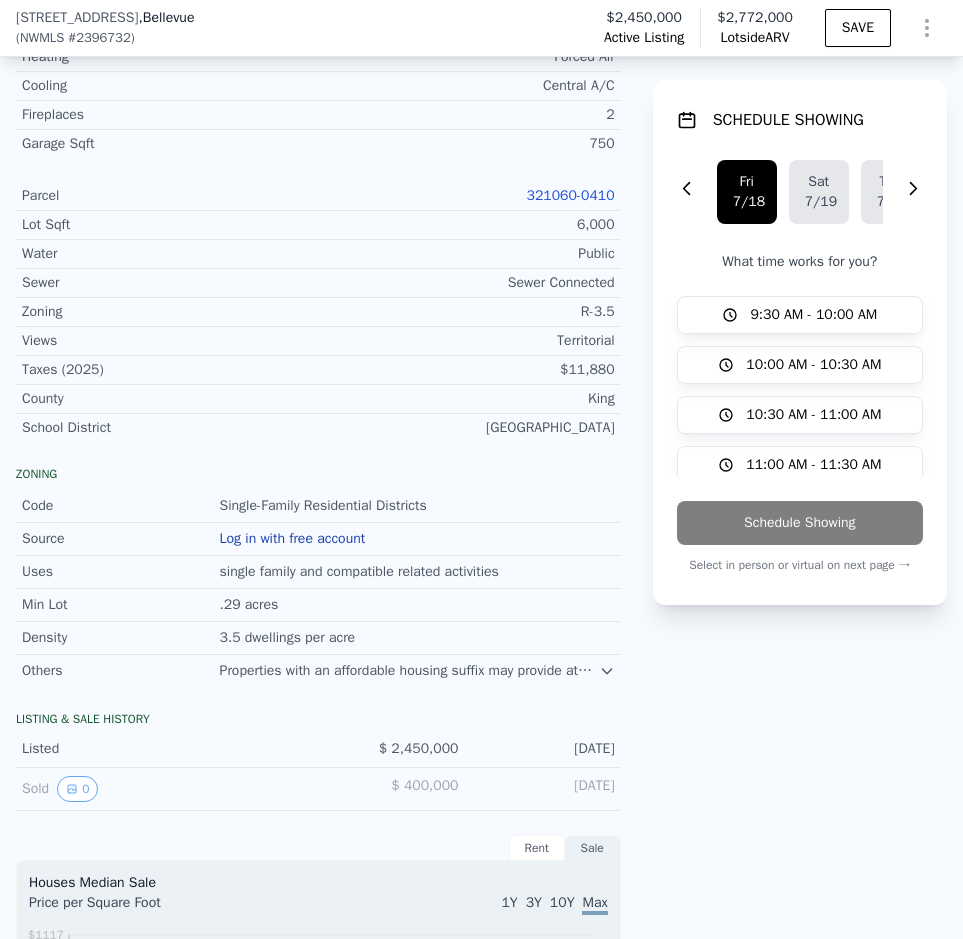 scroll, scrollTop: 1493, scrollLeft: 0, axis: vertical 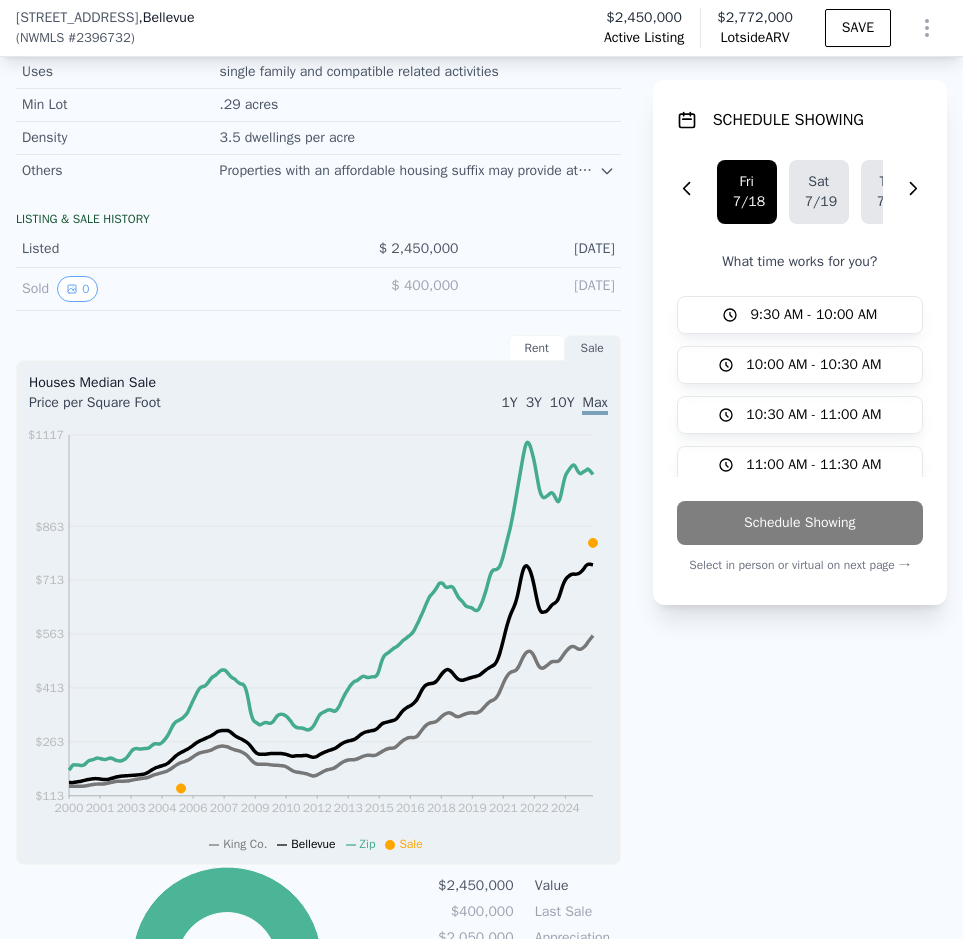 click on "Rent" at bounding box center [537, 348] 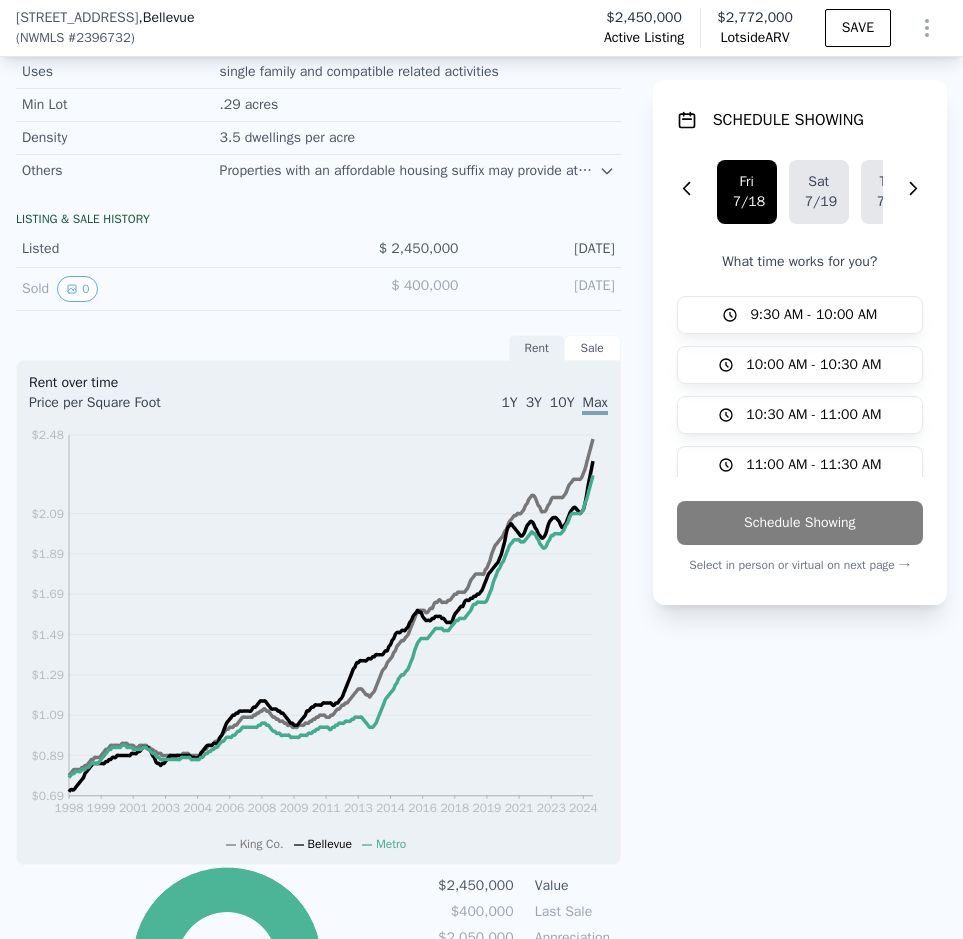 click on "Sale" at bounding box center [593, 348] 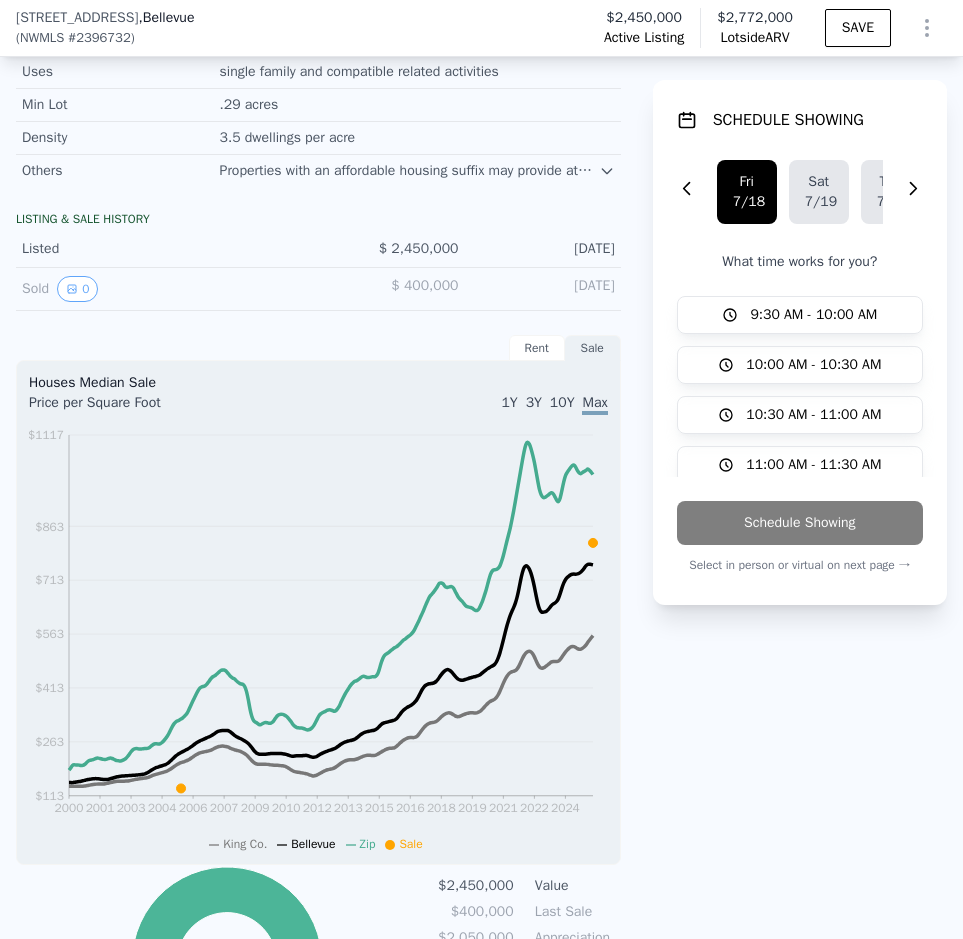 click on "Rent" at bounding box center [537, 348] 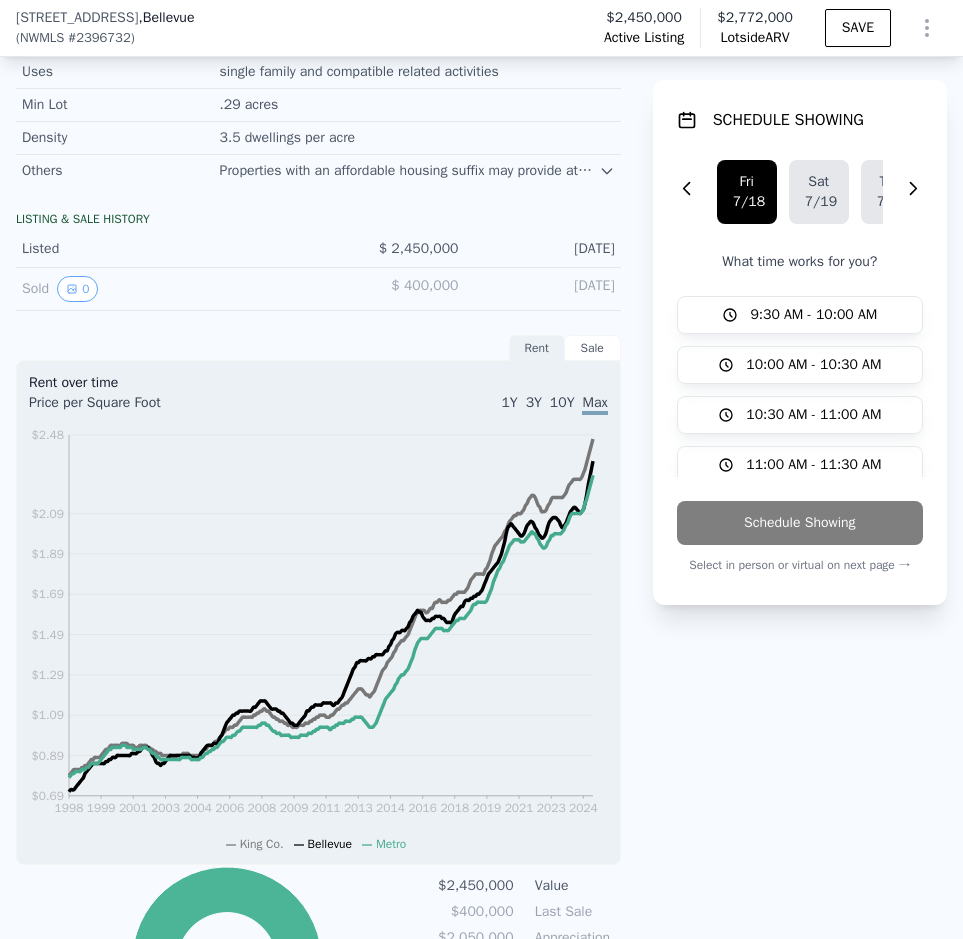 click on "Sale" at bounding box center (593, 348) 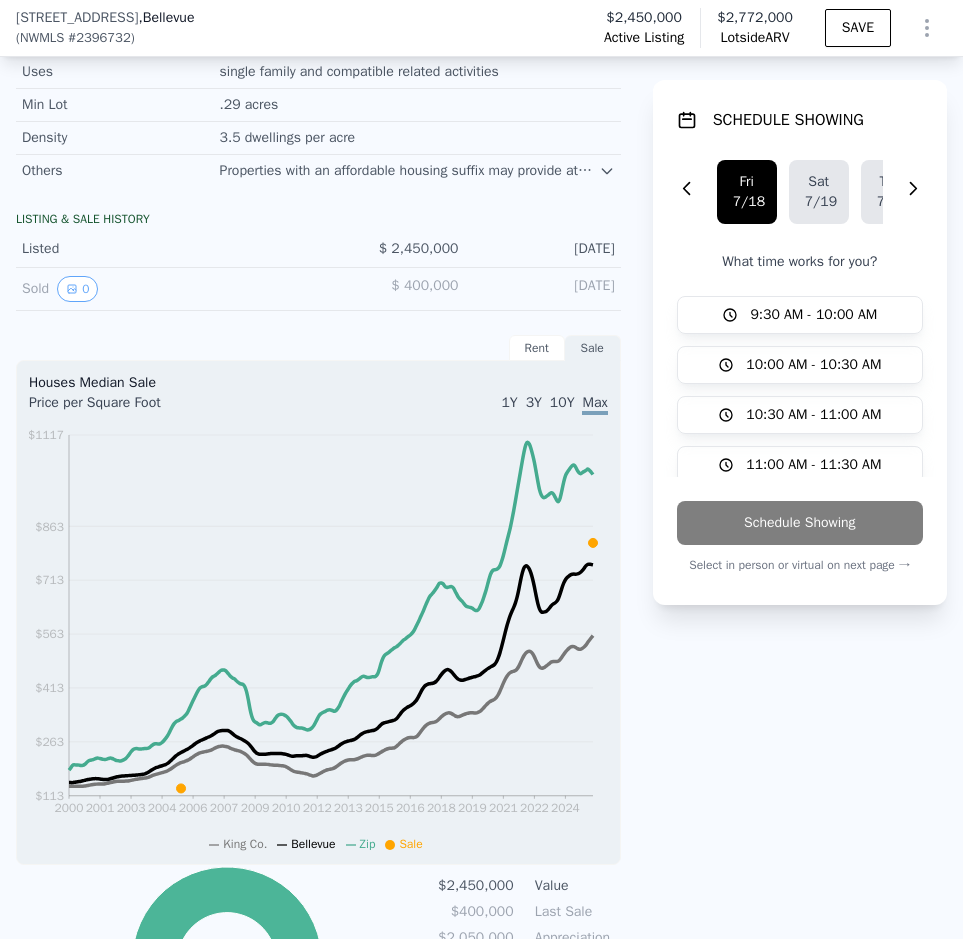 scroll, scrollTop: 2493, scrollLeft: 0, axis: vertical 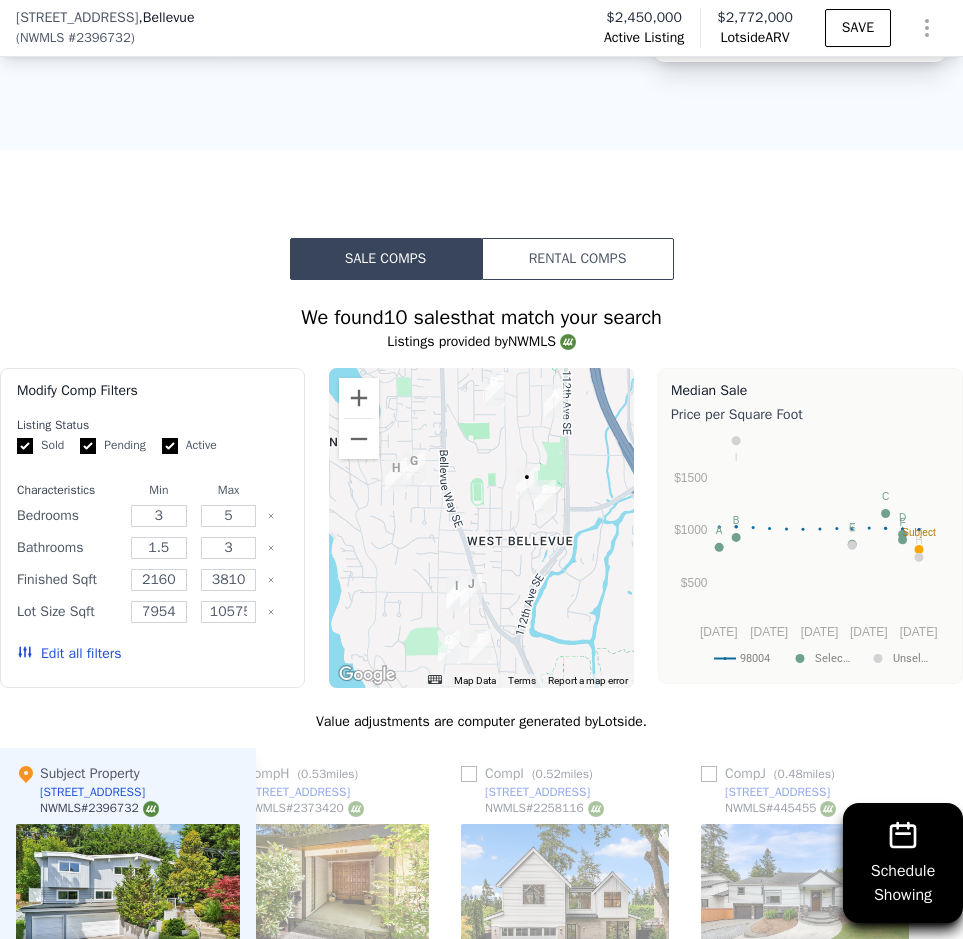 click on "Rental Comps" at bounding box center [578, 259] 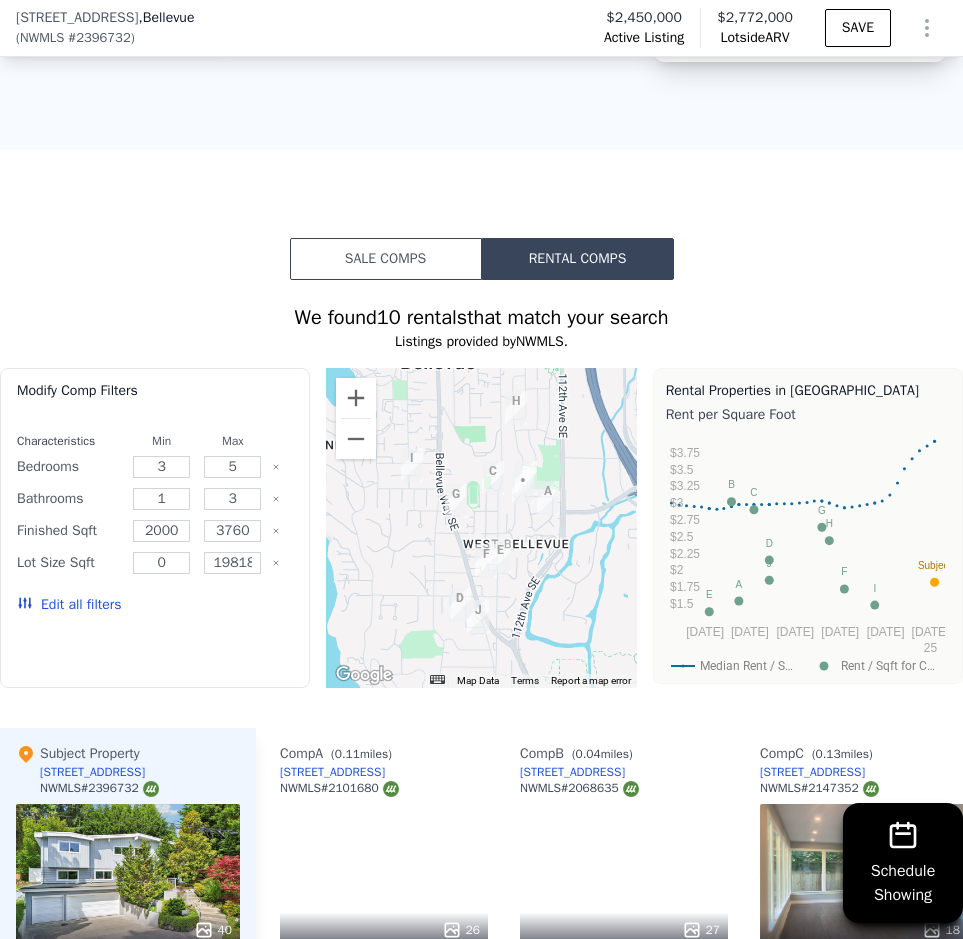 scroll, scrollTop: 2993, scrollLeft: 0, axis: vertical 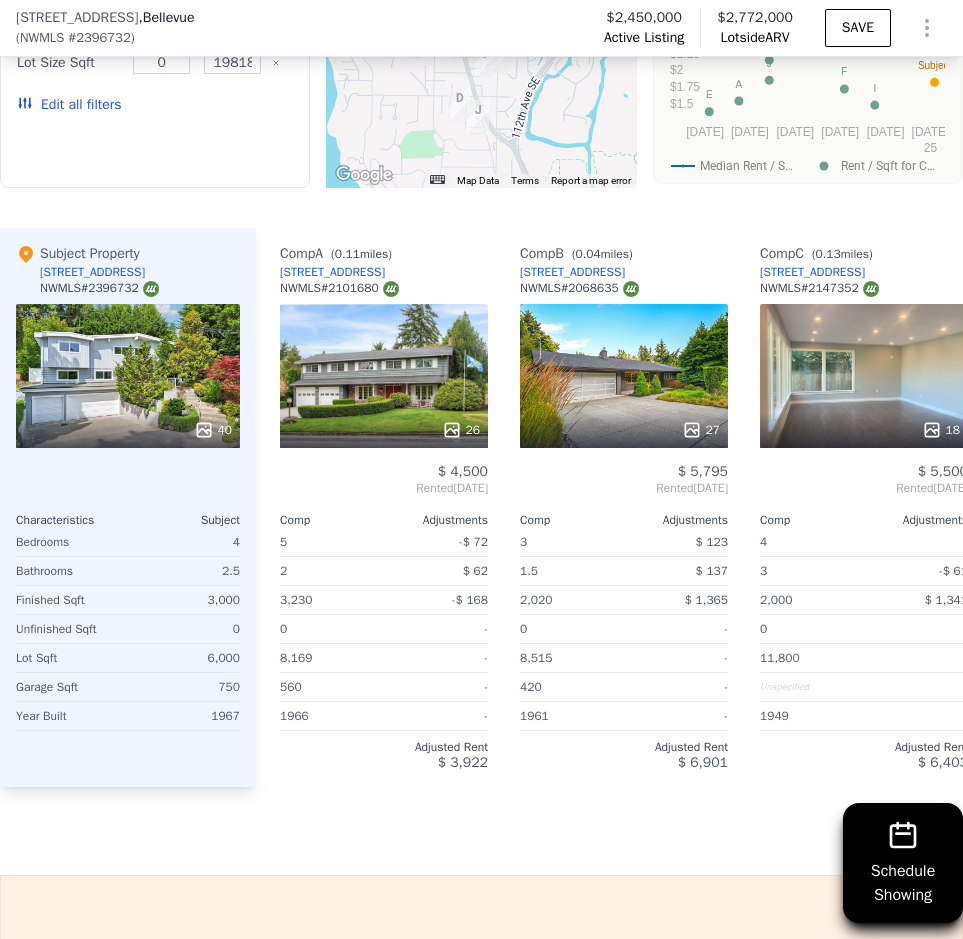 click on "Sale Comps Rental Comps Schedule Showing We found  10 rentals  that match your search Listings provided by  NWMLS .  Filters  Map  Prices Modify Comp Filters Characteristics   Min Max Bedrooms 3 5 Bathrooms 1 3 Finished Sqft 2000 3760 Lot Size Sqft 0 19818 Edit all filters ← Move left → Move right ↑ Move up ↓ Move down + Zoom in - Zoom out Home Jump left by 75% End Jump right by 75% Page Up Jump up by 75% Page Down Jump down by 75% A B C D E F G H I J • Map Data Map data ©2025 Google Map data ©2025 Google 500 m  Click to toggle between metric and imperial units Terms Report a map error Rental Properties  in [GEOGRAPHIC_DATA] Rent per Square Foot Median Rent / S… Rent / Sqft for C… [DATE] Jan [DATE] [DATE] [DATE] [DATE] 25 $1.5 $1.75 $2 $2.25 $2.5 $2.75 $3 $3.25 $3.5 $3.75 E B A C D J G H F I Subject Month Median Rent / SqFt in 98004 Rent / Sqft for Comp [DATE] 2.85 [DATE] 2.82 [DATE] 2.81 [DATE] 2.8 [DATE] 2.79 [DATE] 2.77 [DATE] 2.77 1.23 [DATE] 2.76 2" at bounding box center (481, 262) 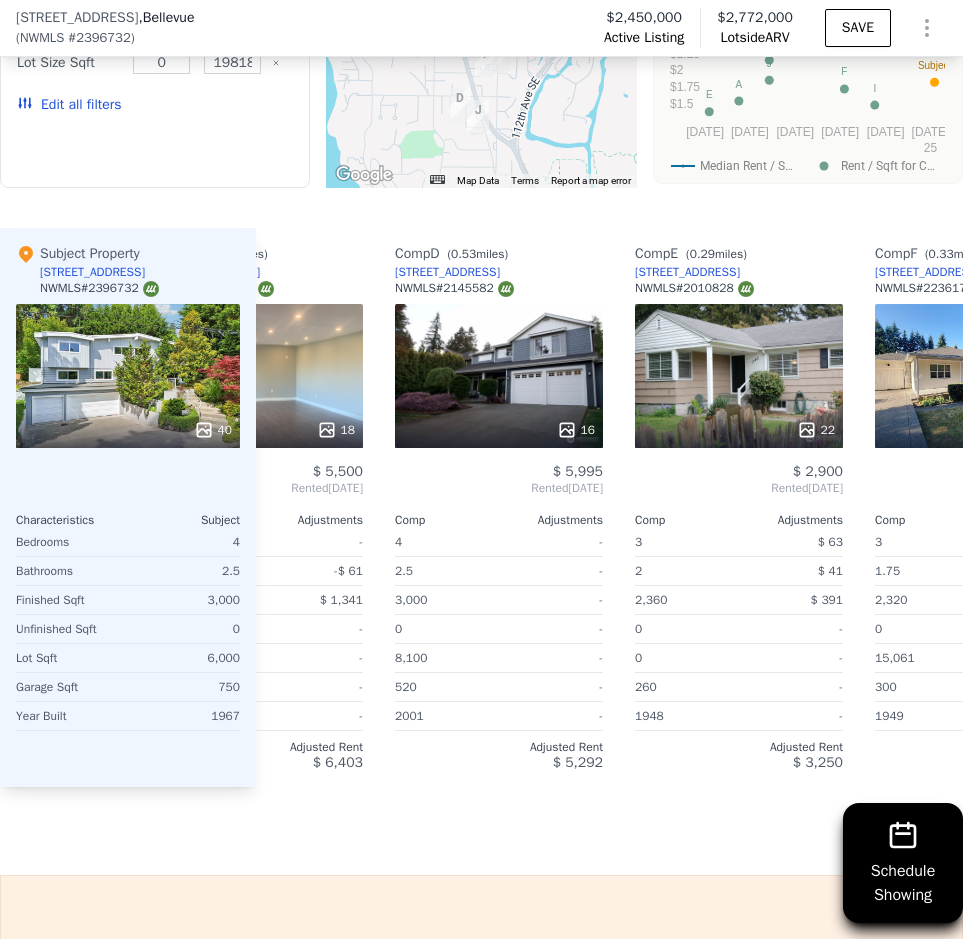 scroll, scrollTop: 0, scrollLeft: 0, axis: both 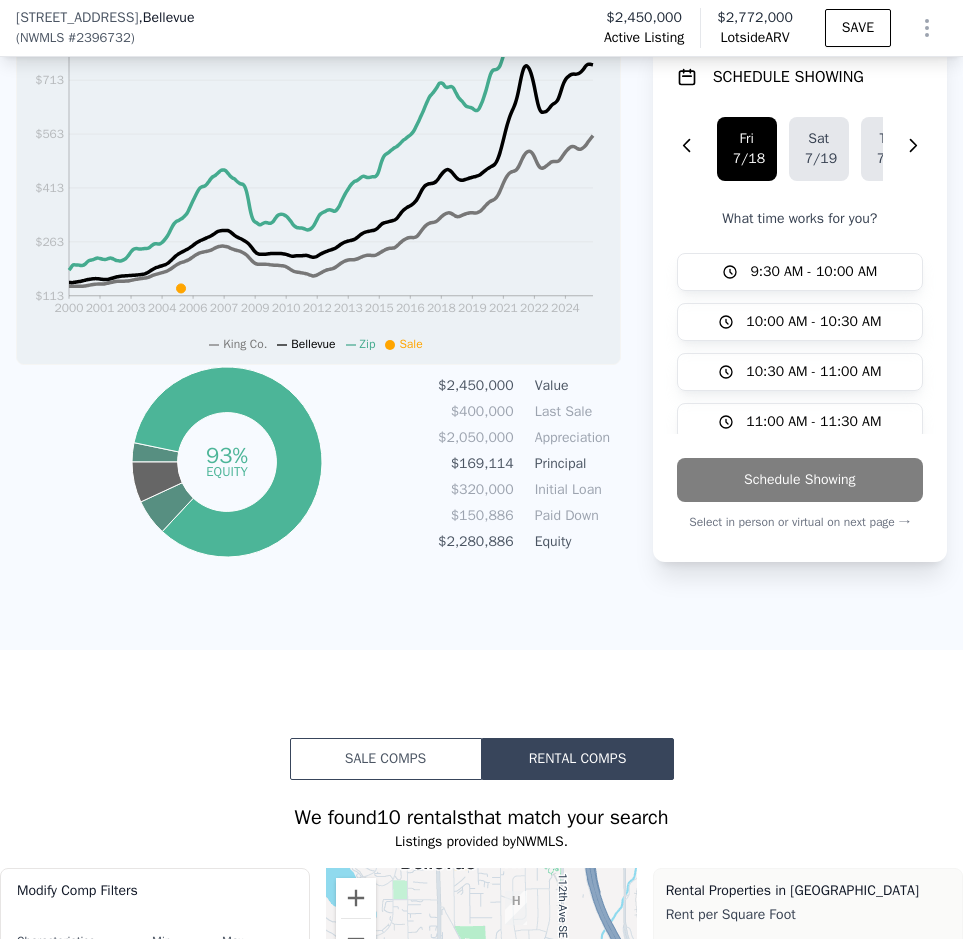 click on "Sale Comps" at bounding box center [386, 759] 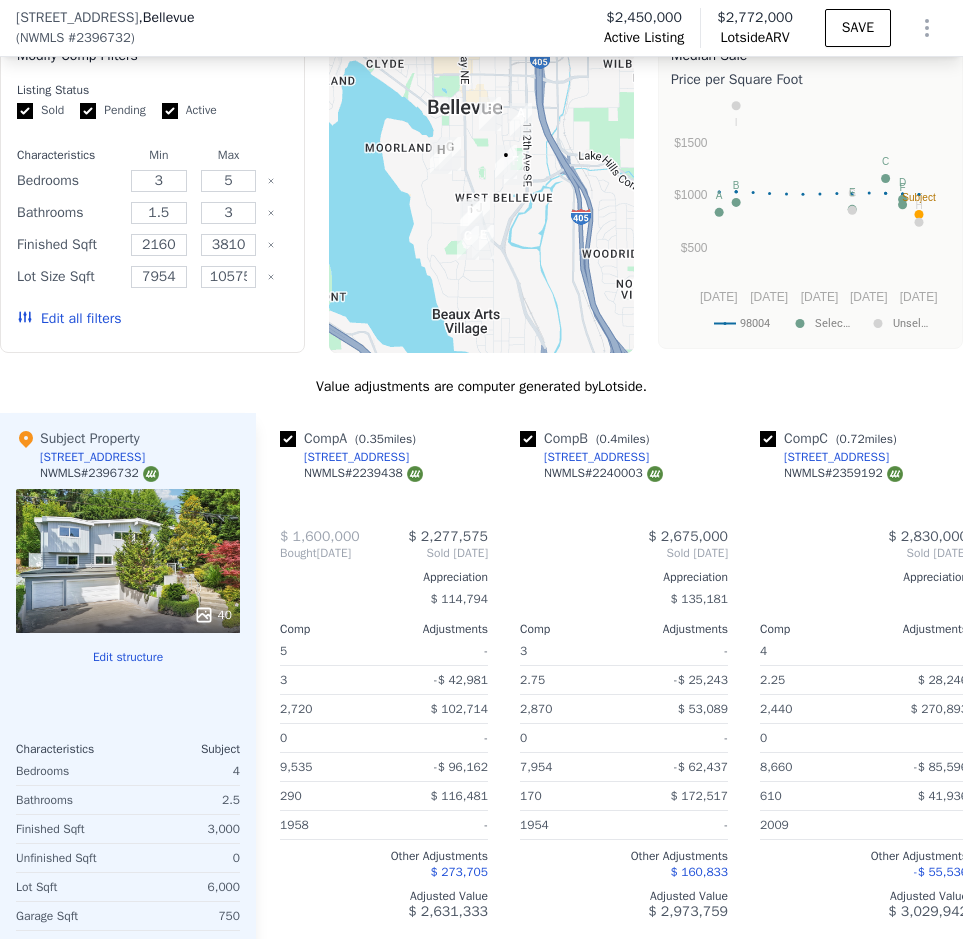scroll, scrollTop: 2993, scrollLeft: 0, axis: vertical 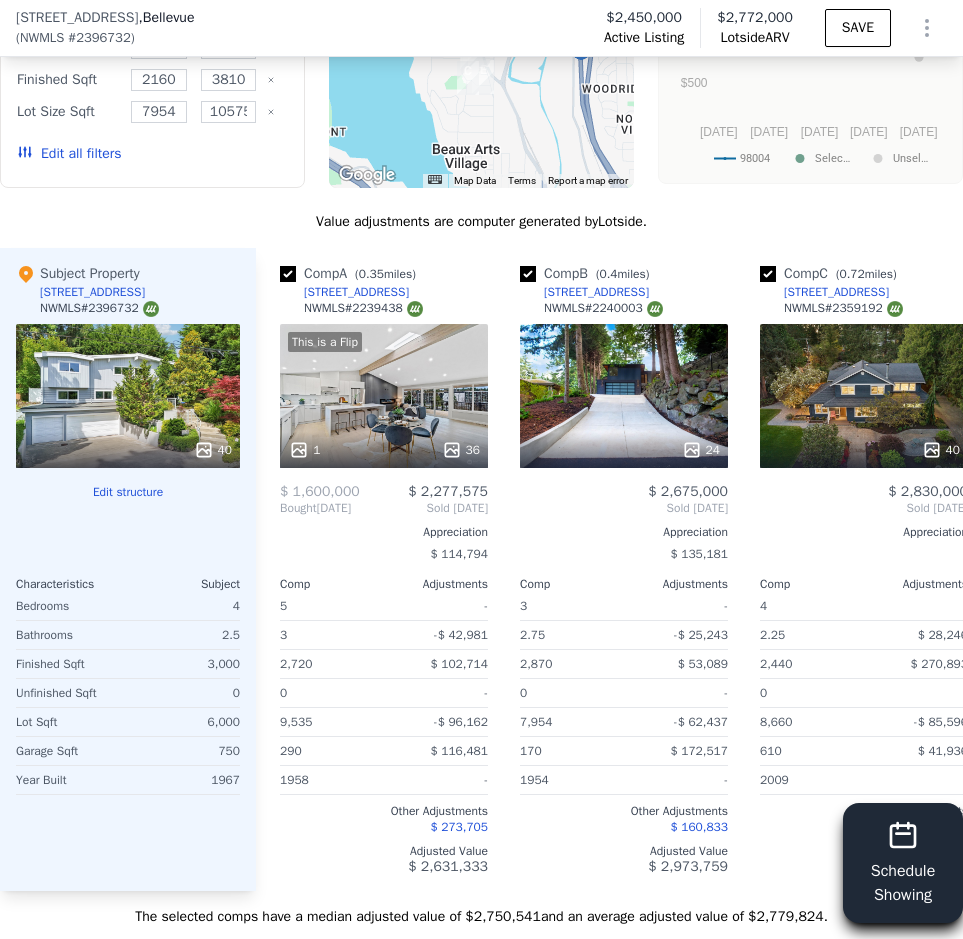 click on "Schedule Showing" at bounding box center [903, 863] 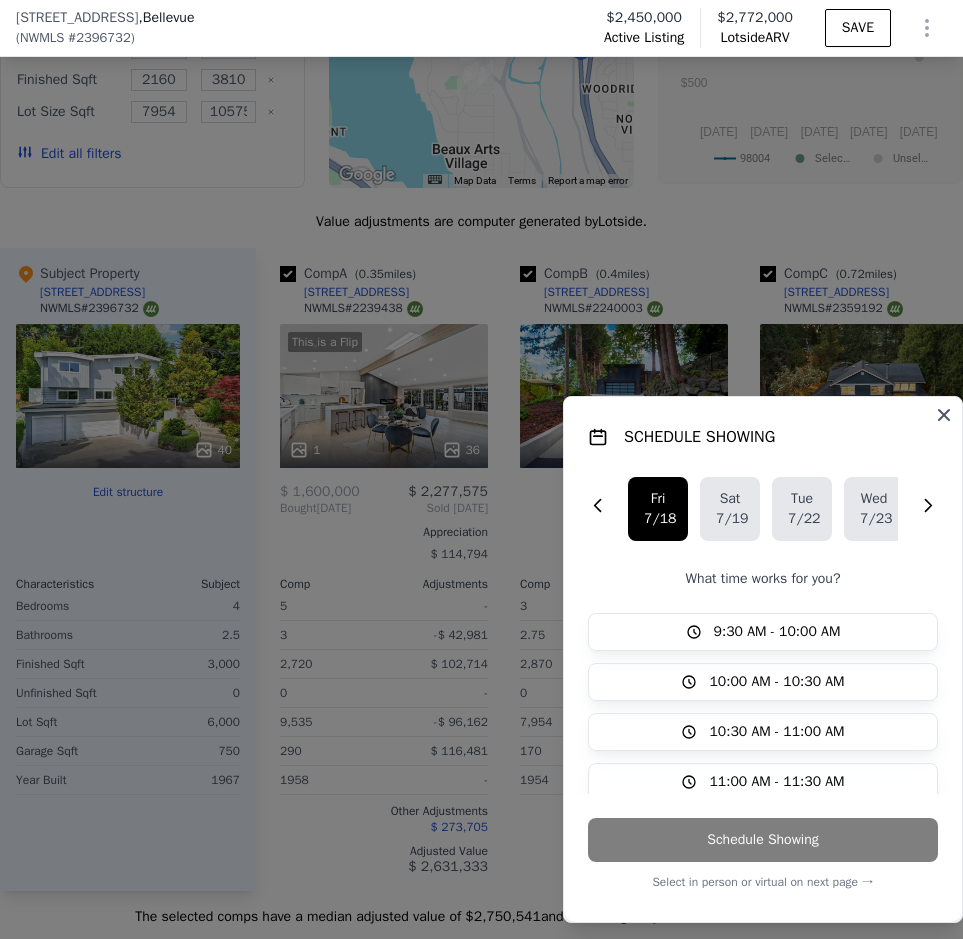 click 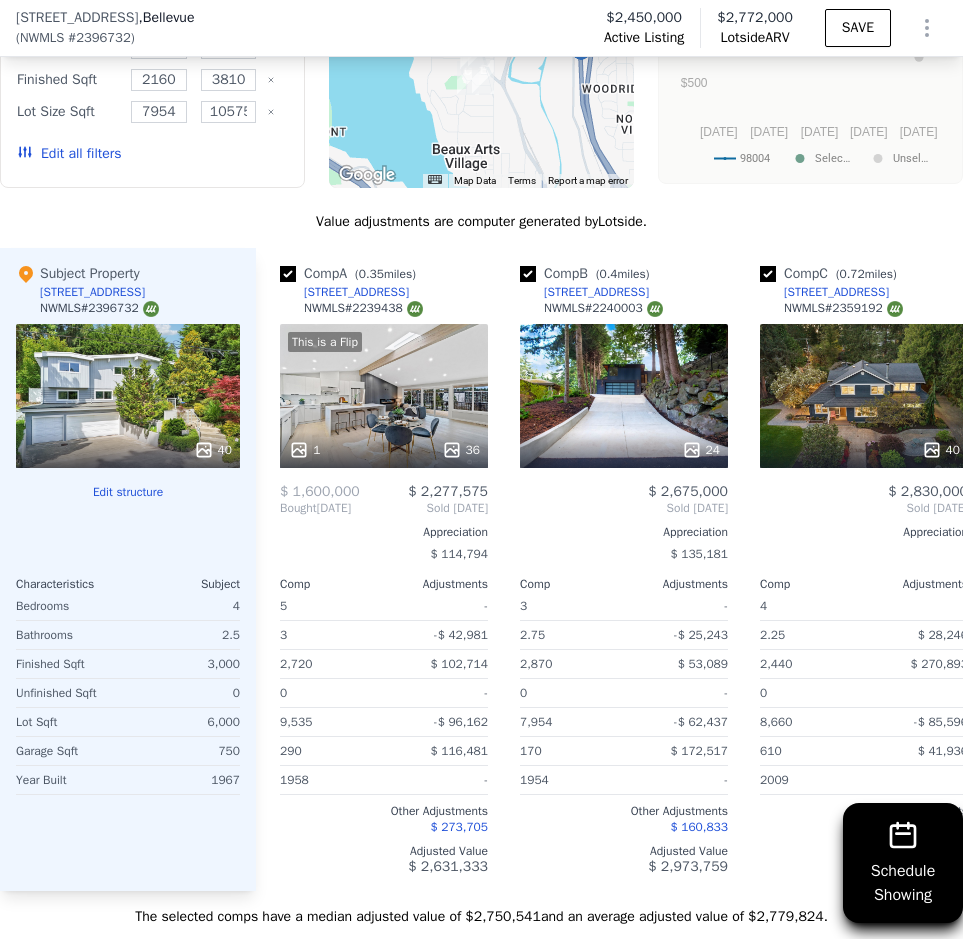 scroll, scrollTop: 2493, scrollLeft: 0, axis: vertical 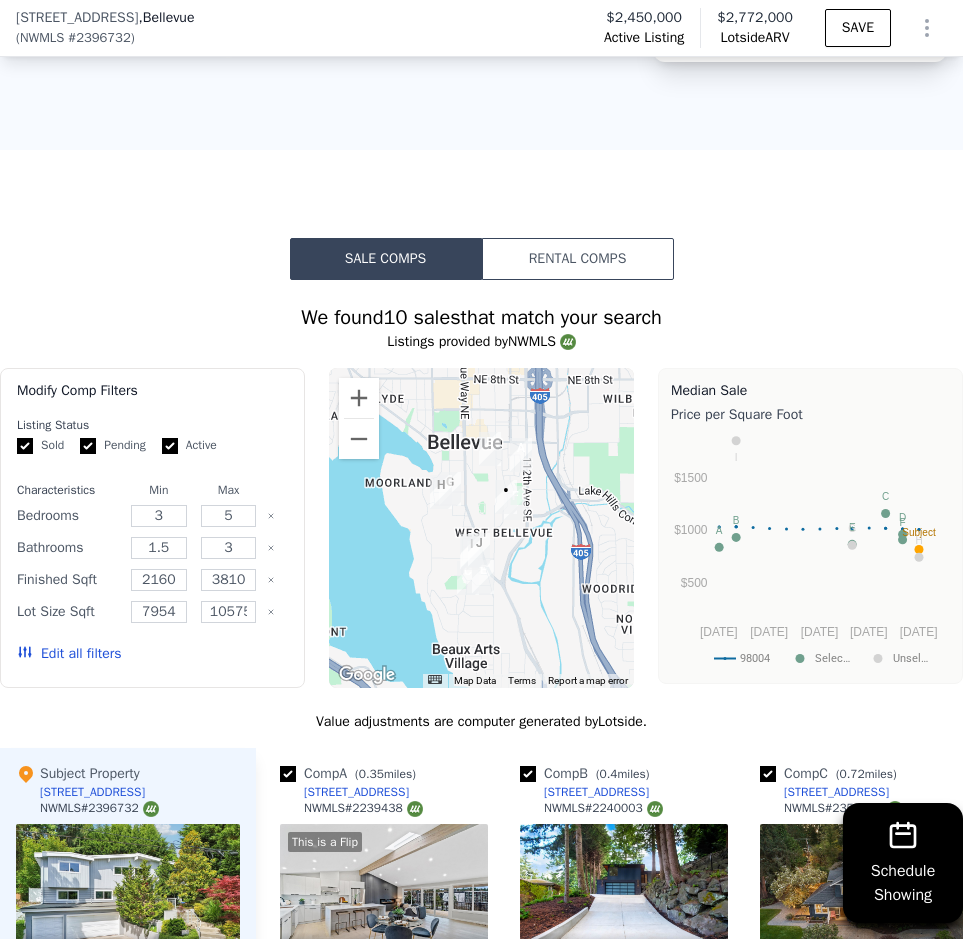 click on "Edit all filters" at bounding box center [69, 654] 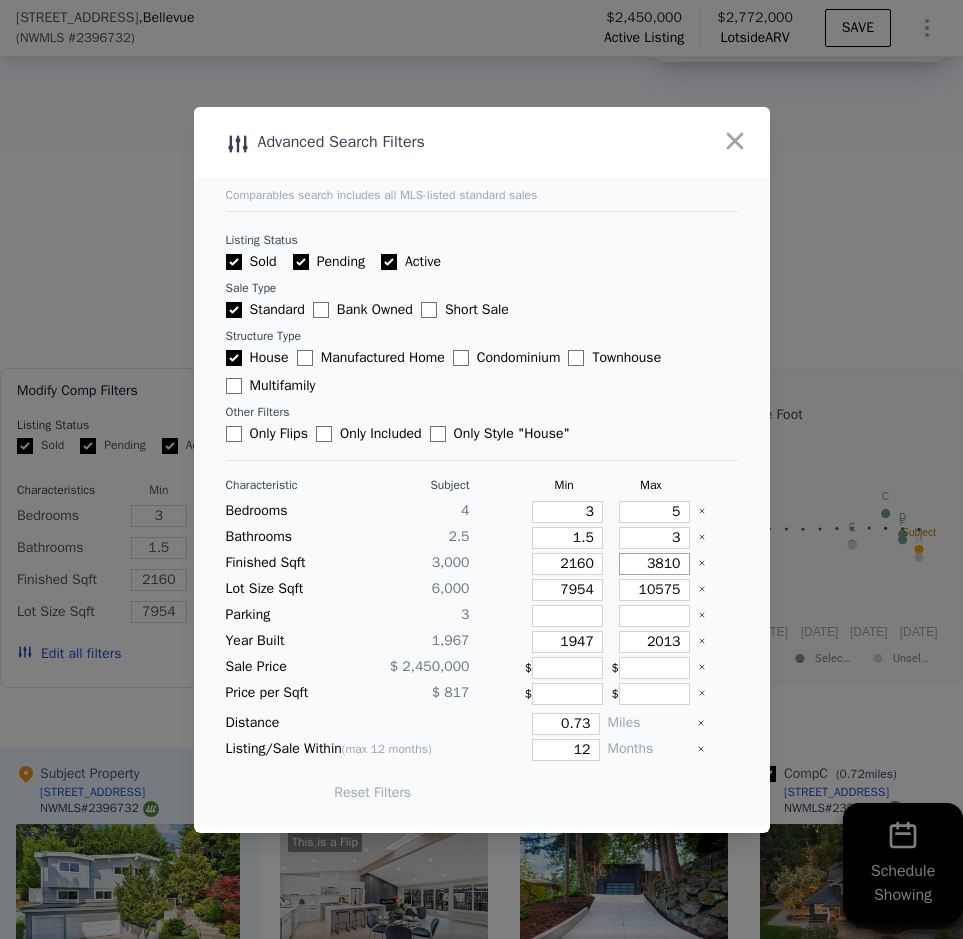 drag, startPoint x: 667, startPoint y: 561, endPoint x: 588, endPoint y: 568, distance: 79.30952 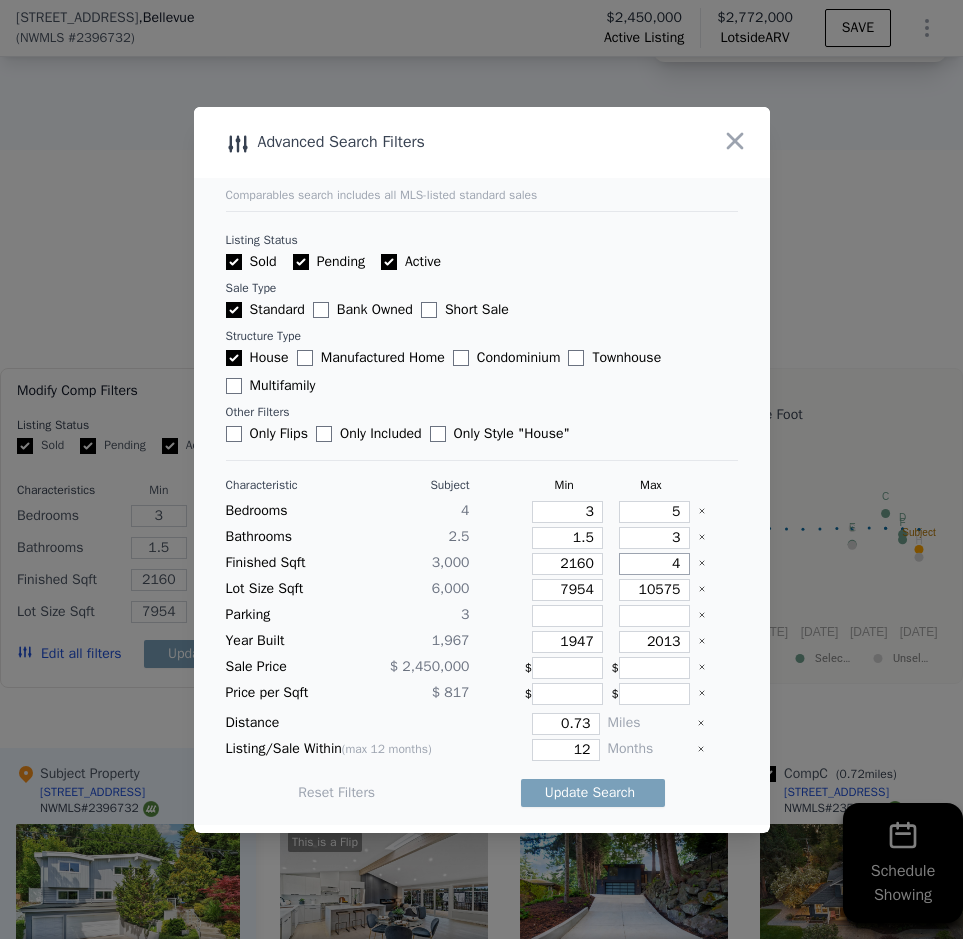type on "45" 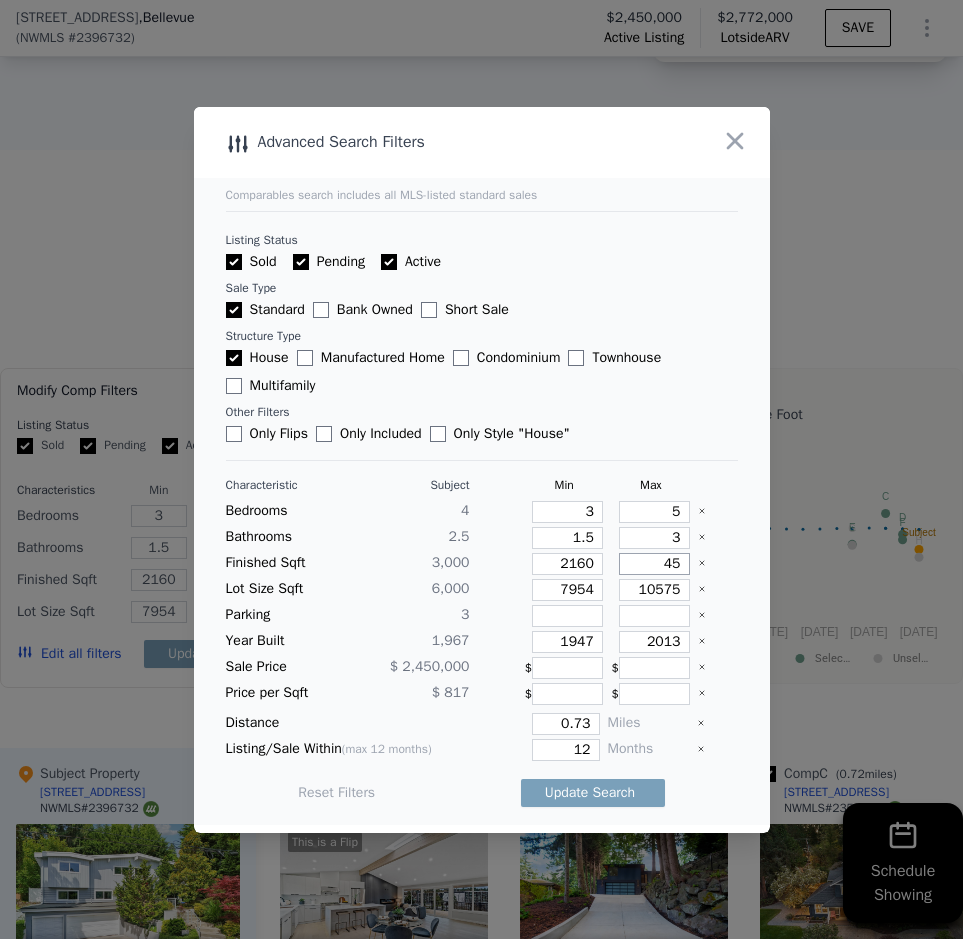 type on "4" 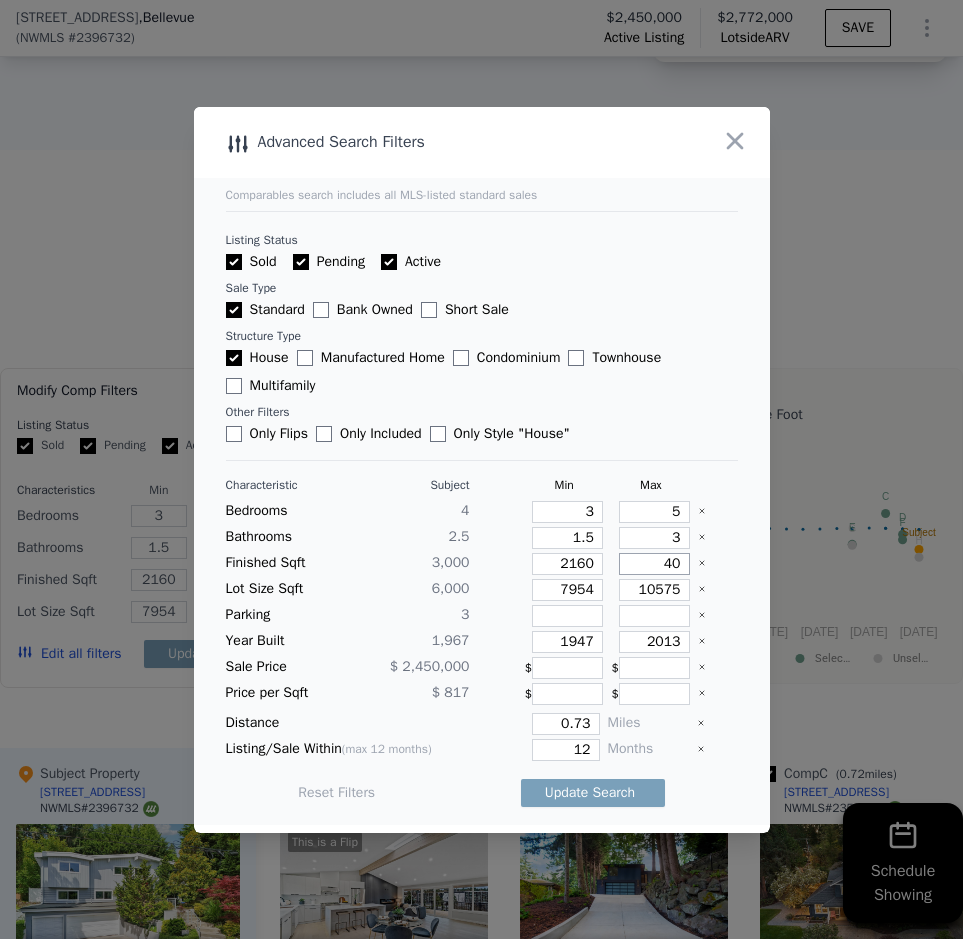 type on "400" 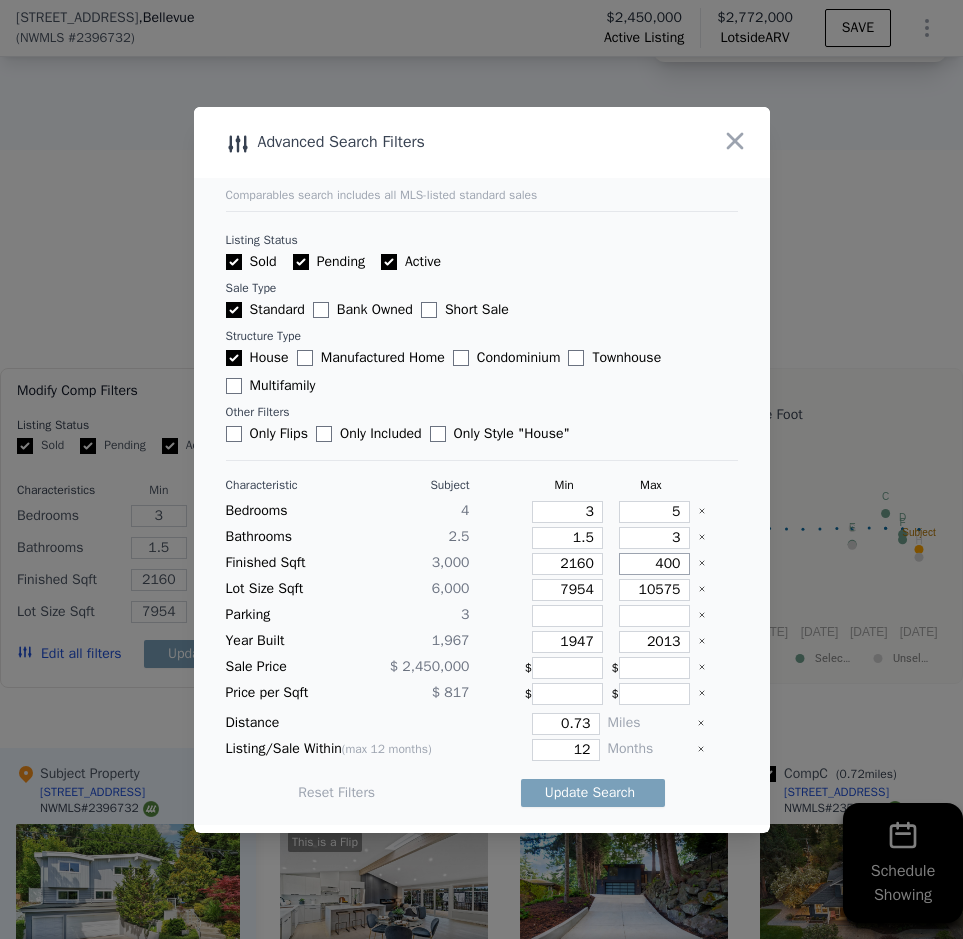 type on "40" 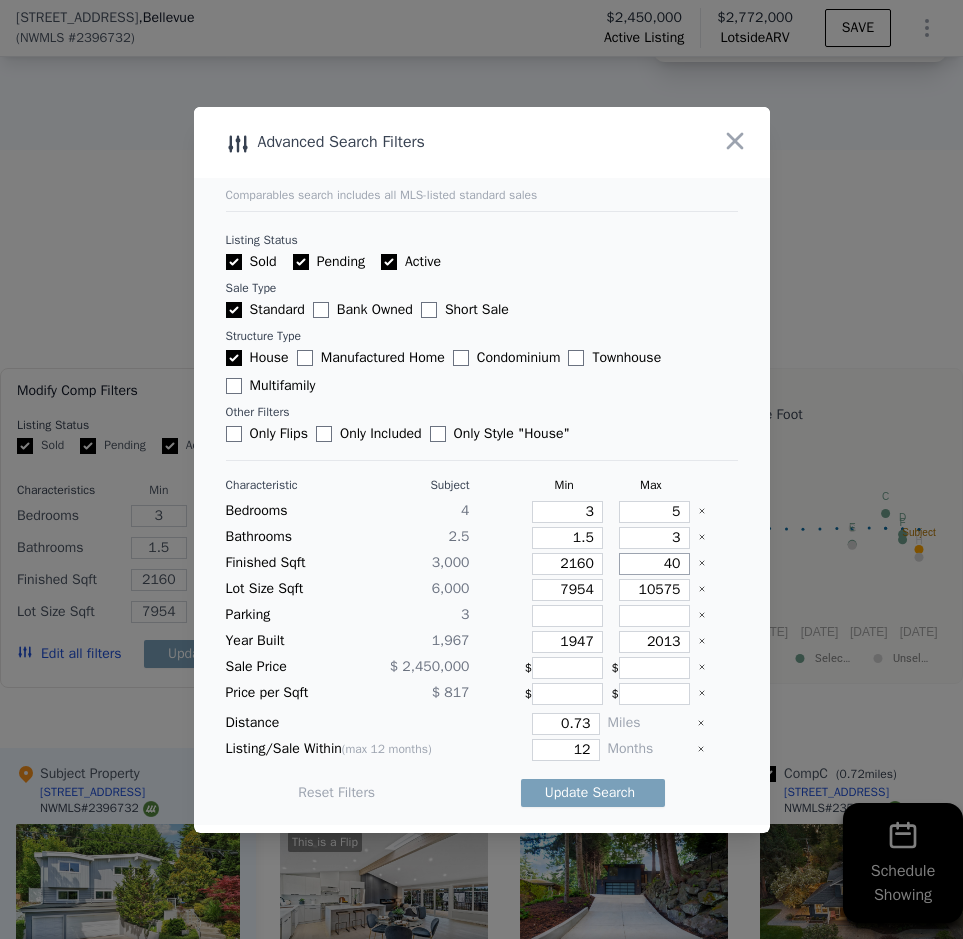 type on "4" 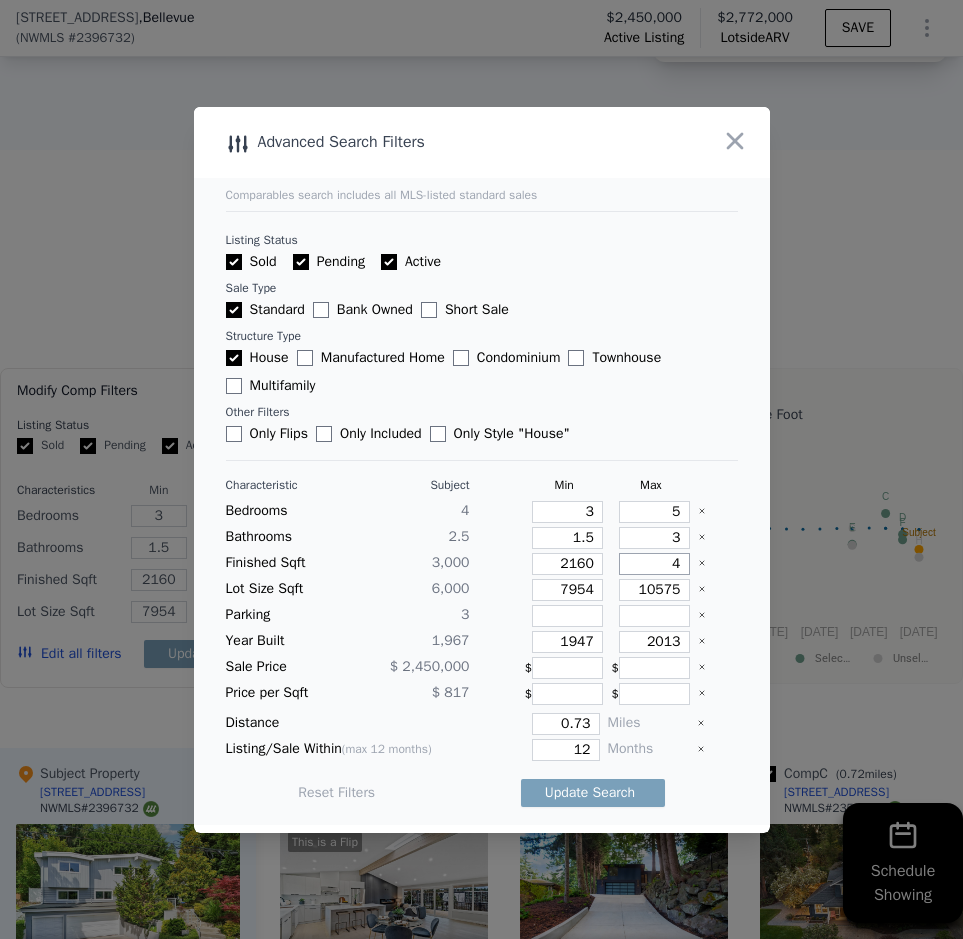 type on "4" 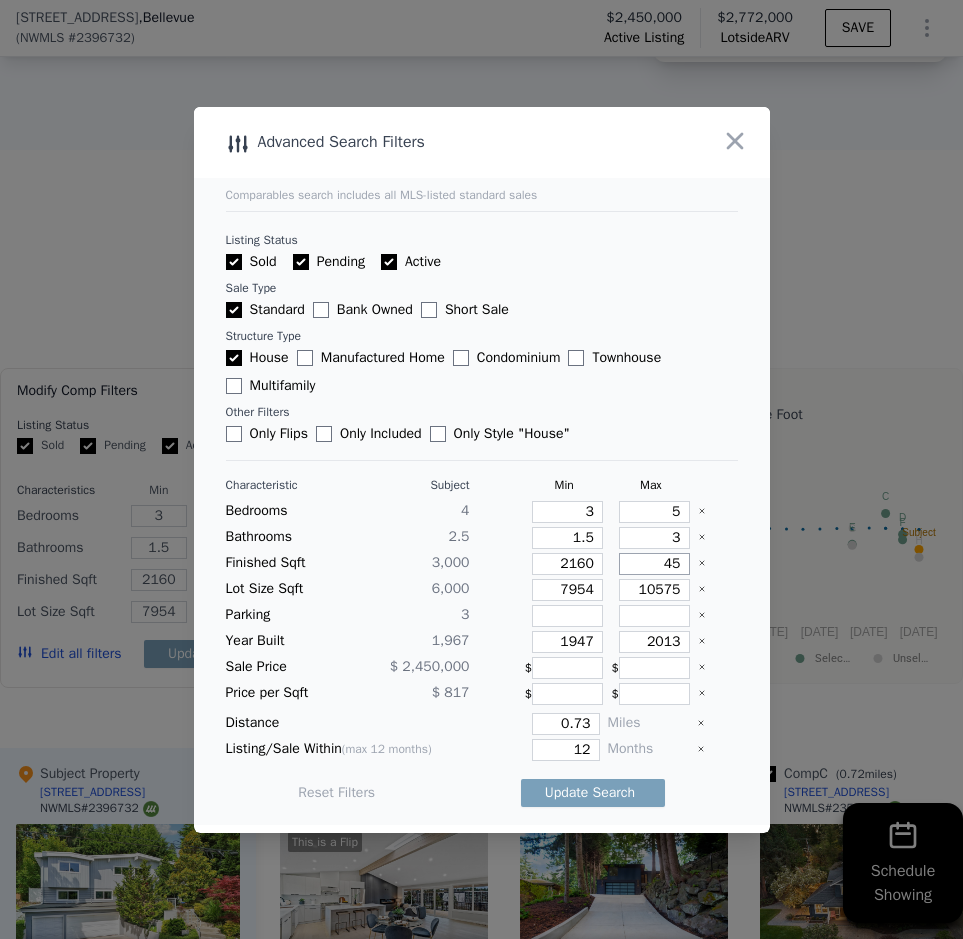 type on "45" 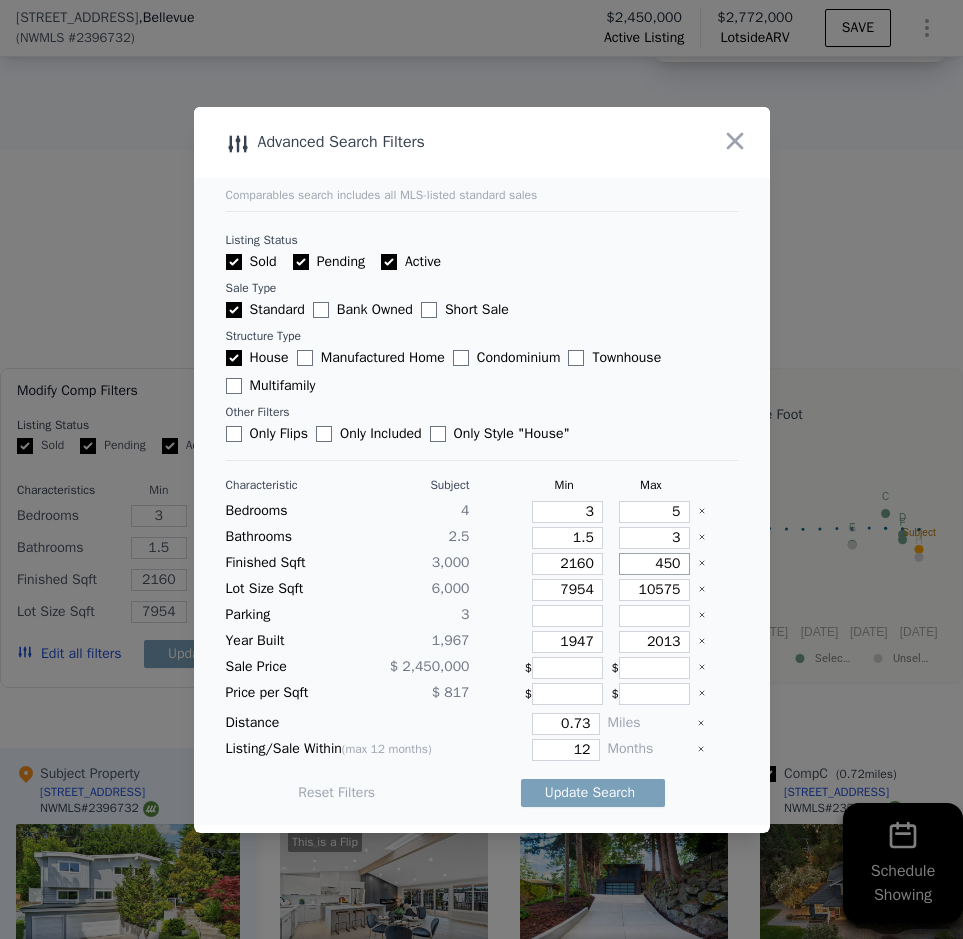type on "4500" 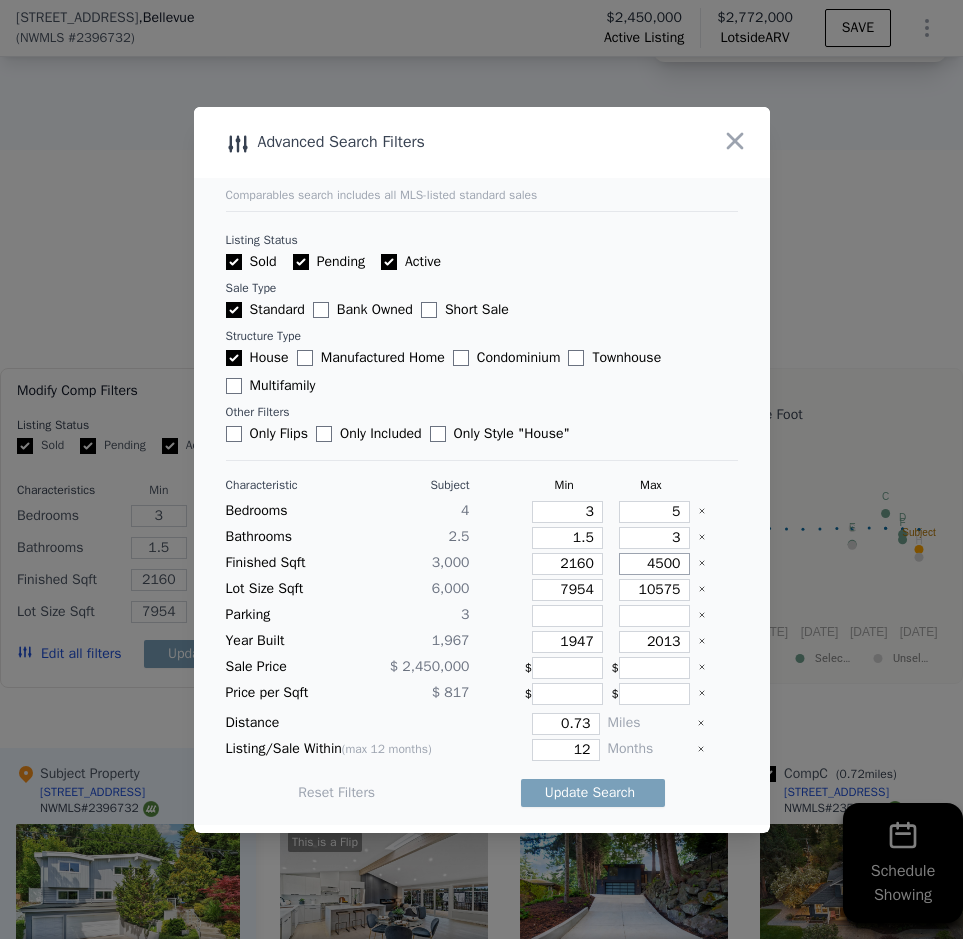 type on "450" 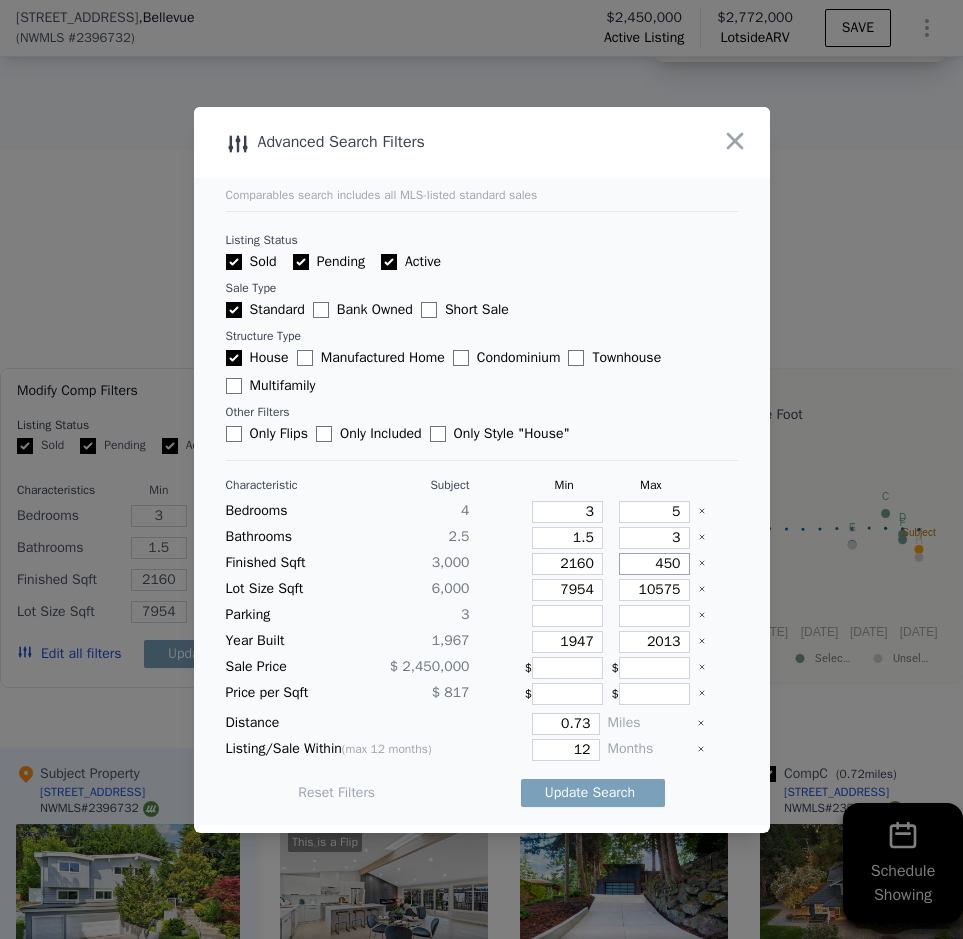 type on "4500" 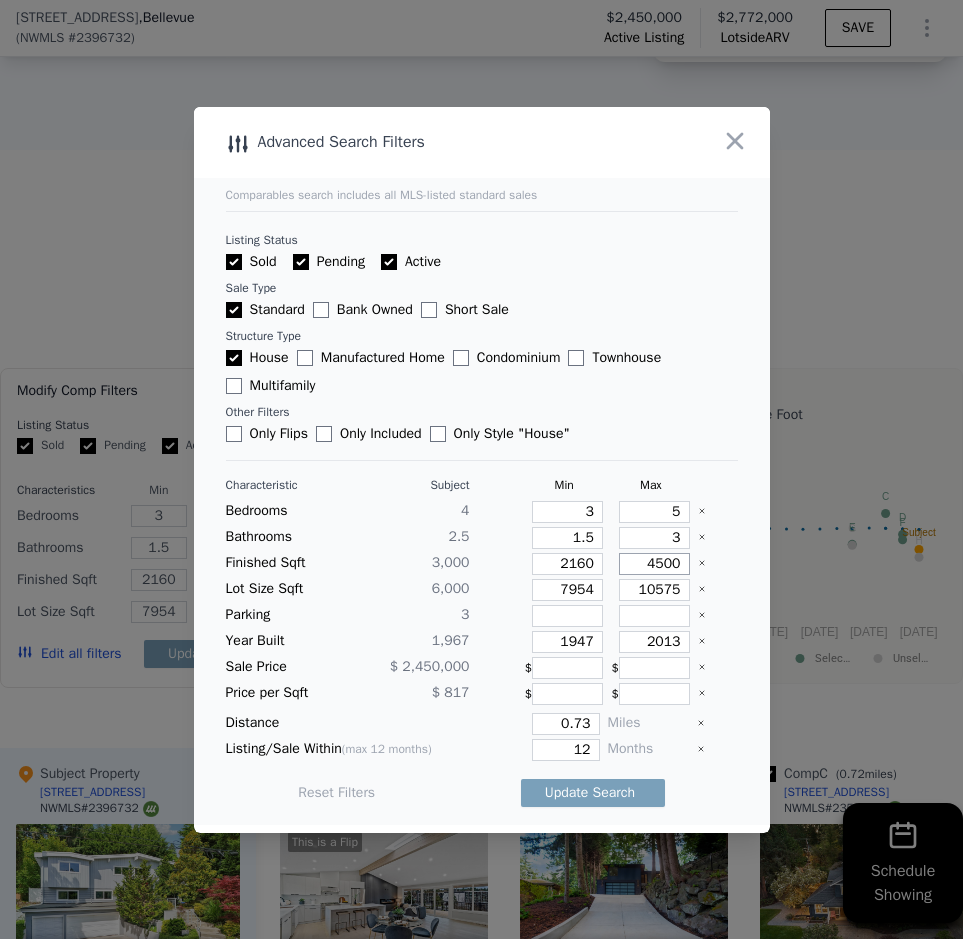 type on "4500" 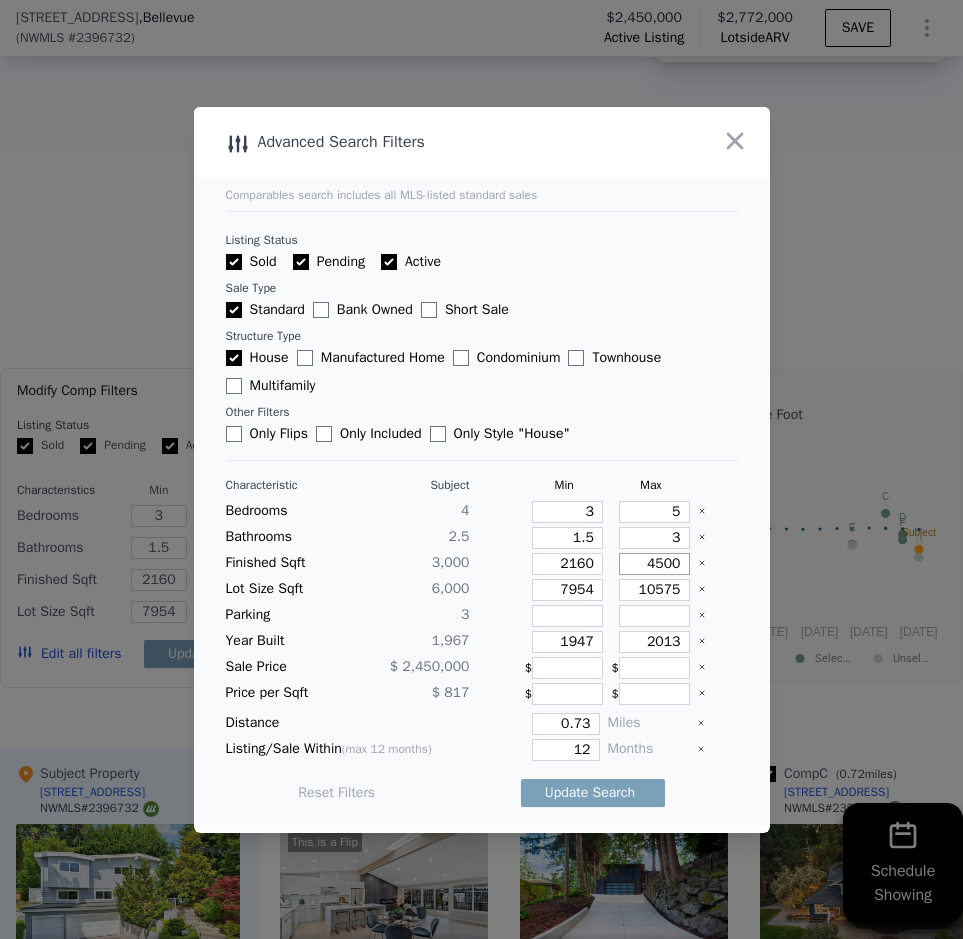 type on "4500" 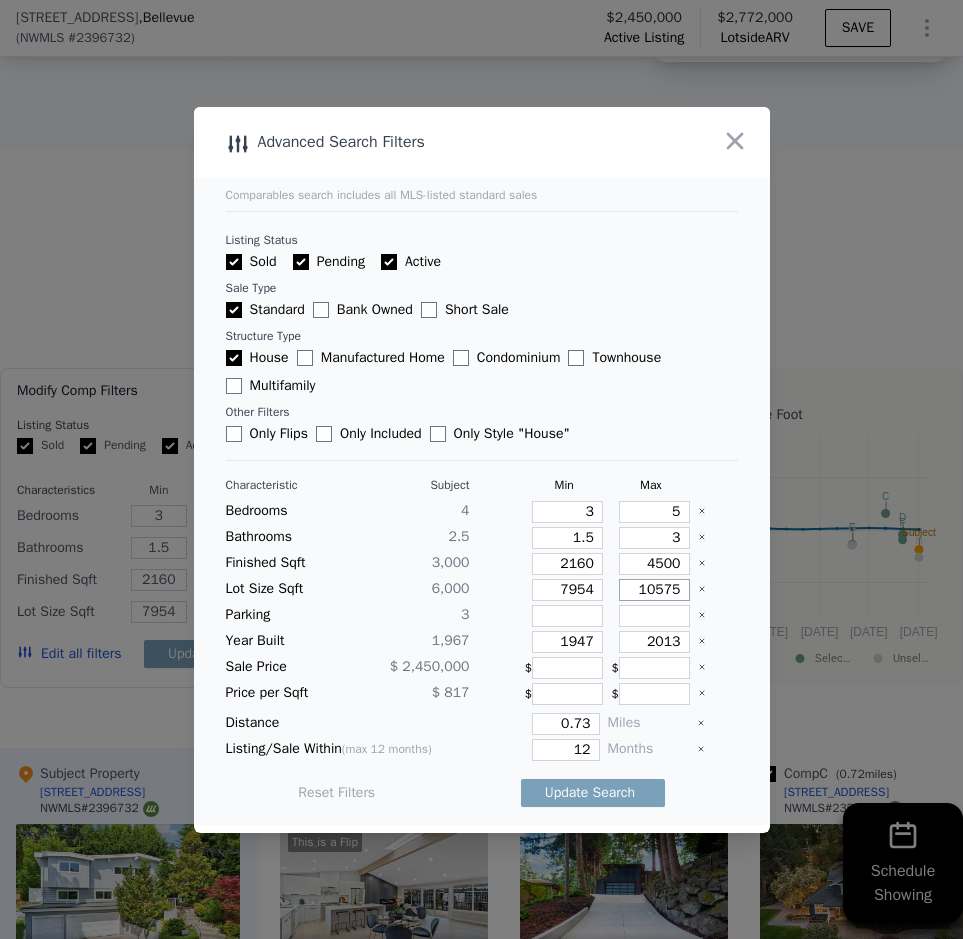 click on "10575" at bounding box center (654, 590) 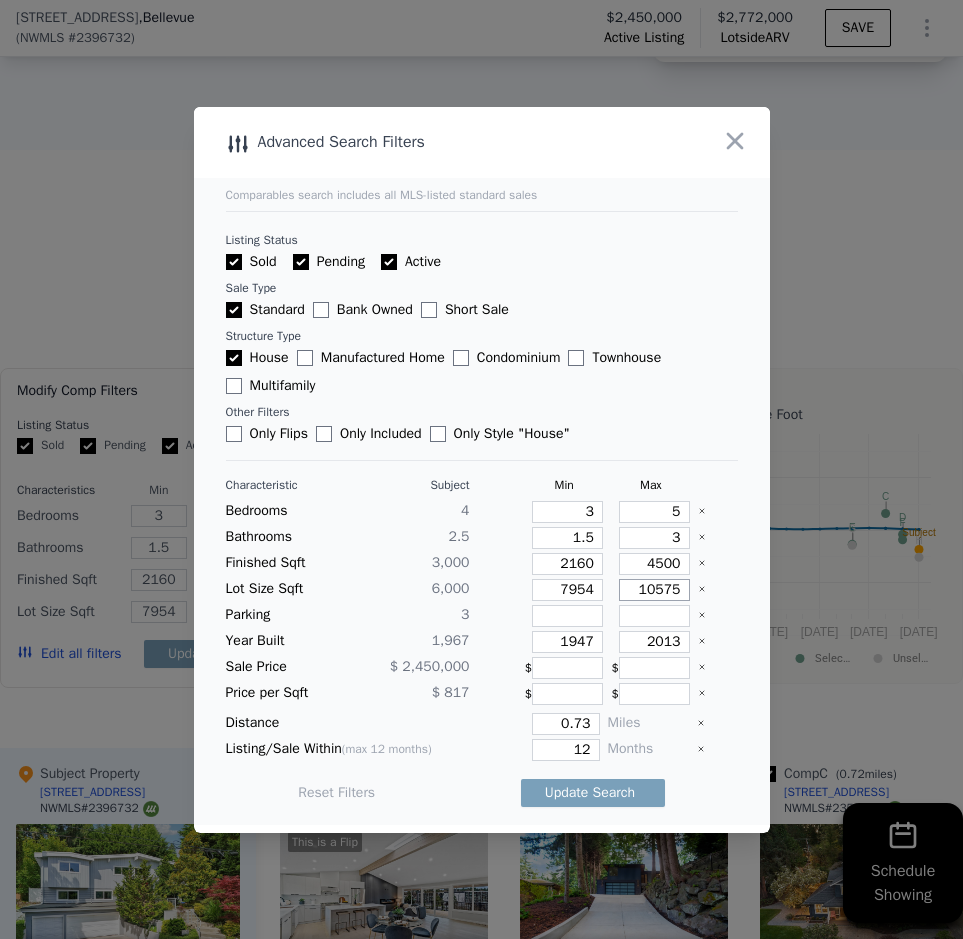 type on "18575" 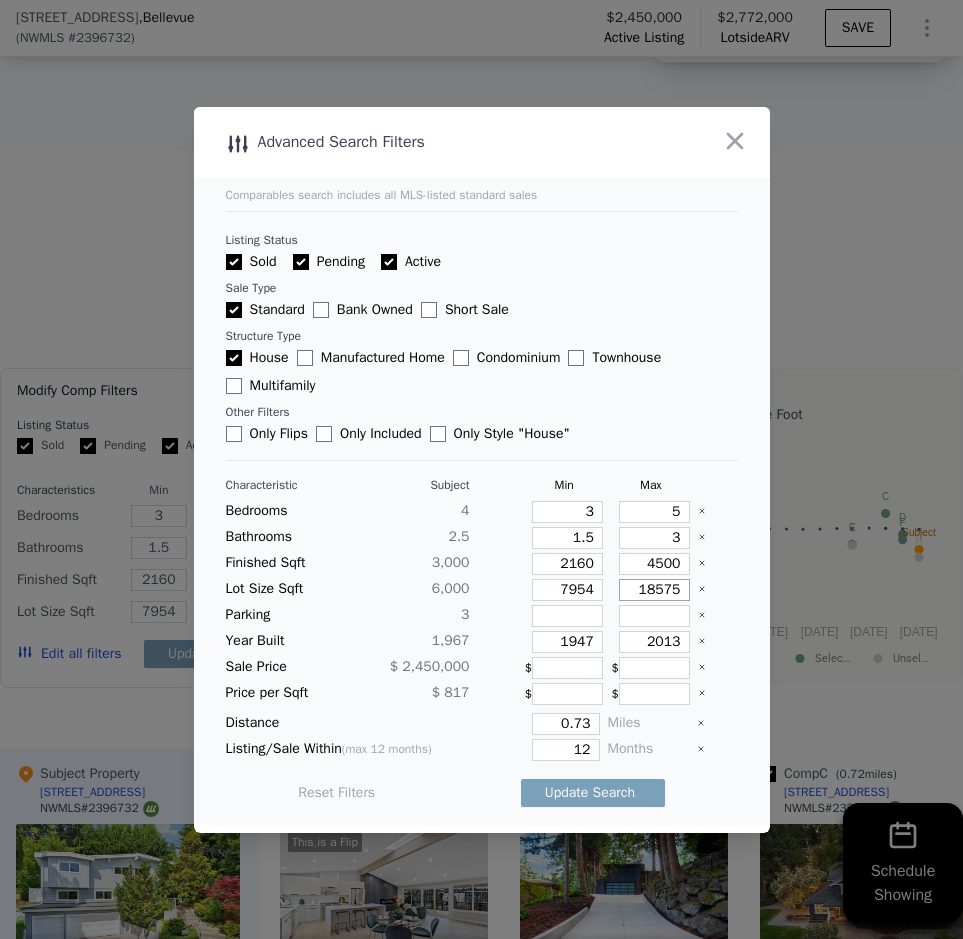 type on "18575" 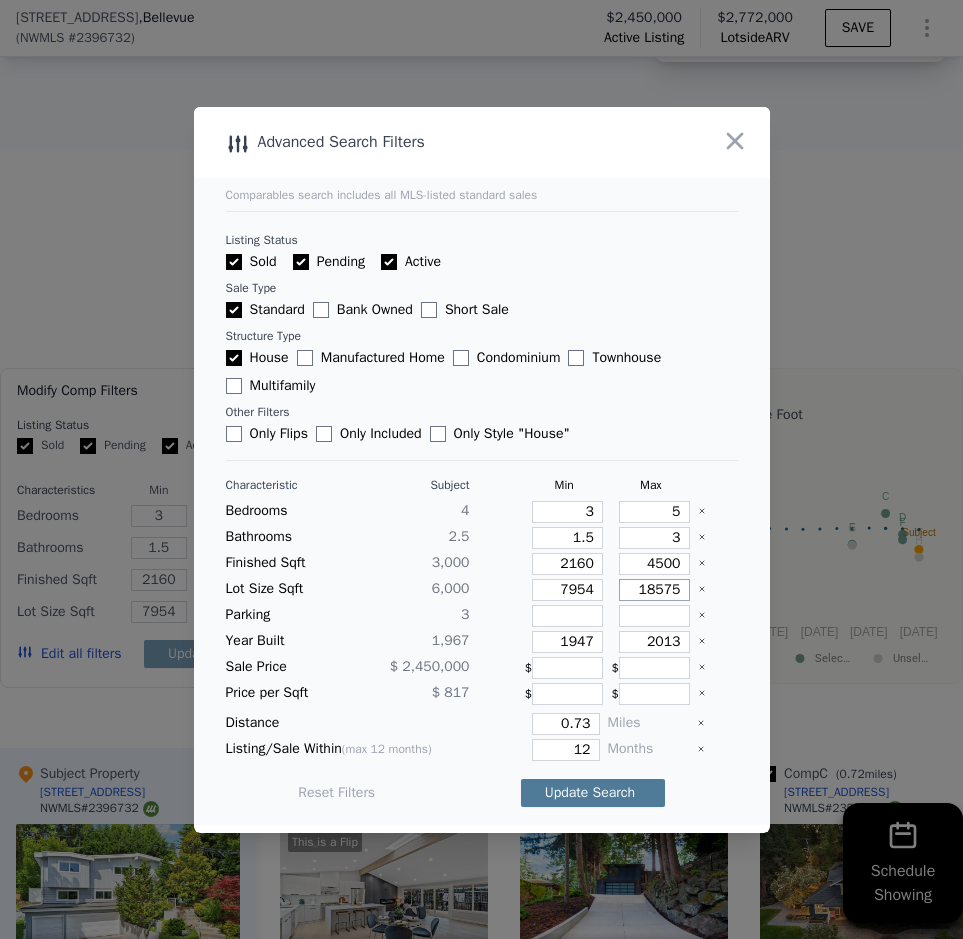 type on "18575" 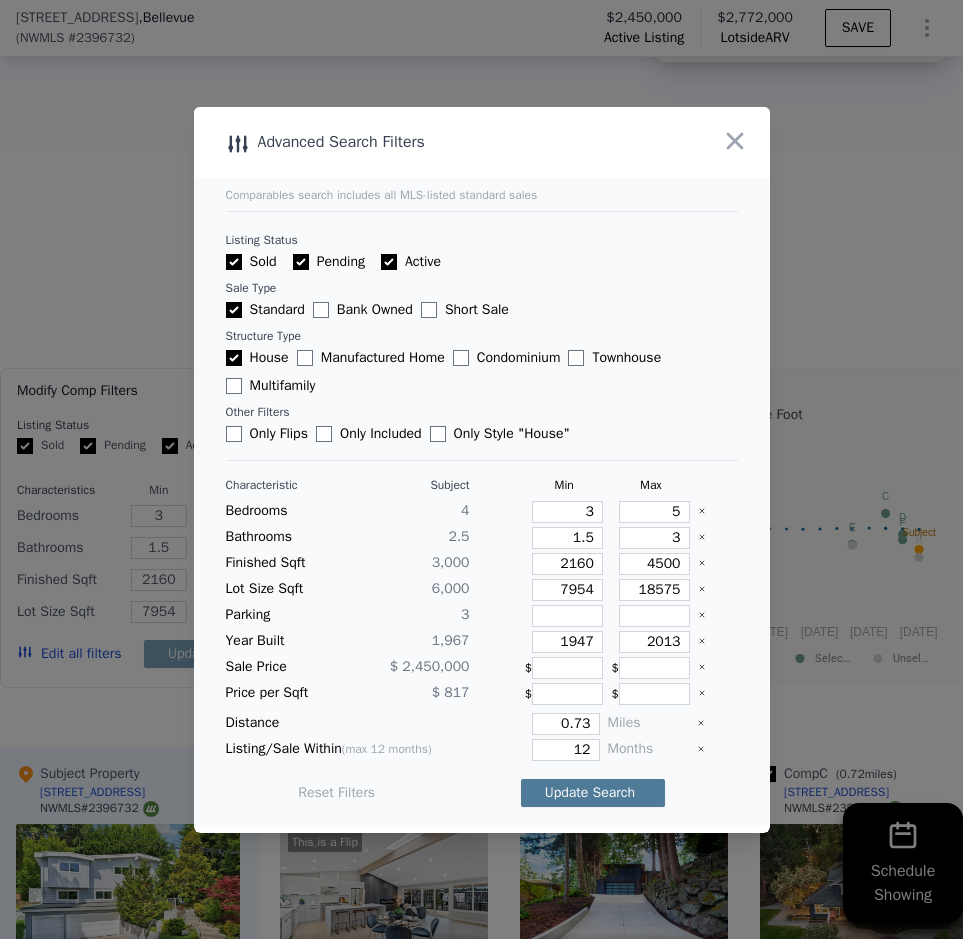 click on "Update Search" at bounding box center (593, 793) 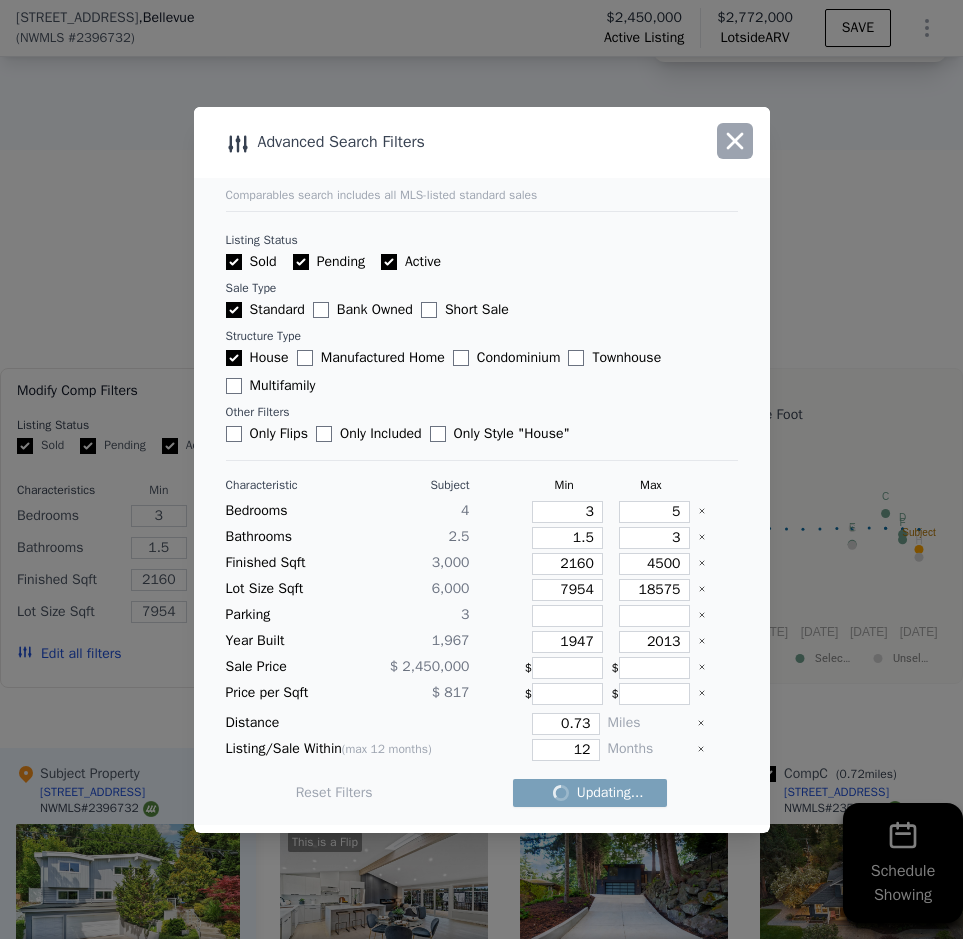 click 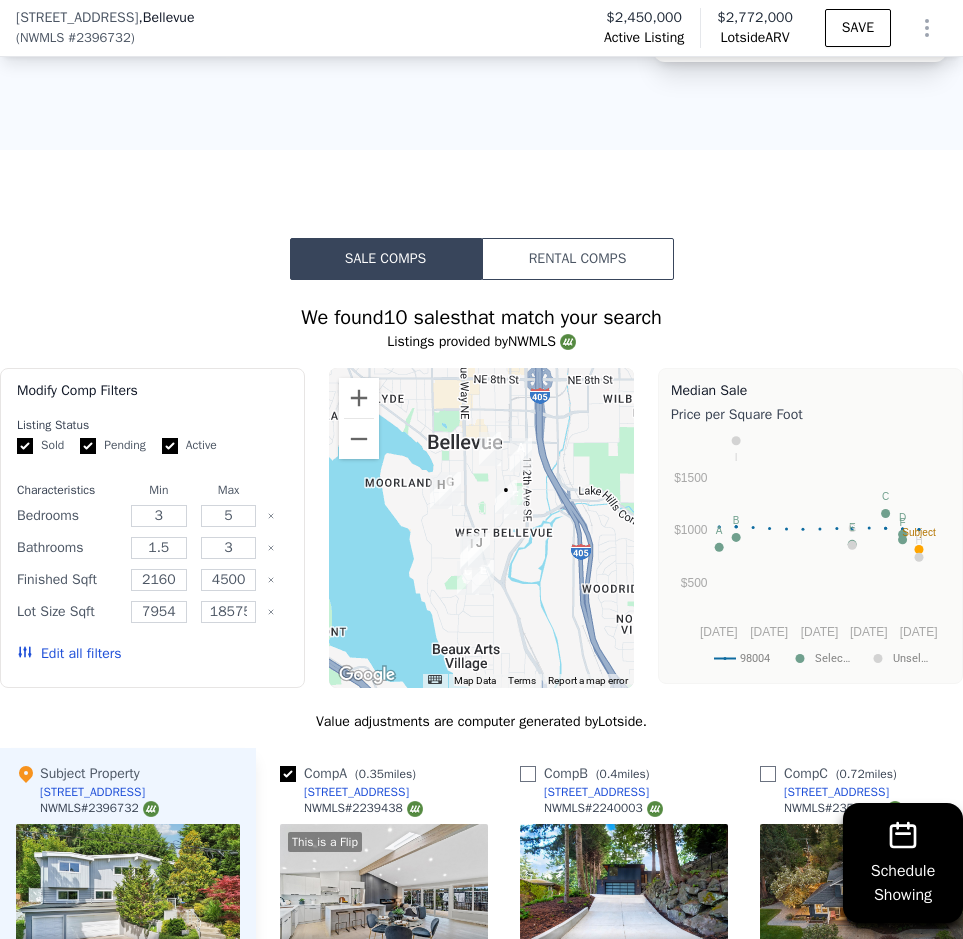 checkbox on "false" 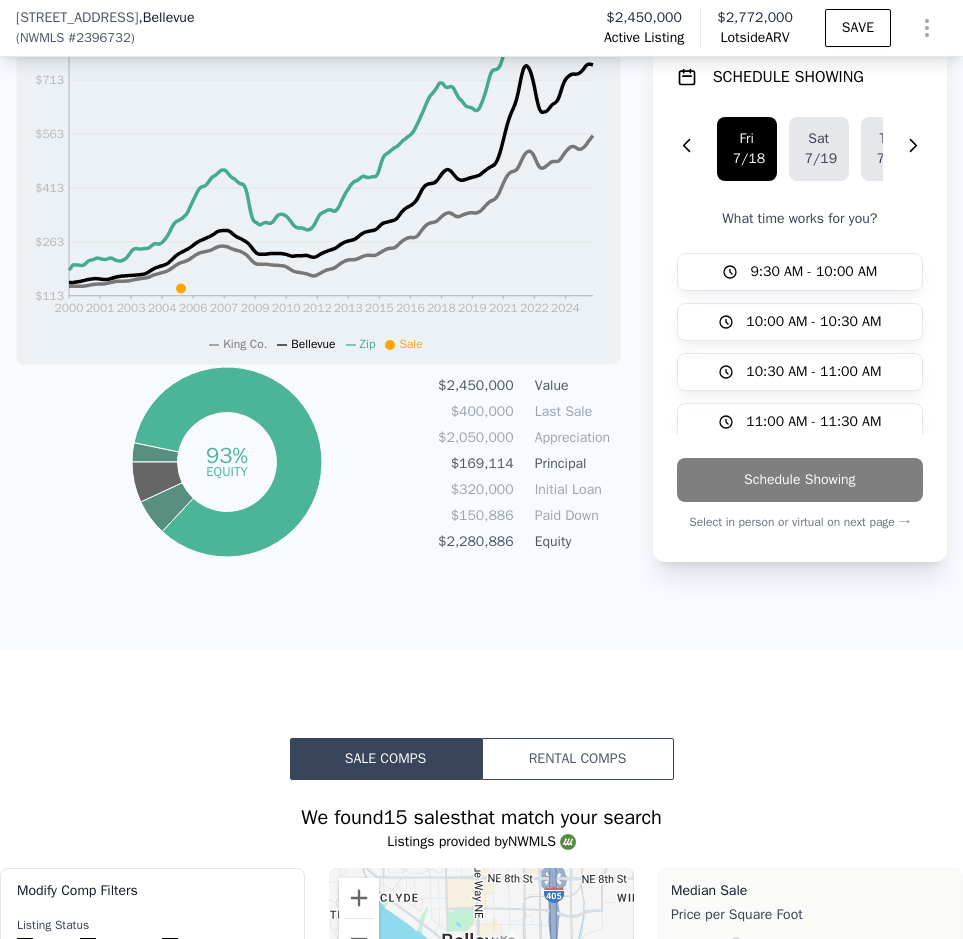 scroll, scrollTop: 2493, scrollLeft: 0, axis: vertical 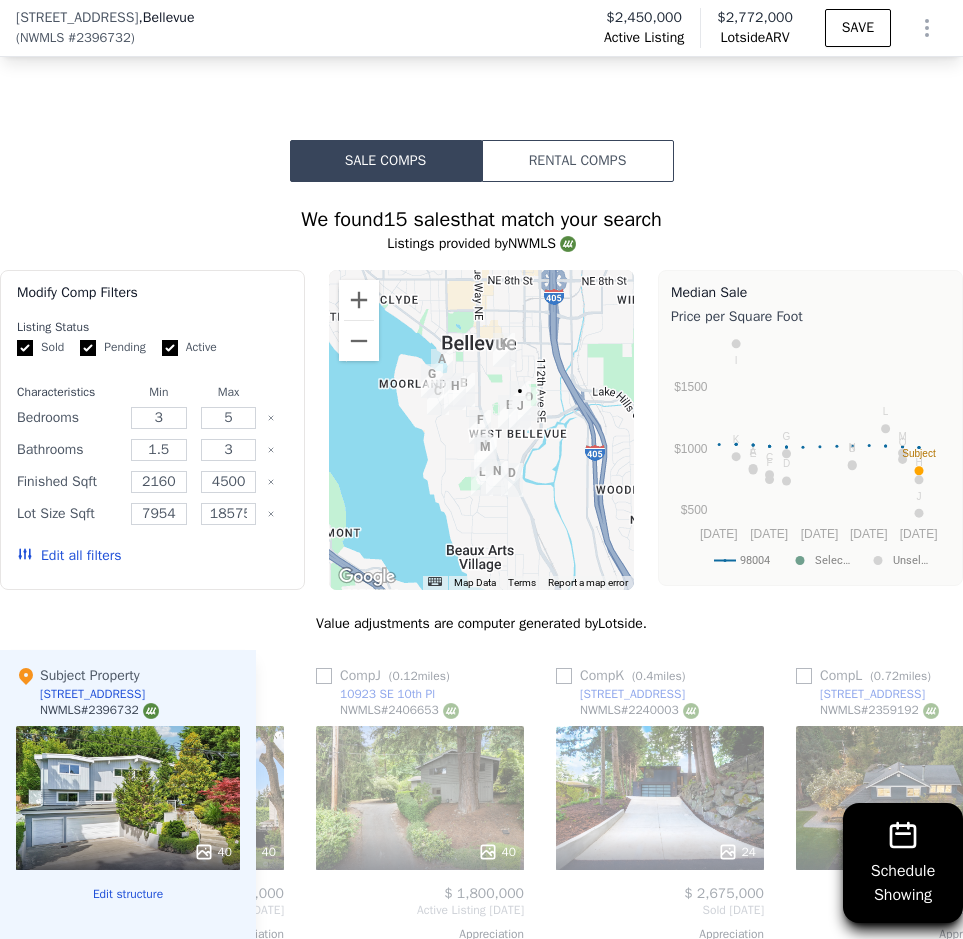 click at bounding box center (481, 430) 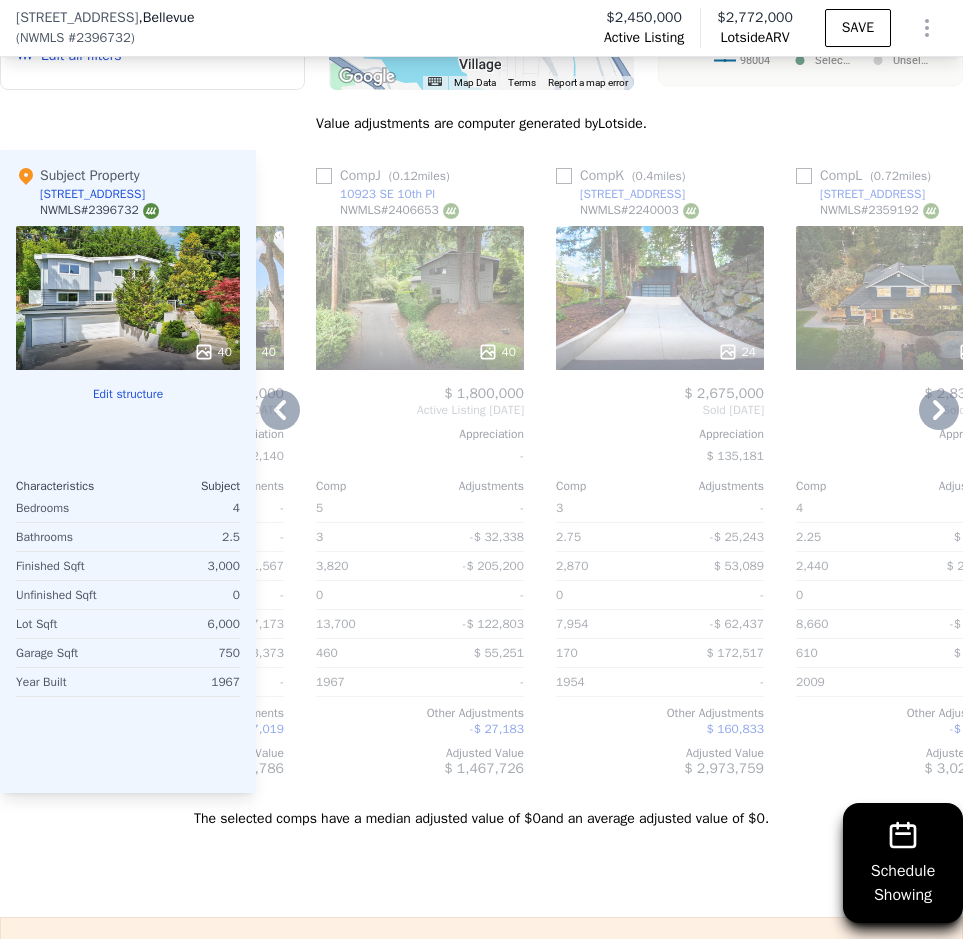 scroll, scrollTop: 2591, scrollLeft: 0, axis: vertical 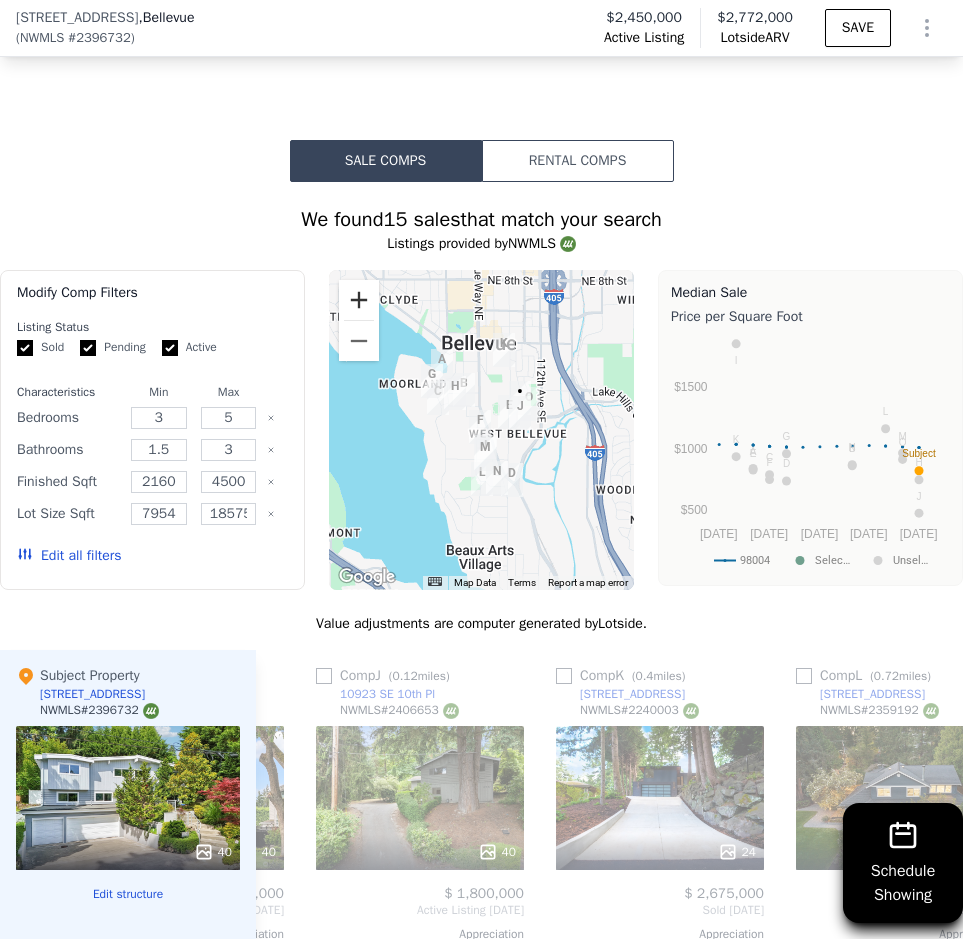 click at bounding box center (359, 300) 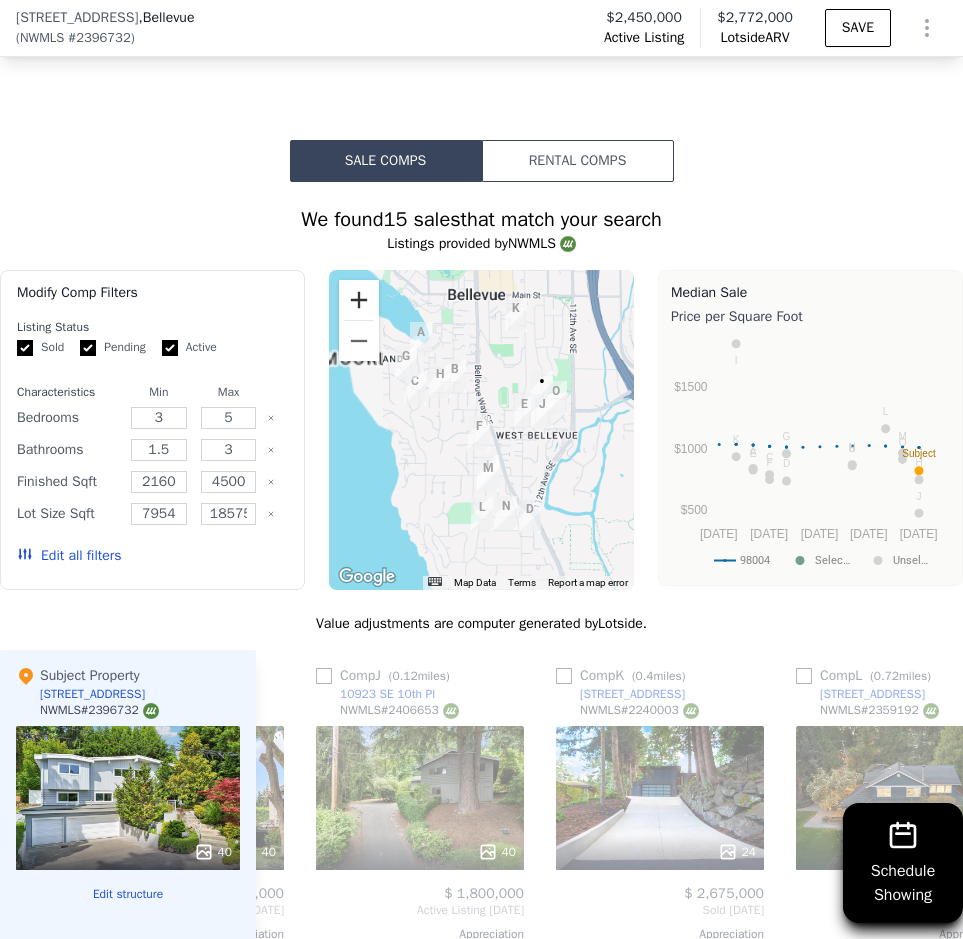 click at bounding box center [359, 300] 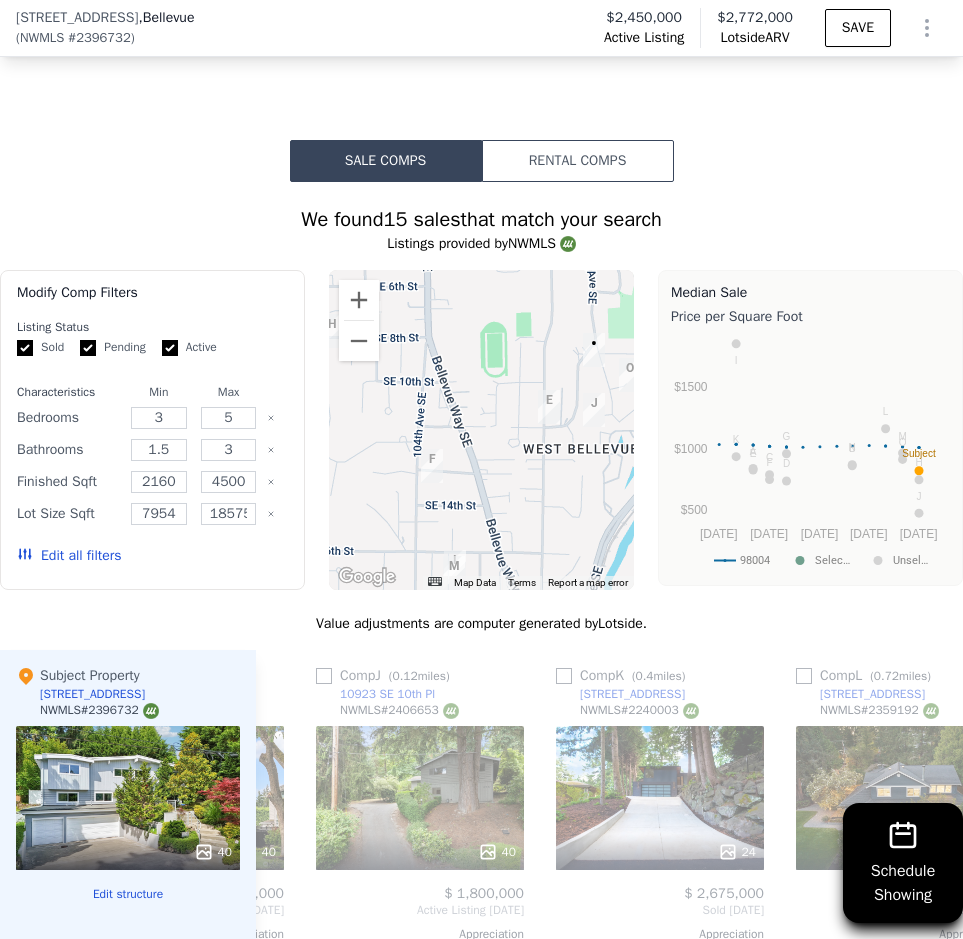 drag, startPoint x: 554, startPoint y: 474, endPoint x: 397, endPoint y: 499, distance: 158.97798 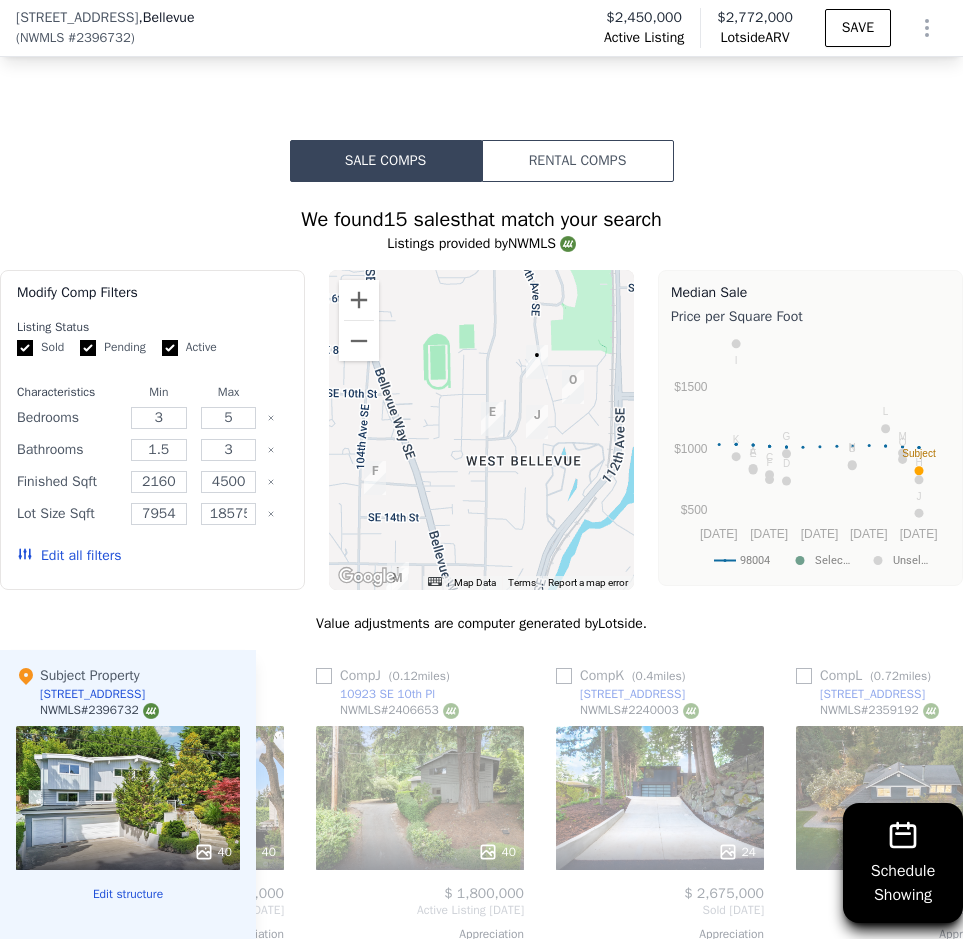 drag, startPoint x: 604, startPoint y: 472, endPoint x: 546, endPoint y: 486, distance: 59.665737 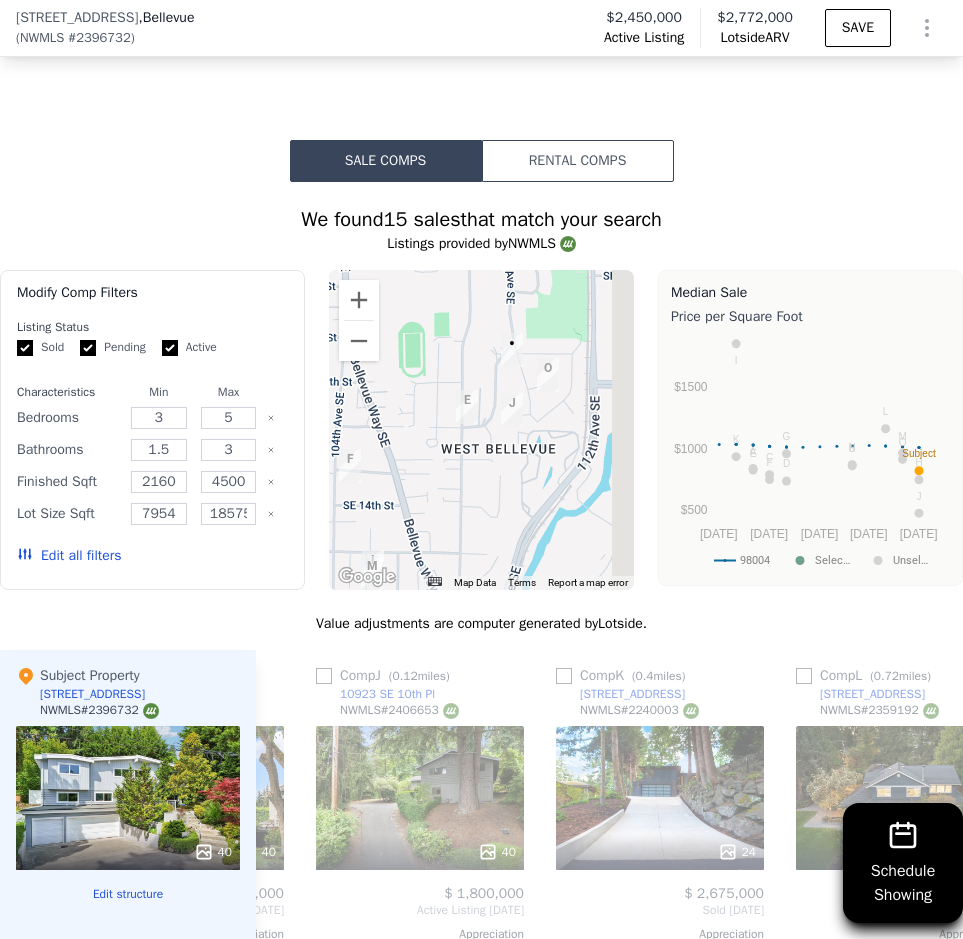 drag, startPoint x: 540, startPoint y: 362, endPoint x: 519, endPoint y: 352, distance: 23.259407 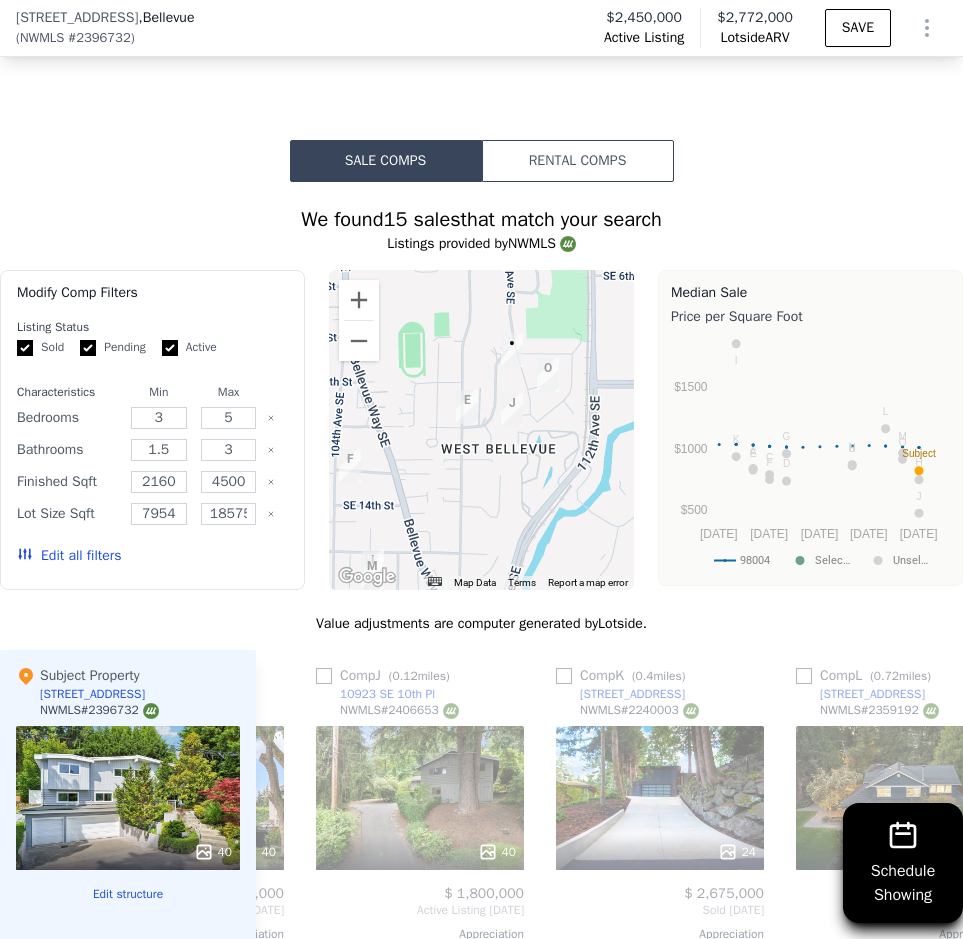 click on "Edit all filters" at bounding box center [69, 556] 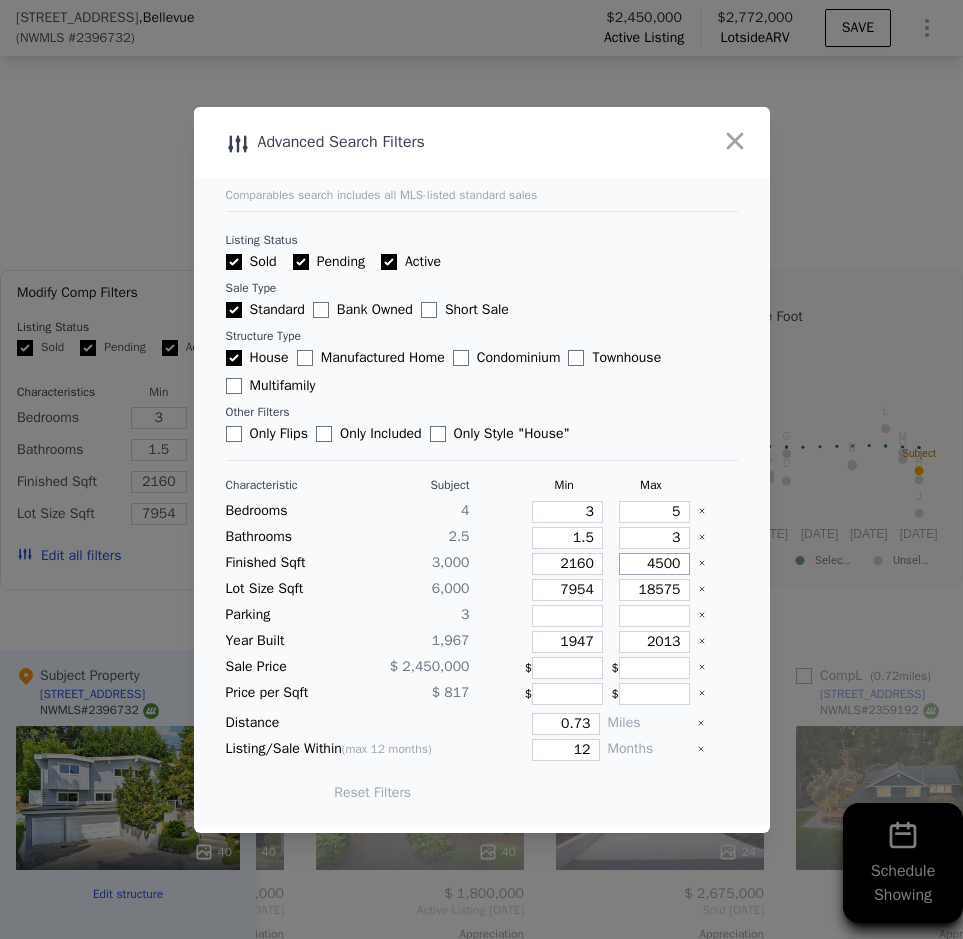 drag, startPoint x: 626, startPoint y: 570, endPoint x: 672, endPoint y: 570, distance: 46 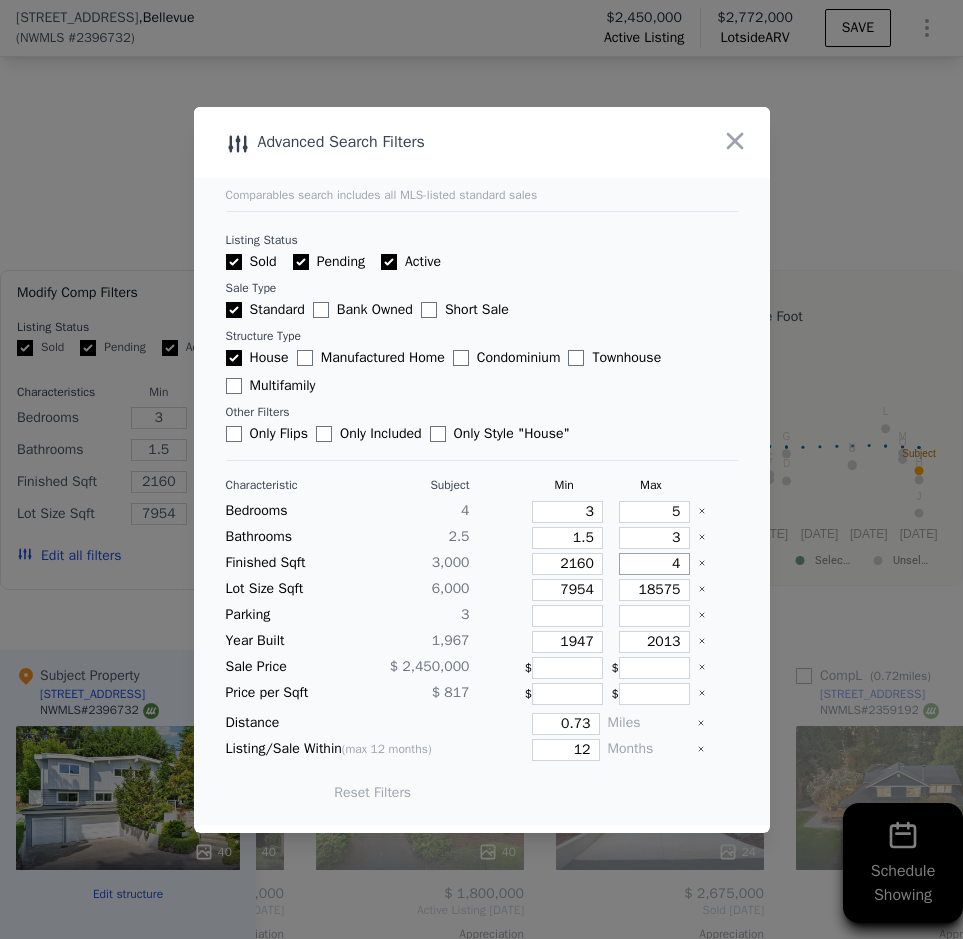 type on "48" 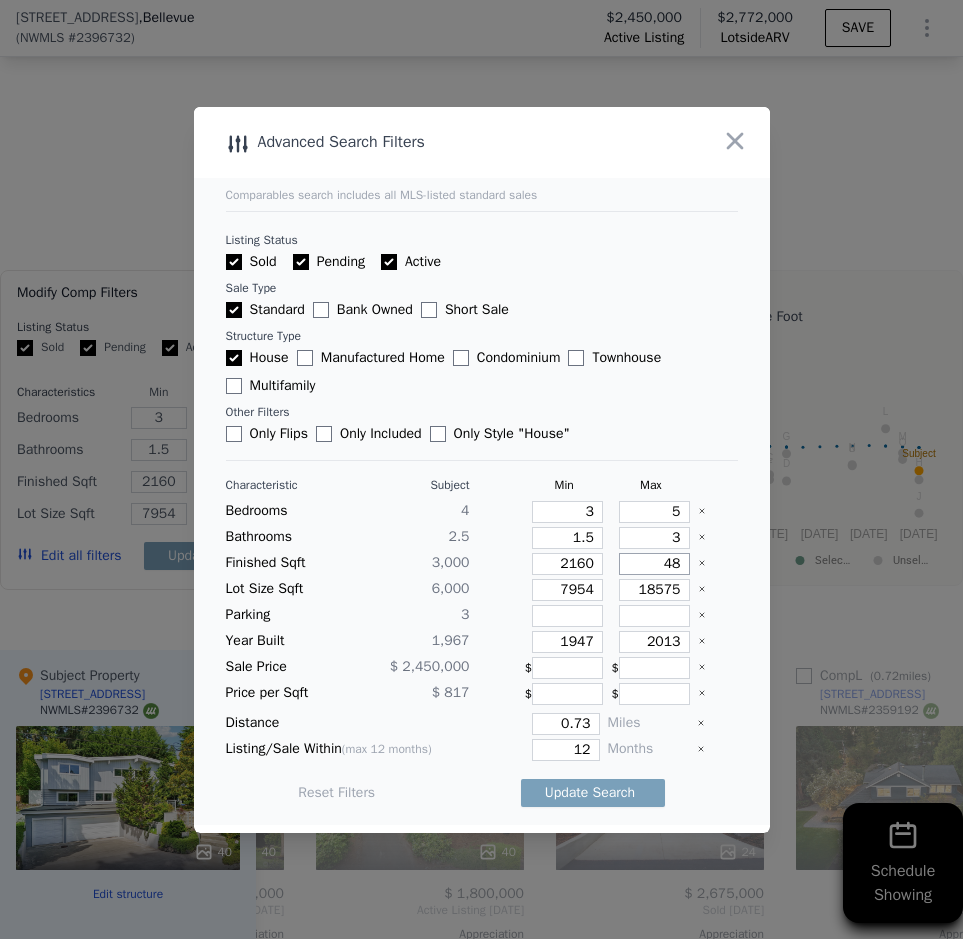type on "4" 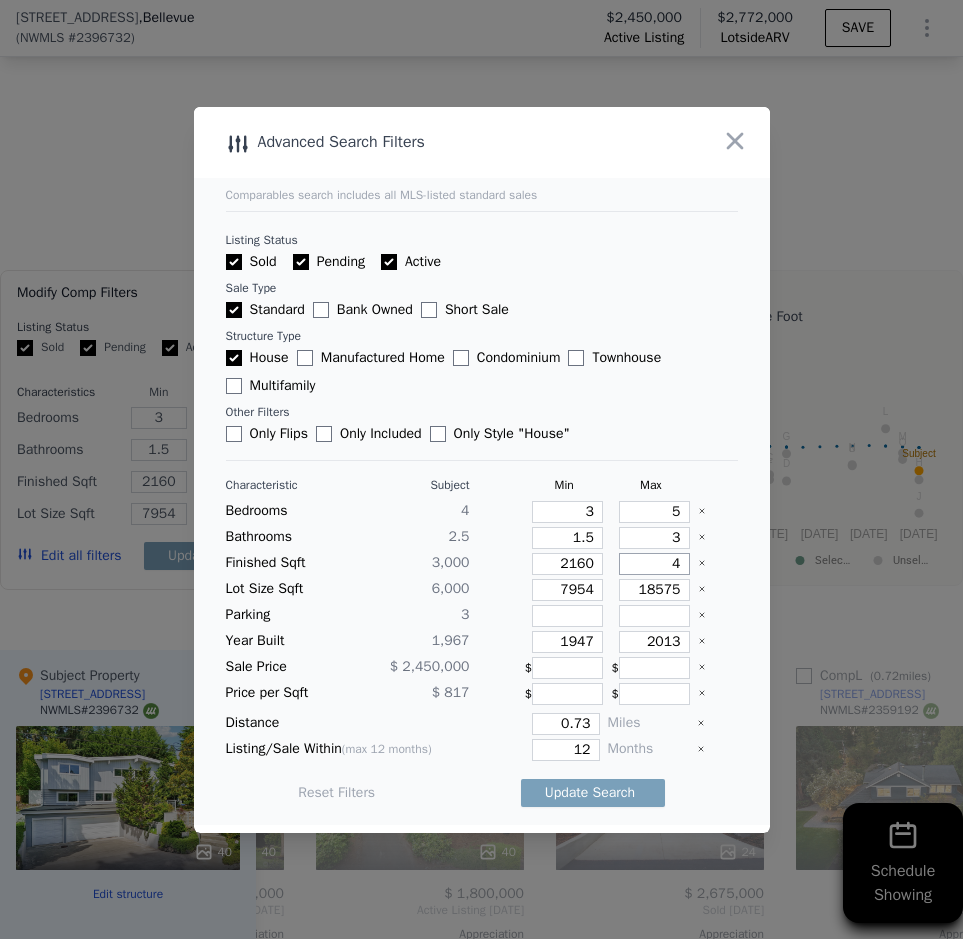 type on "40" 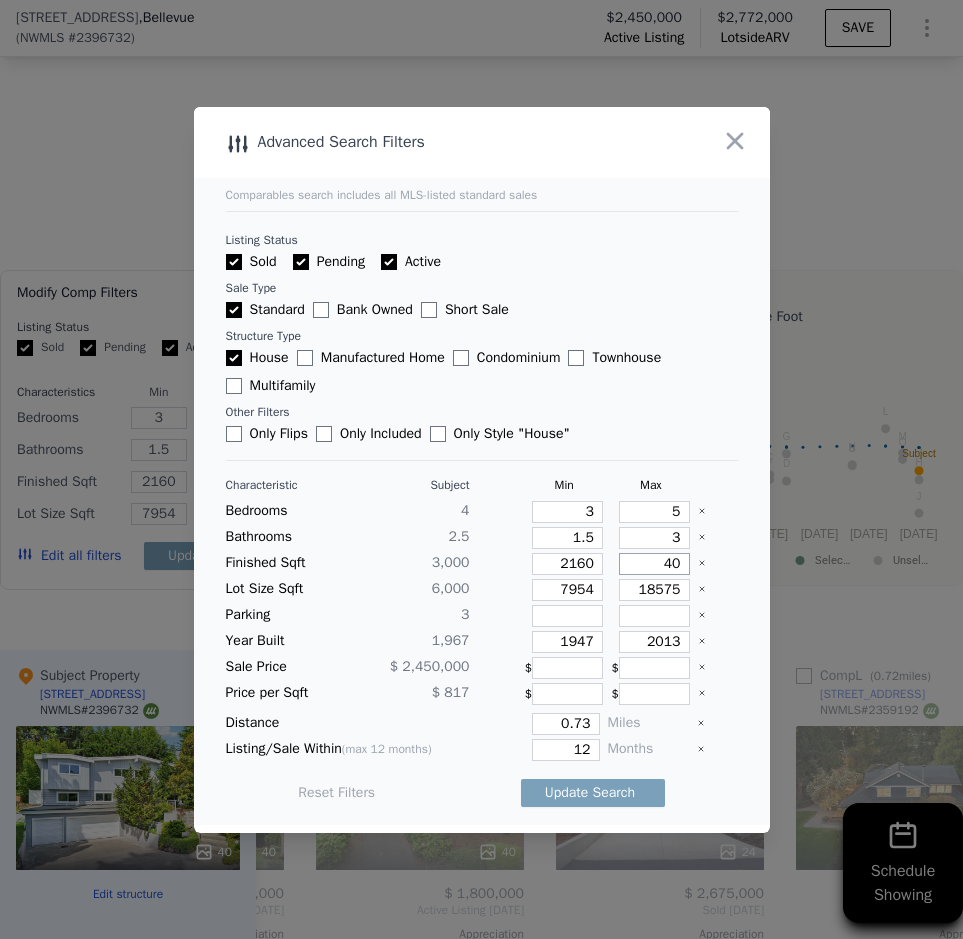 type on "40" 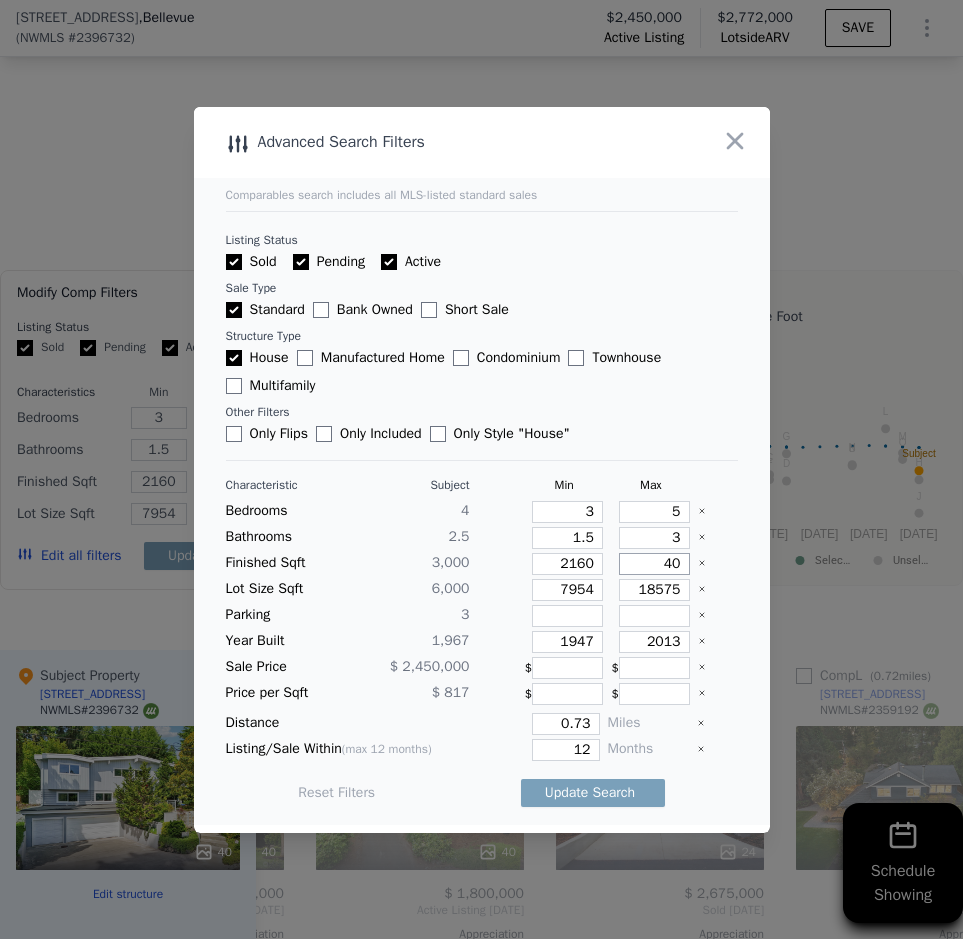 type on "4" 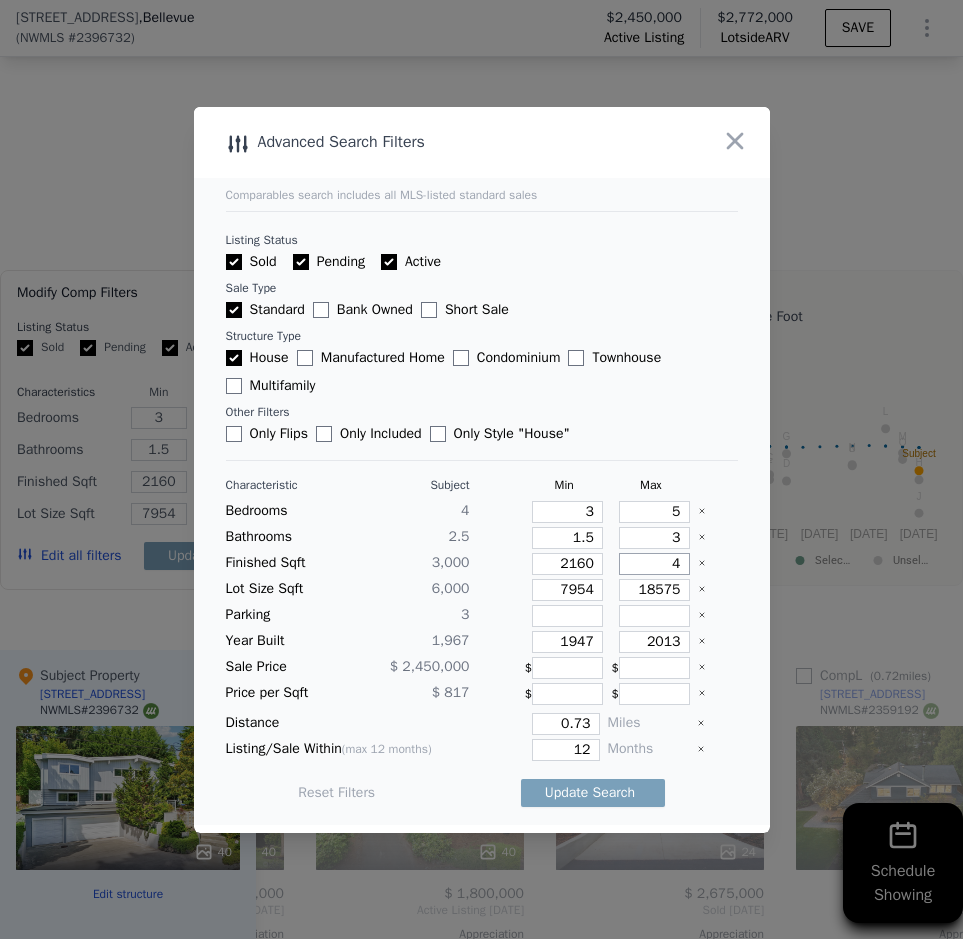 type on "4" 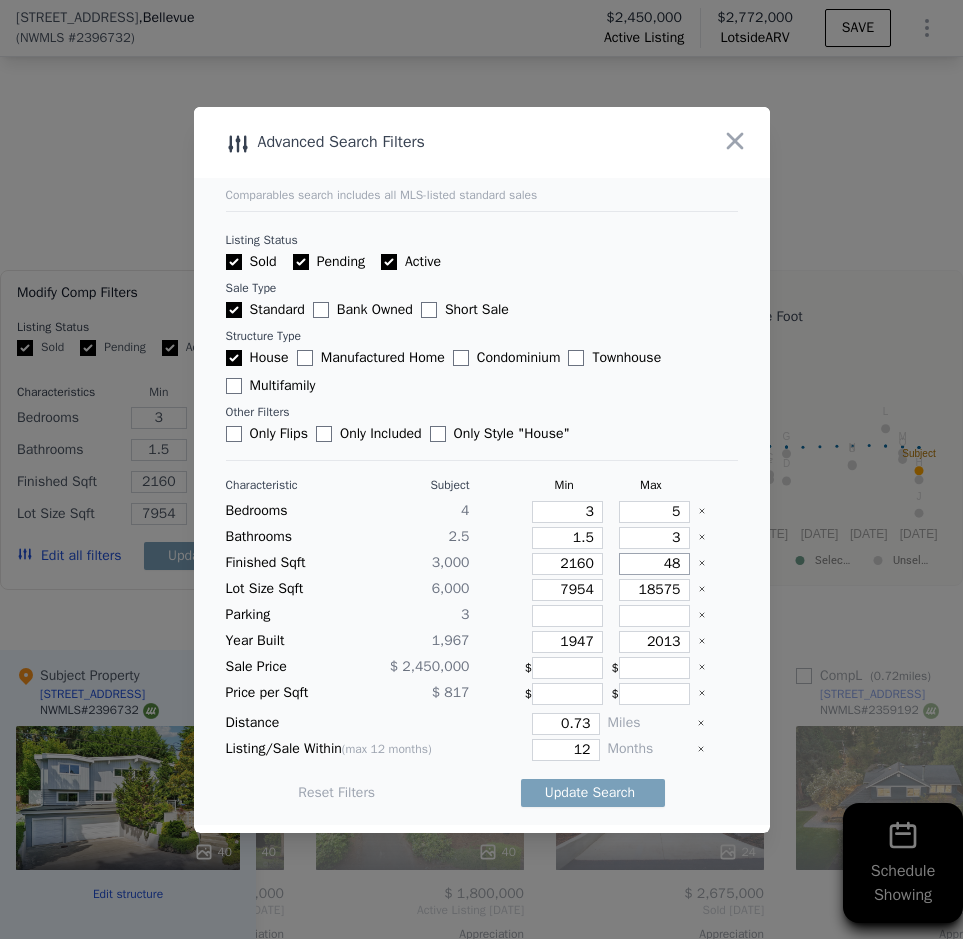 type on "48" 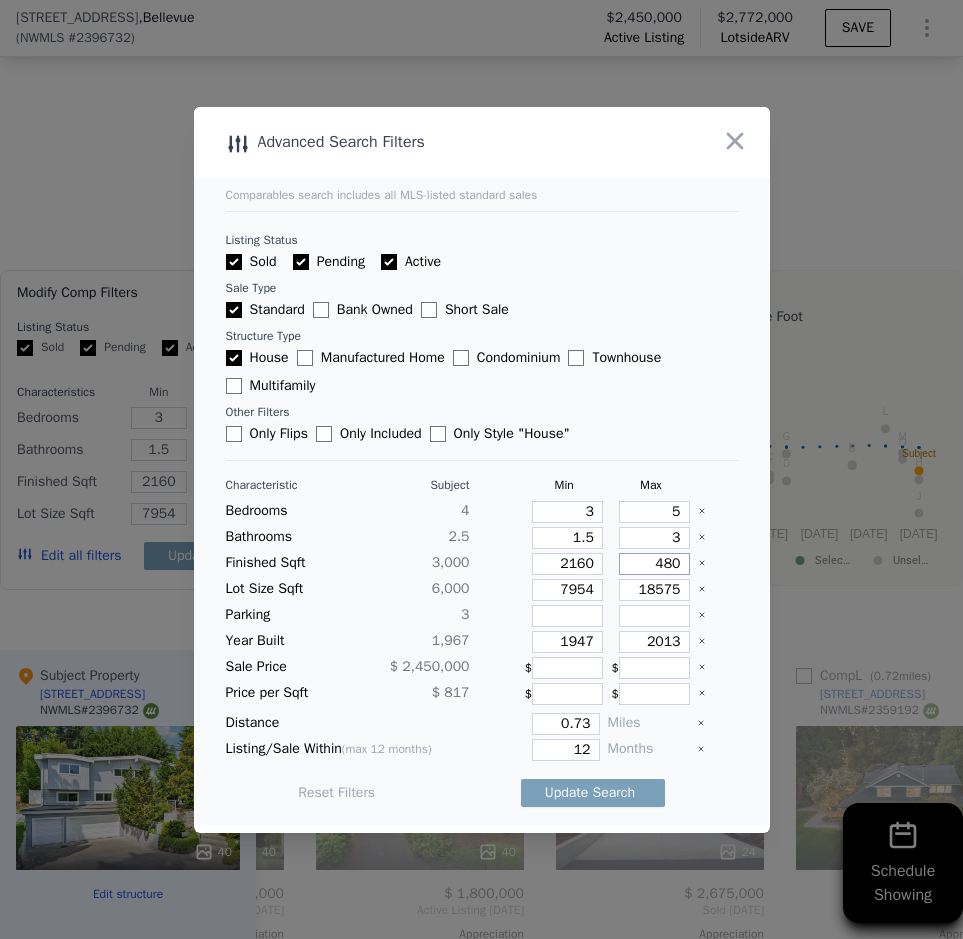 type on "480" 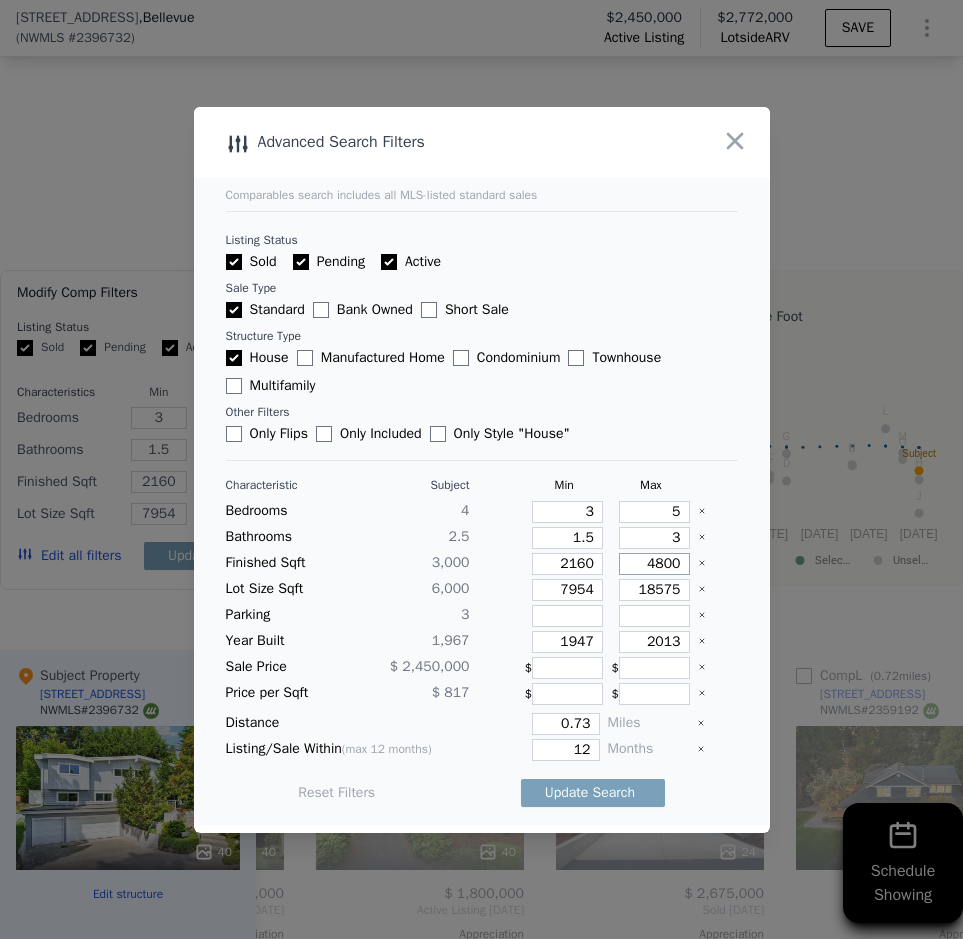 type on "4800" 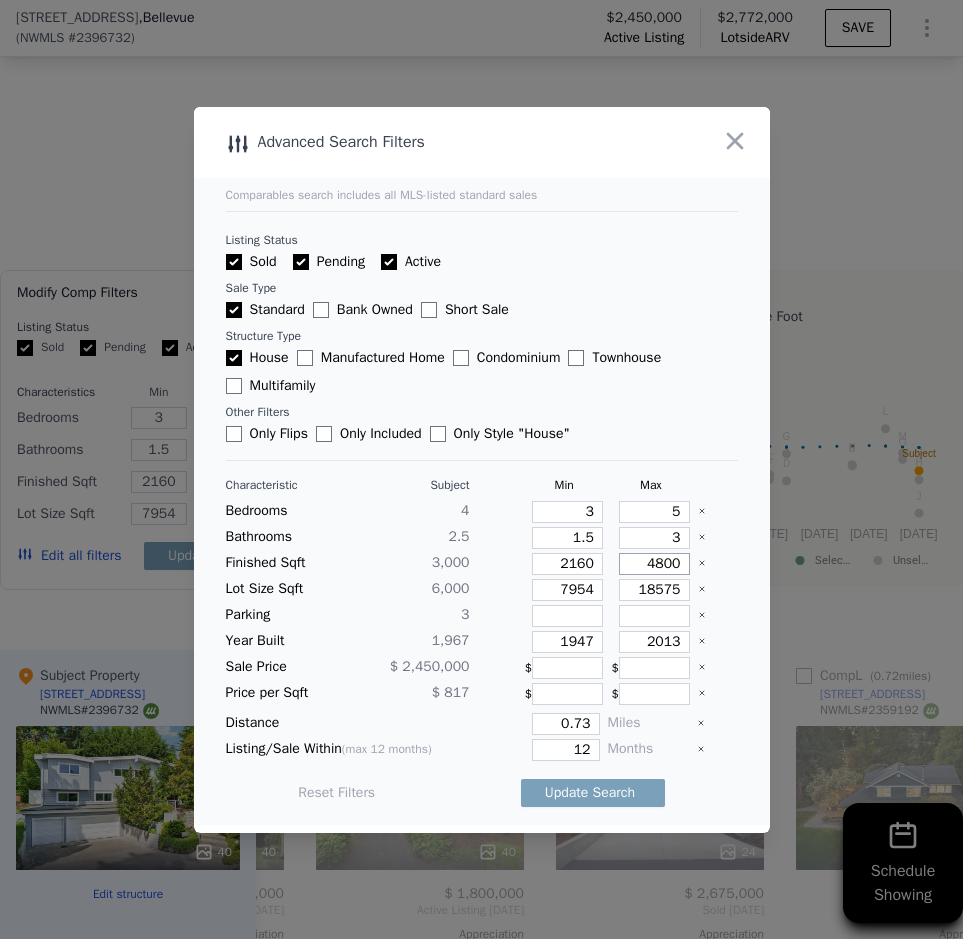 type on "4800" 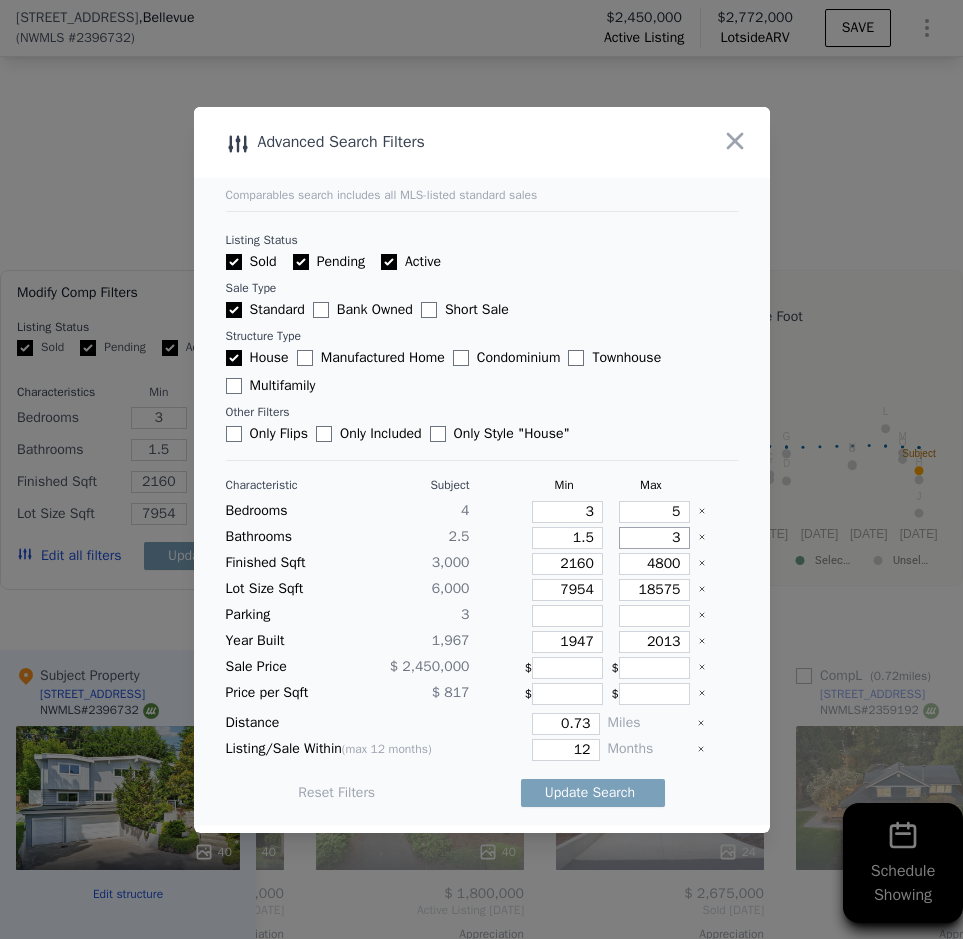 drag, startPoint x: 656, startPoint y: 543, endPoint x: 665, endPoint y: 534, distance: 12.727922 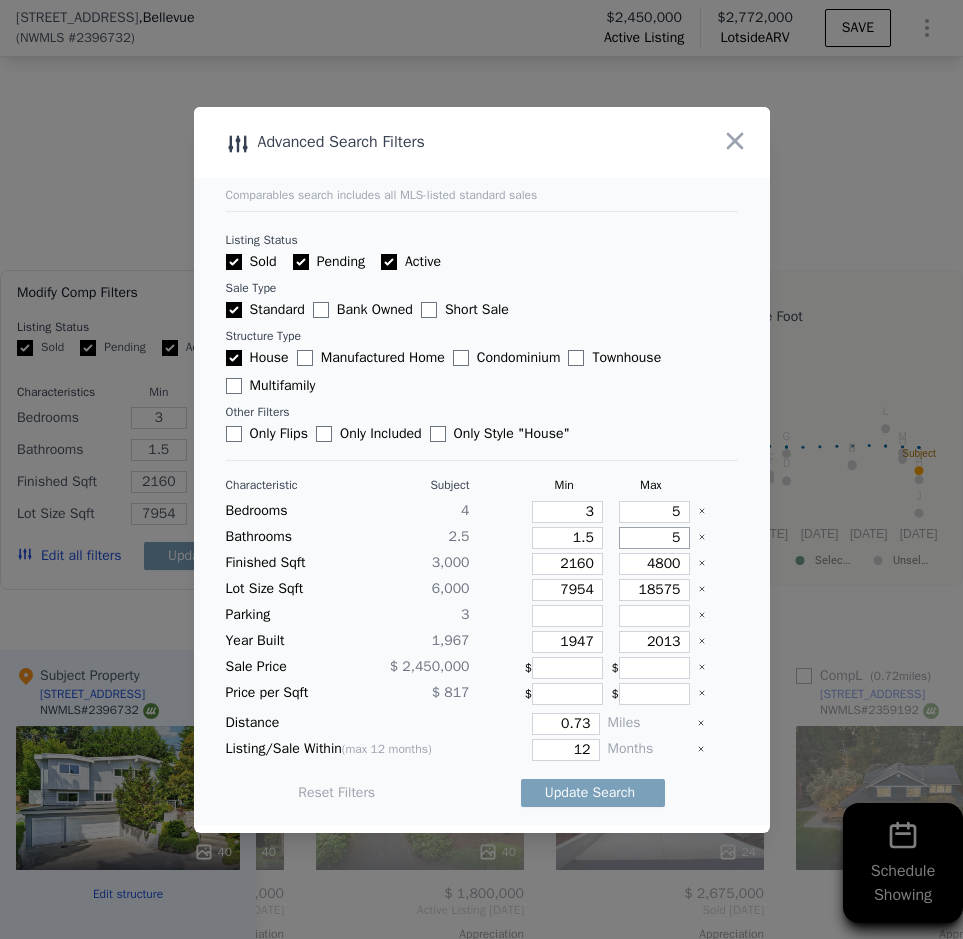 type on "5" 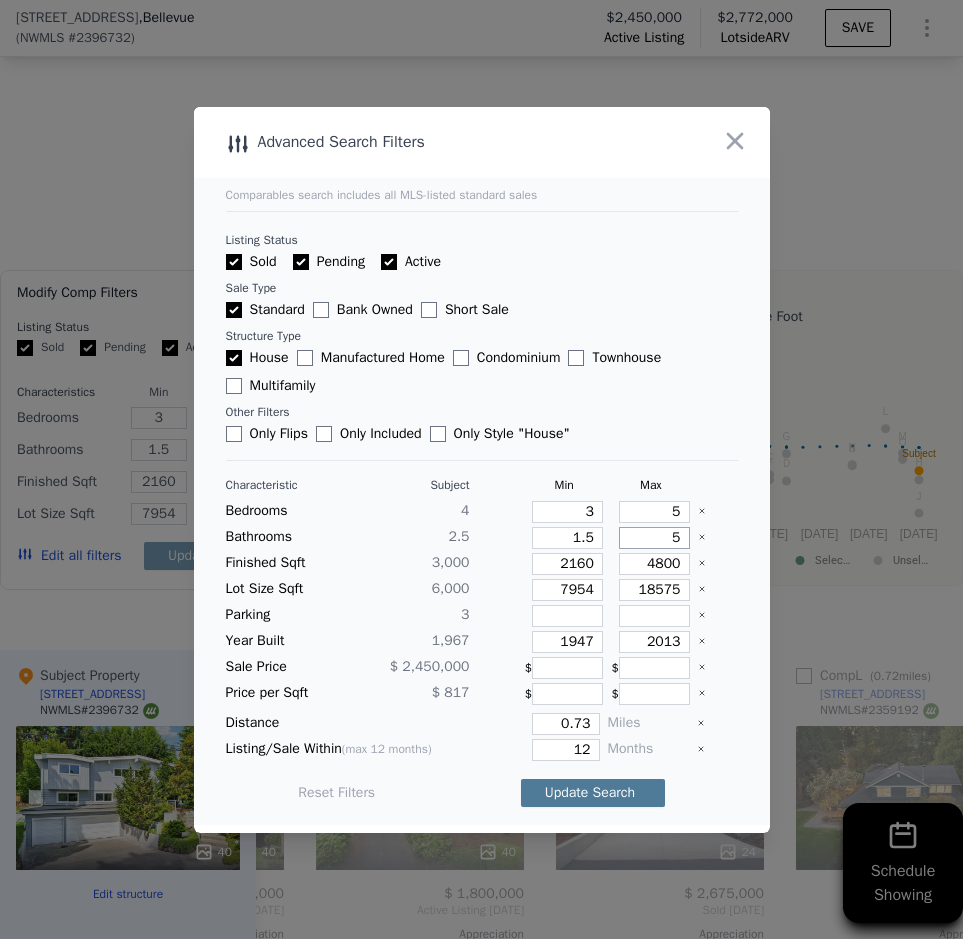 type on "5" 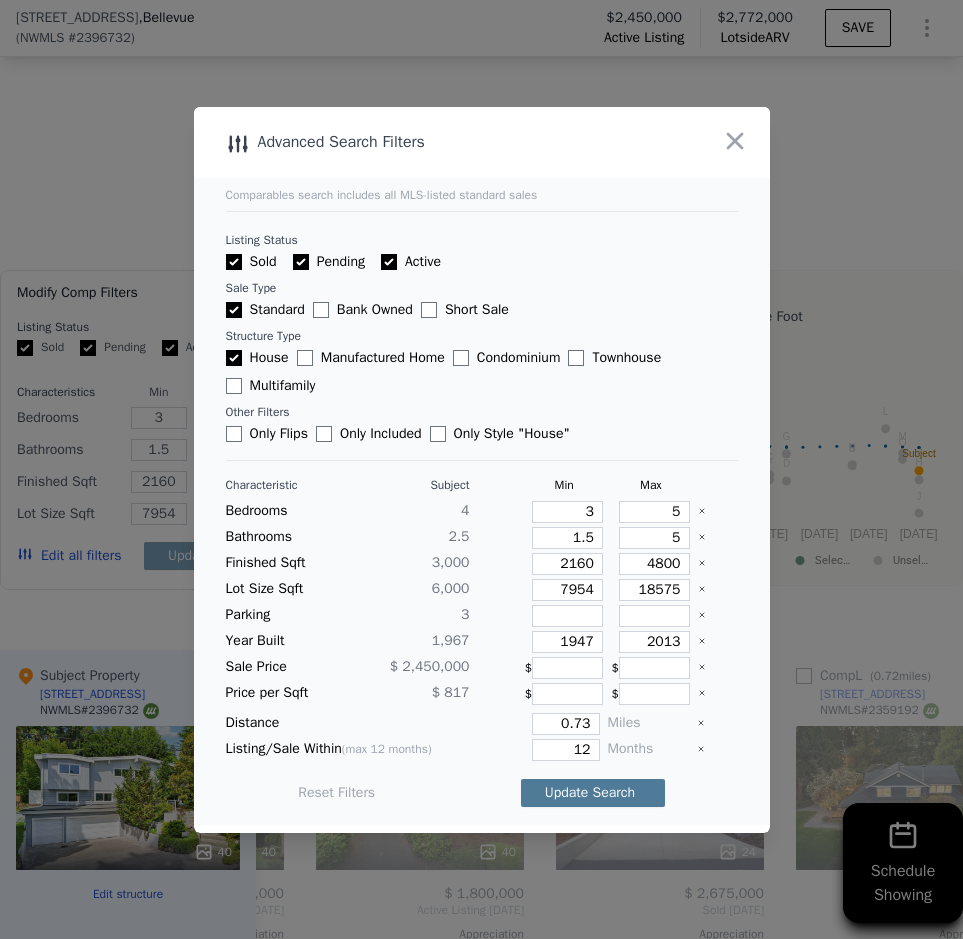 click on "Update Search" at bounding box center (593, 793) 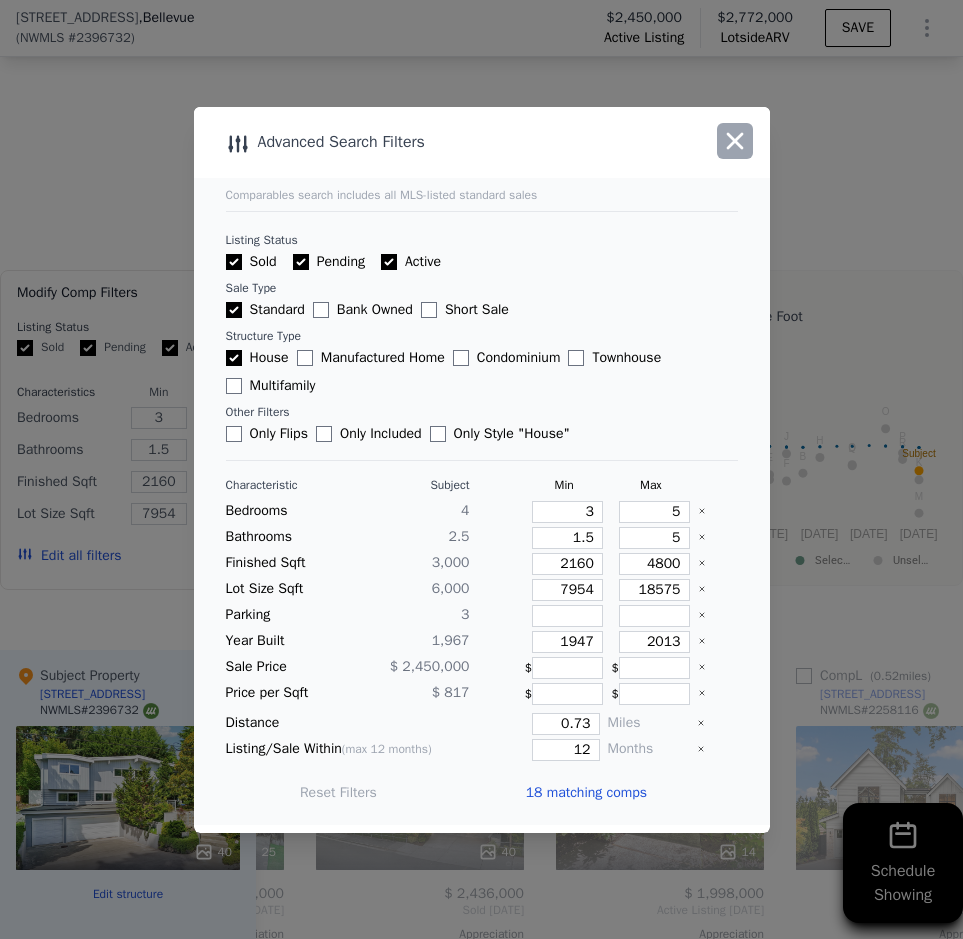 click 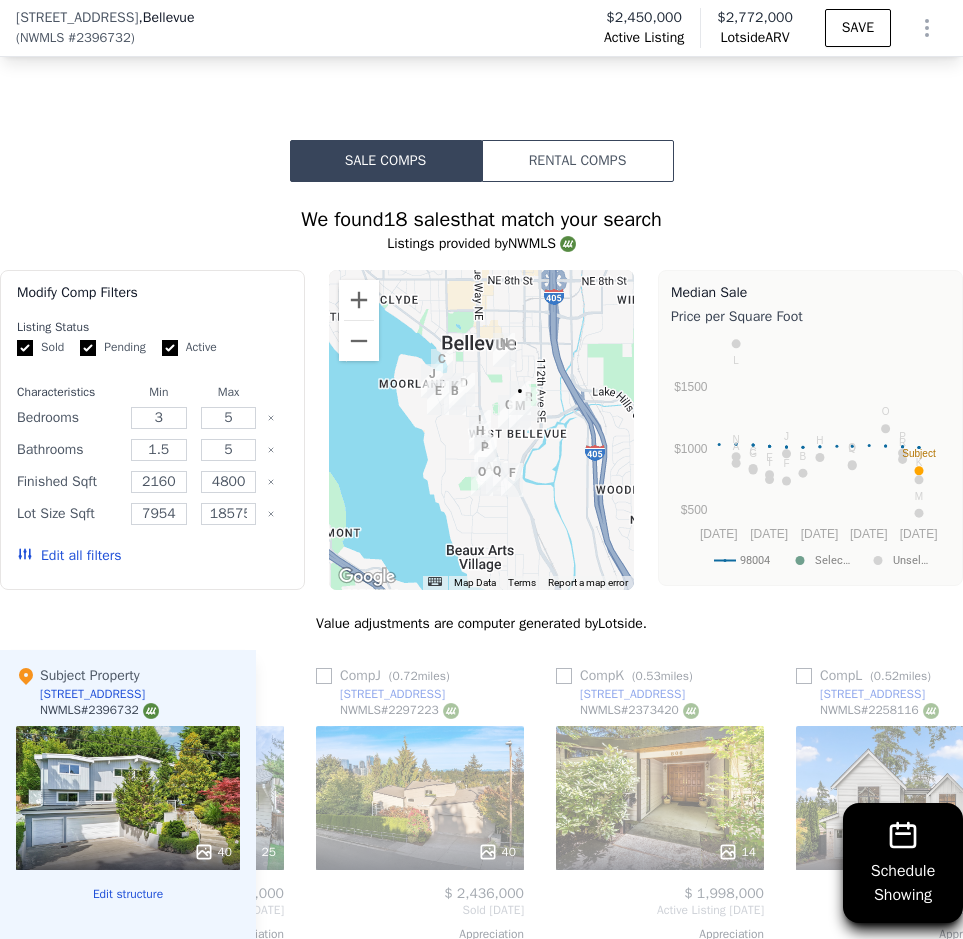 click at bounding box center [481, 430] 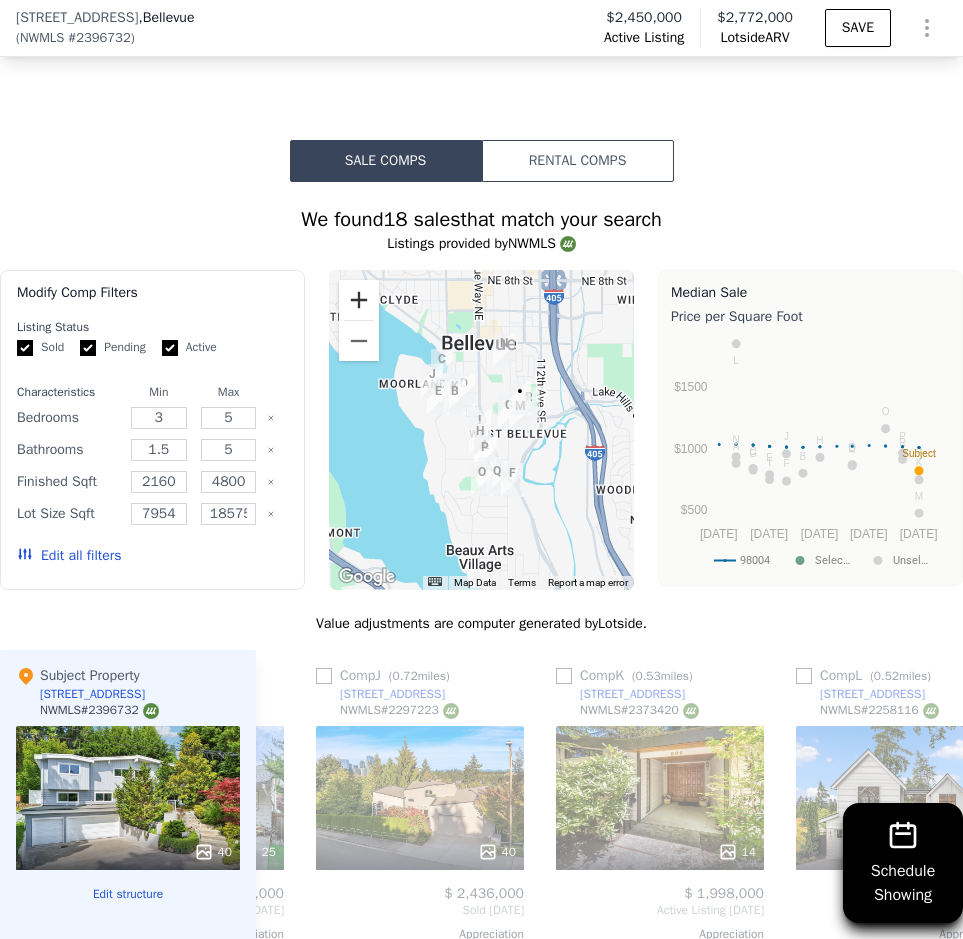 click at bounding box center (359, 300) 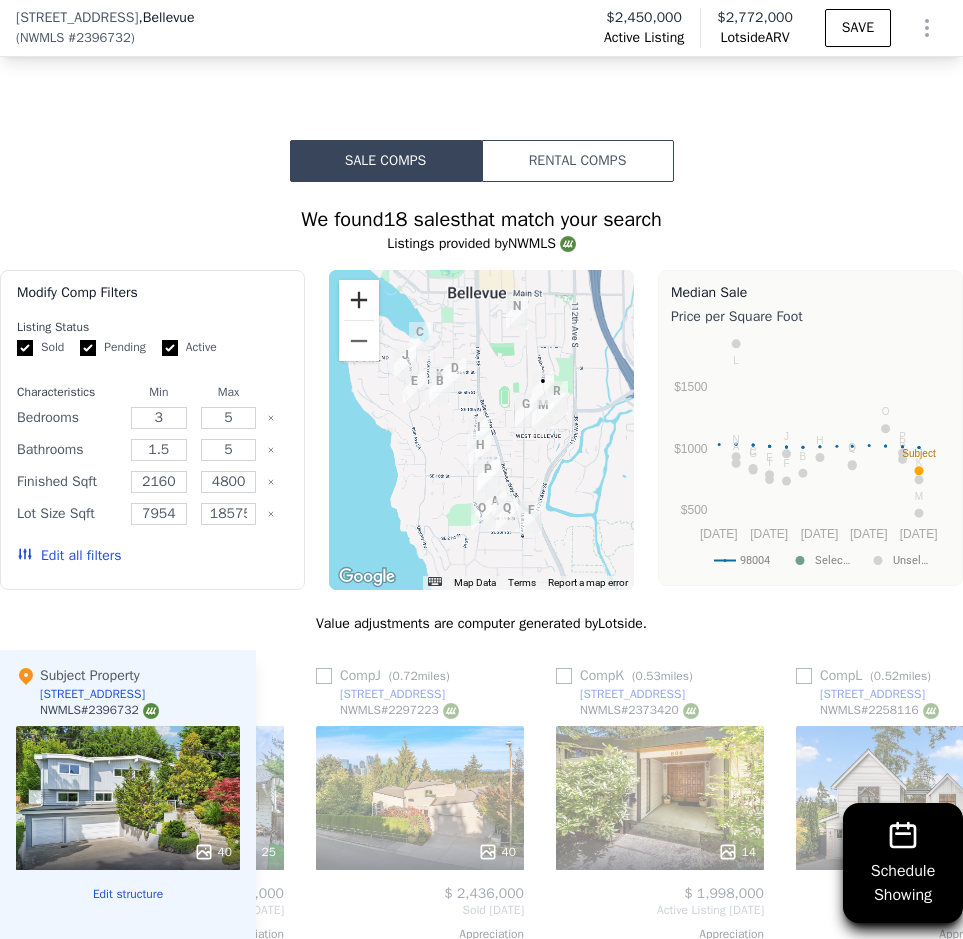 click at bounding box center (359, 300) 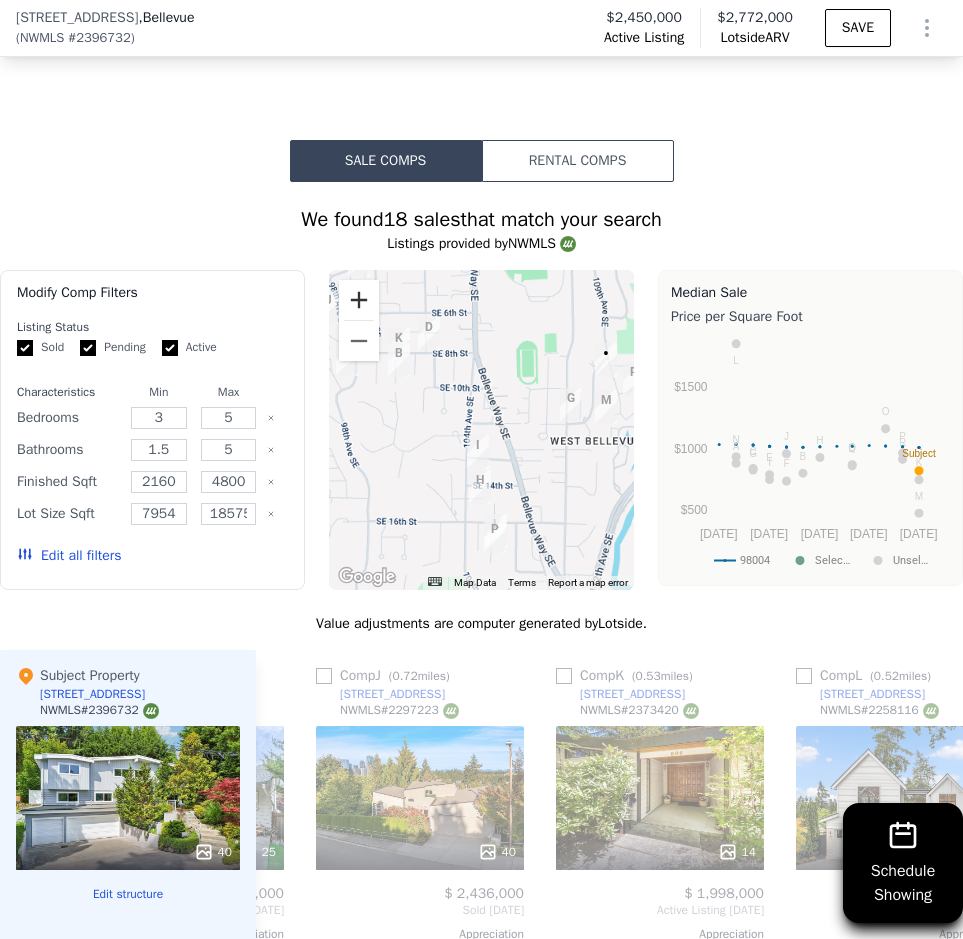 click at bounding box center (359, 300) 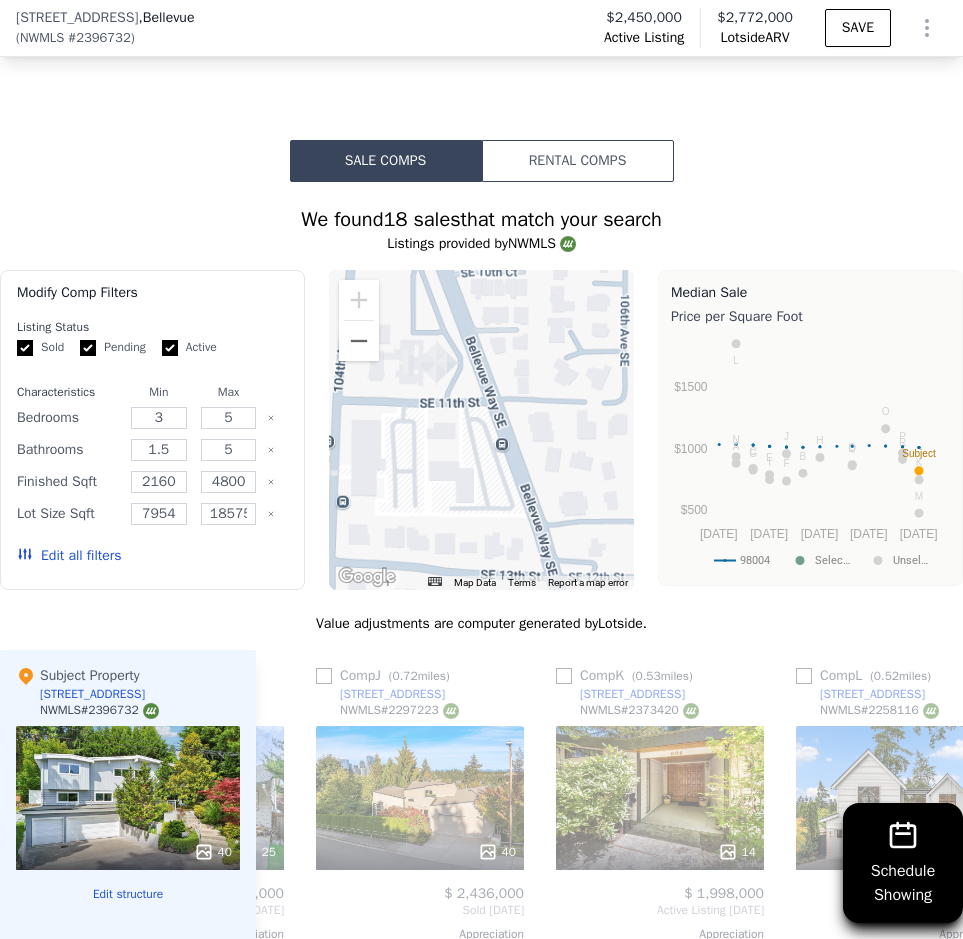 drag, startPoint x: 511, startPoint y: 509, endPoint x: 190, endPoint y: 522, distance: 321.26312 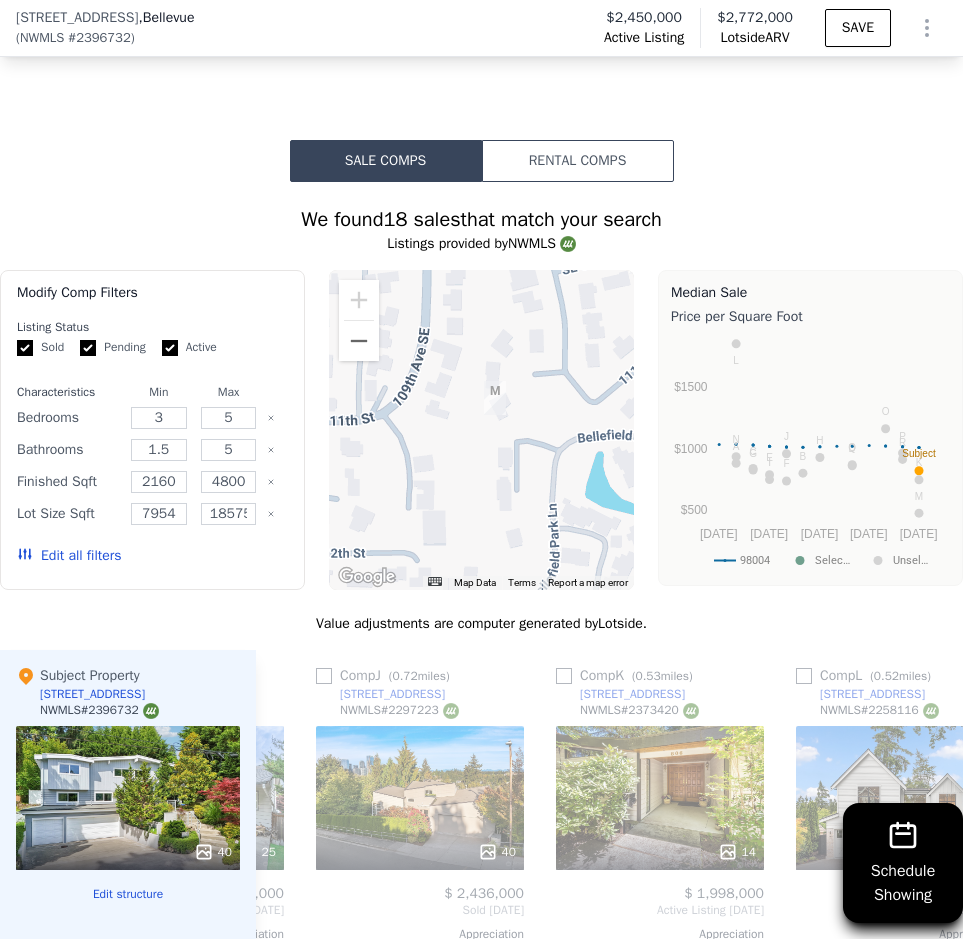 scroll, scrollTop: 3091, scrollLeft: 0, axis: vertical 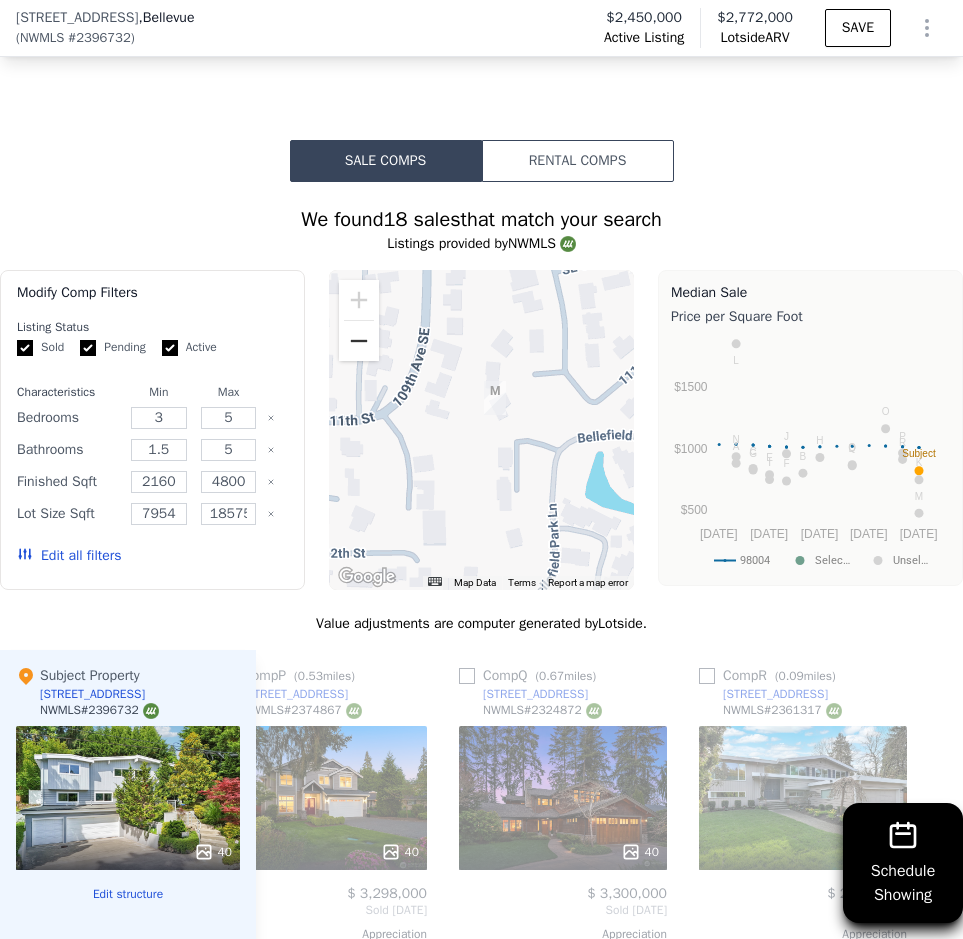 click at bounding box center (359, 341) 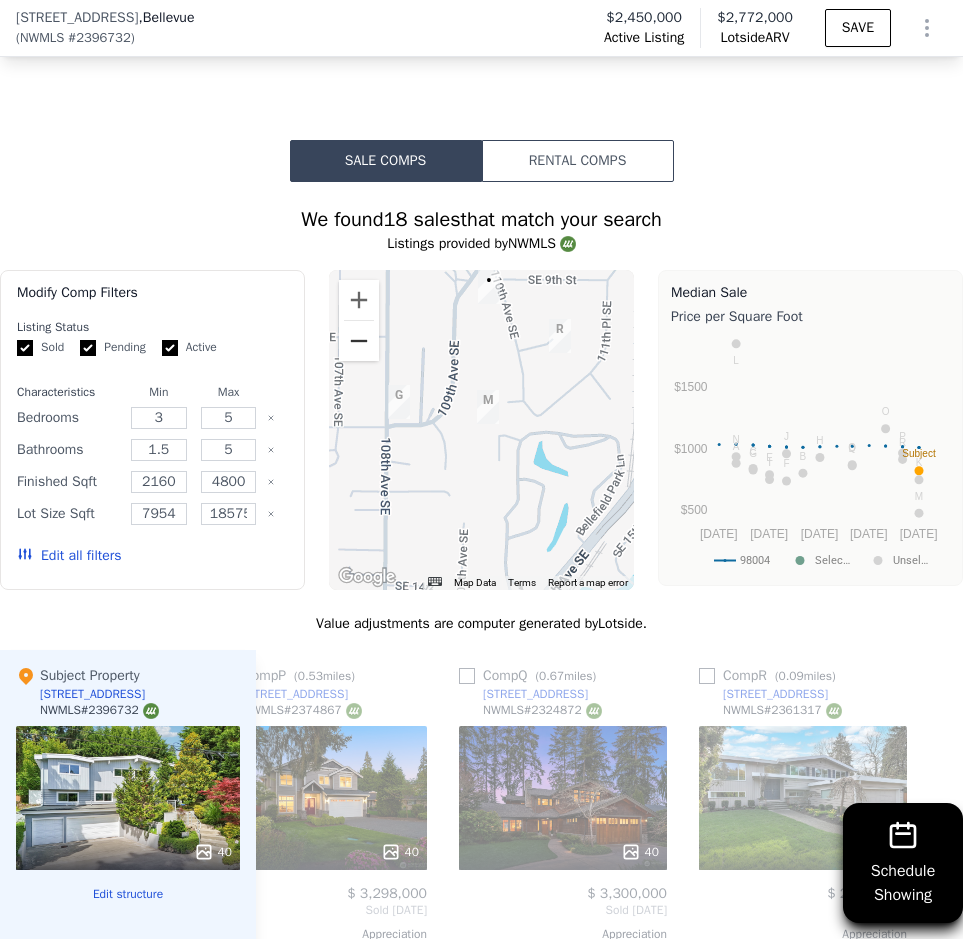 click at bounding box center [359, 341] 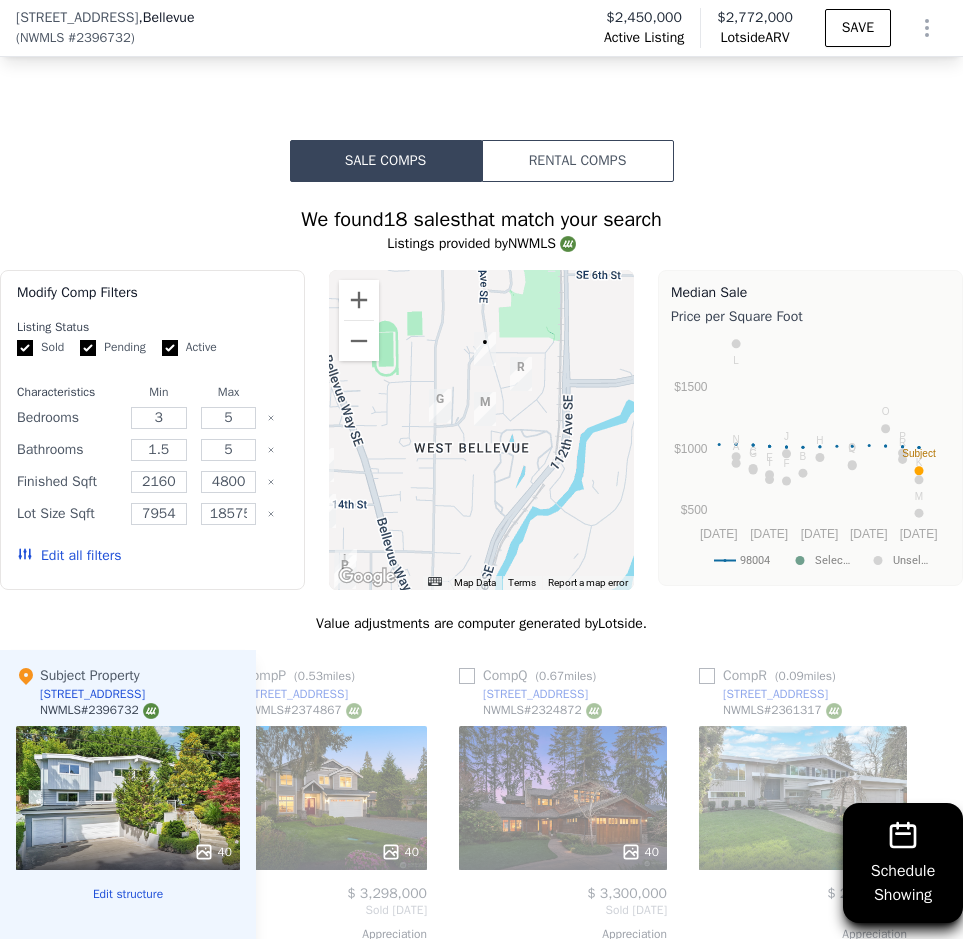 drag, startPoint x: 470, startPoint y: 507, endPoint x: 455, endPoint y: 461, distance: 48.38388 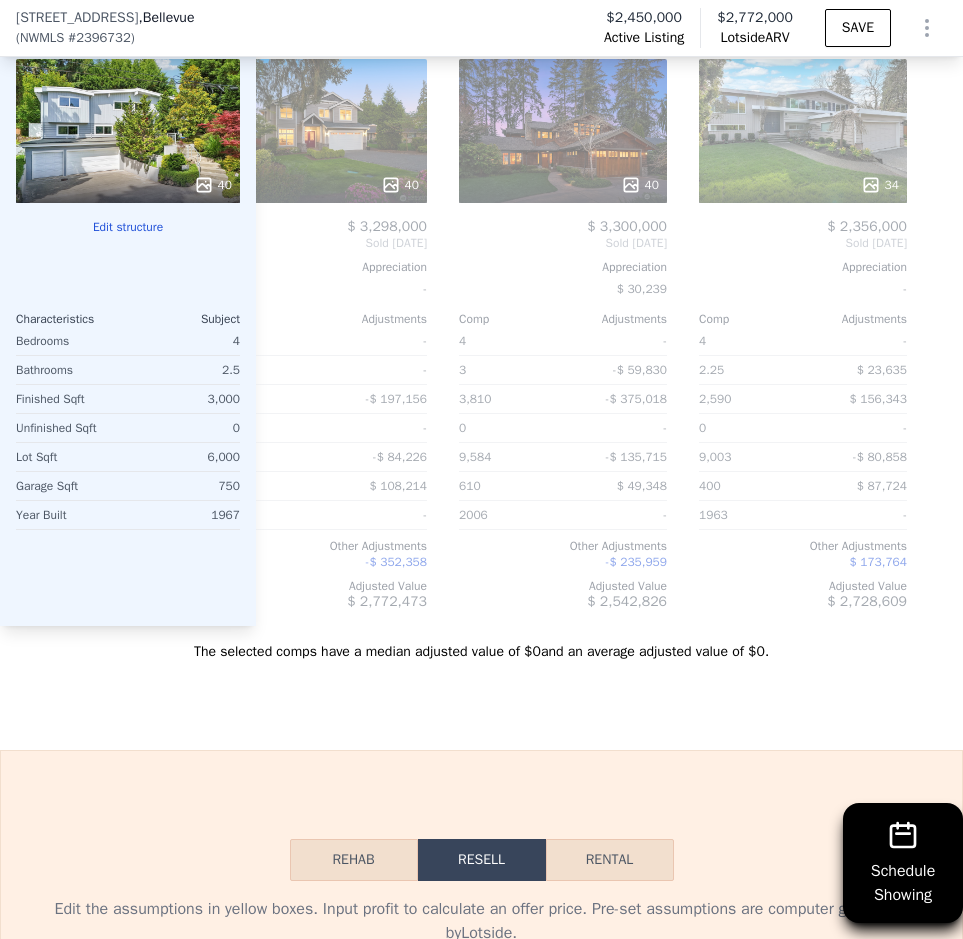 scroll, scrollTop: 3150, scrollLeft: 0, axis: vertical 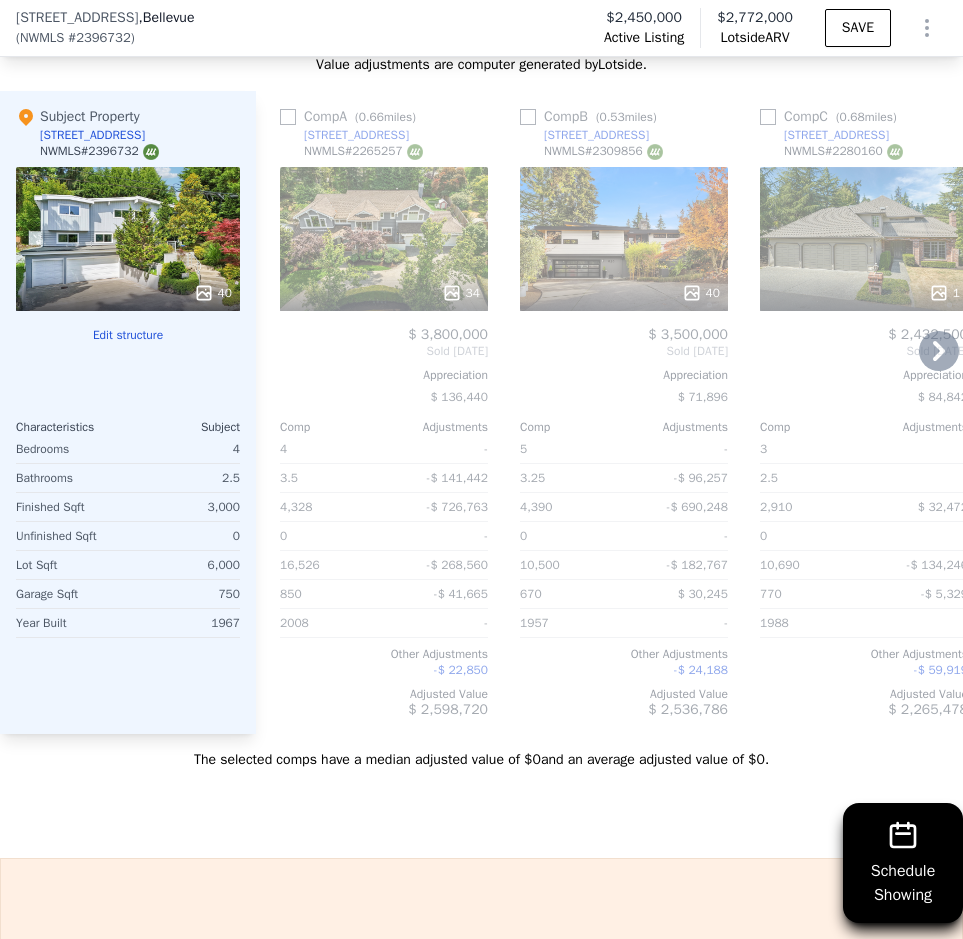 click on "34" at bounding box center [384, 239] 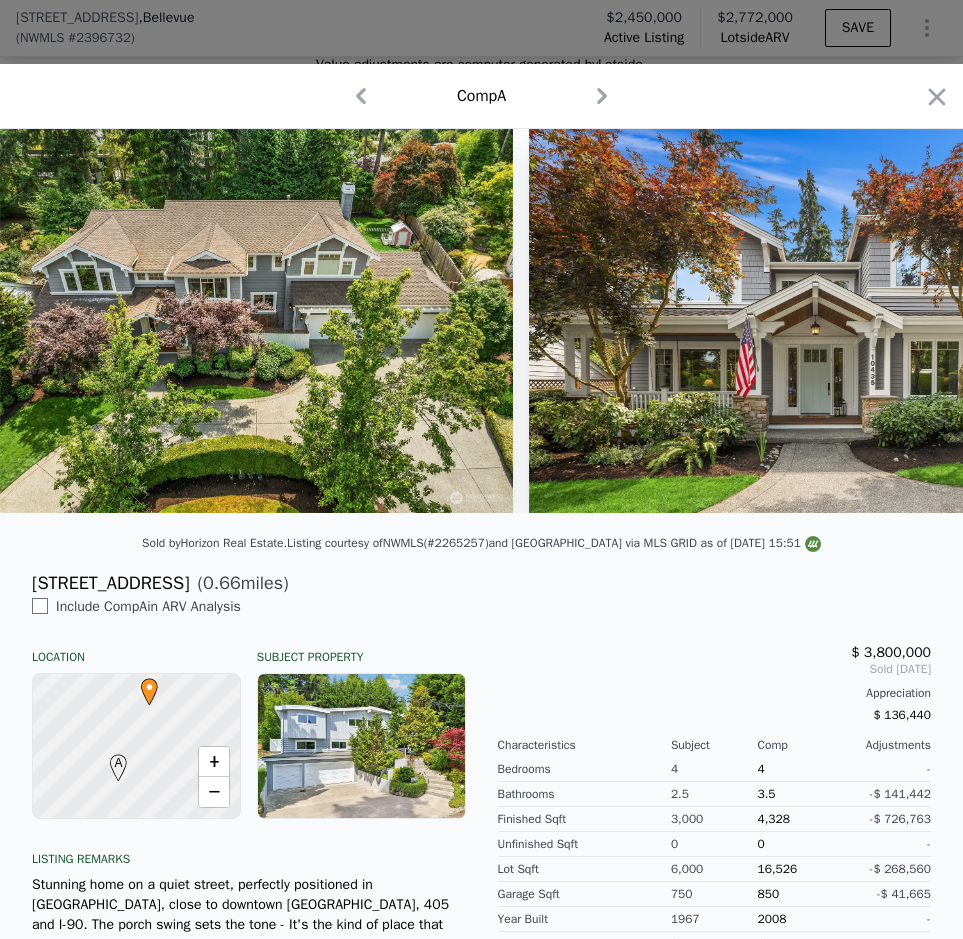 click 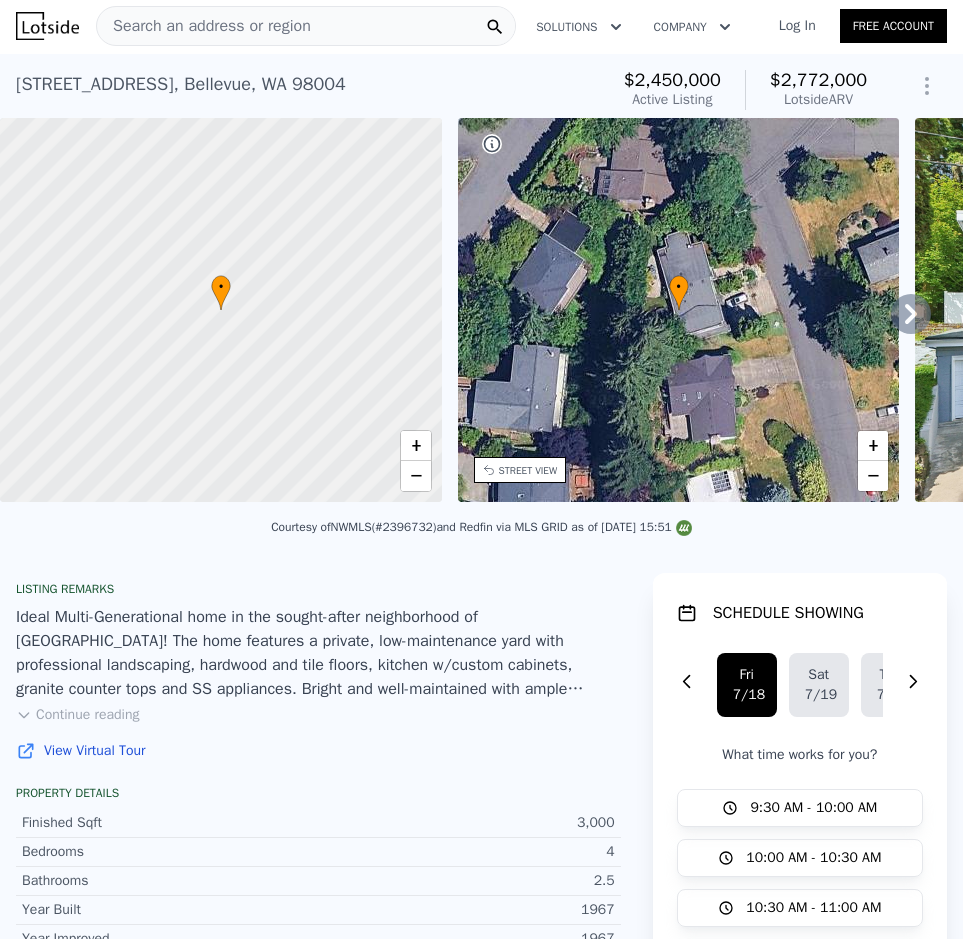 scroll, scrollTop: 0, scrollLeft: 0, axis: both 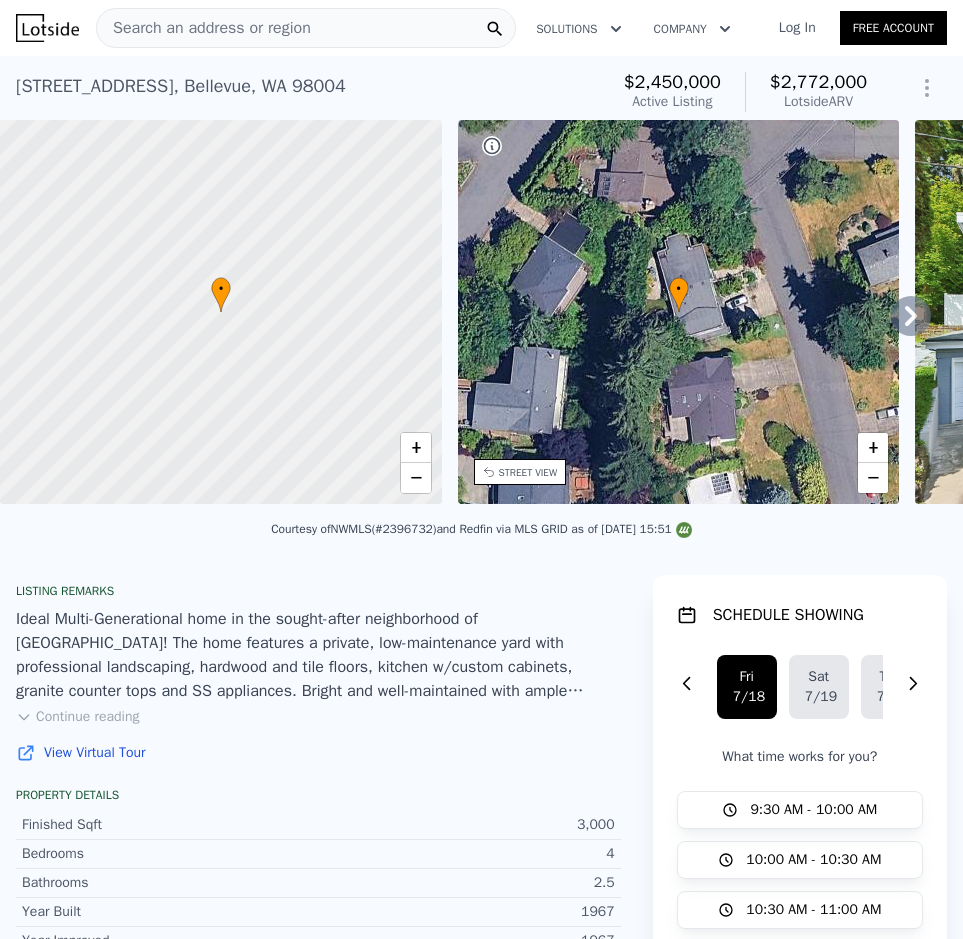 click at bounding box center [47, 28] 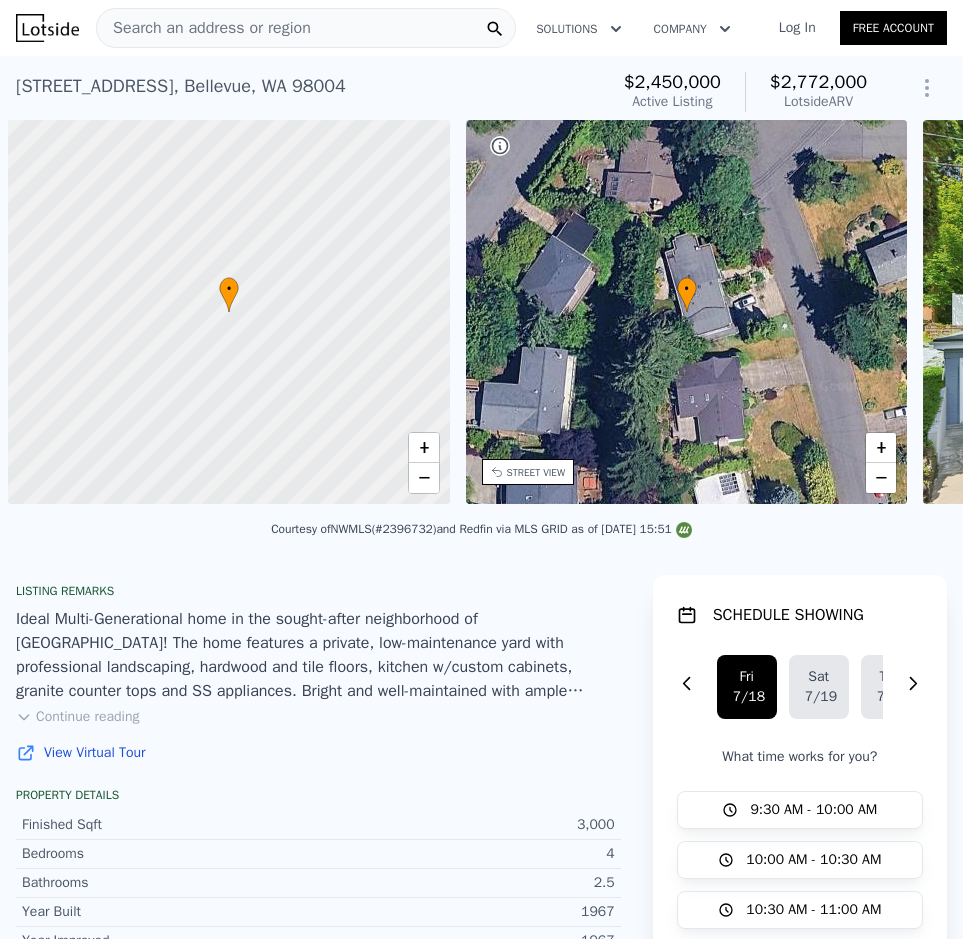 scroll, scrollTop: 0, scrollLeft: 8, axis: horizontal 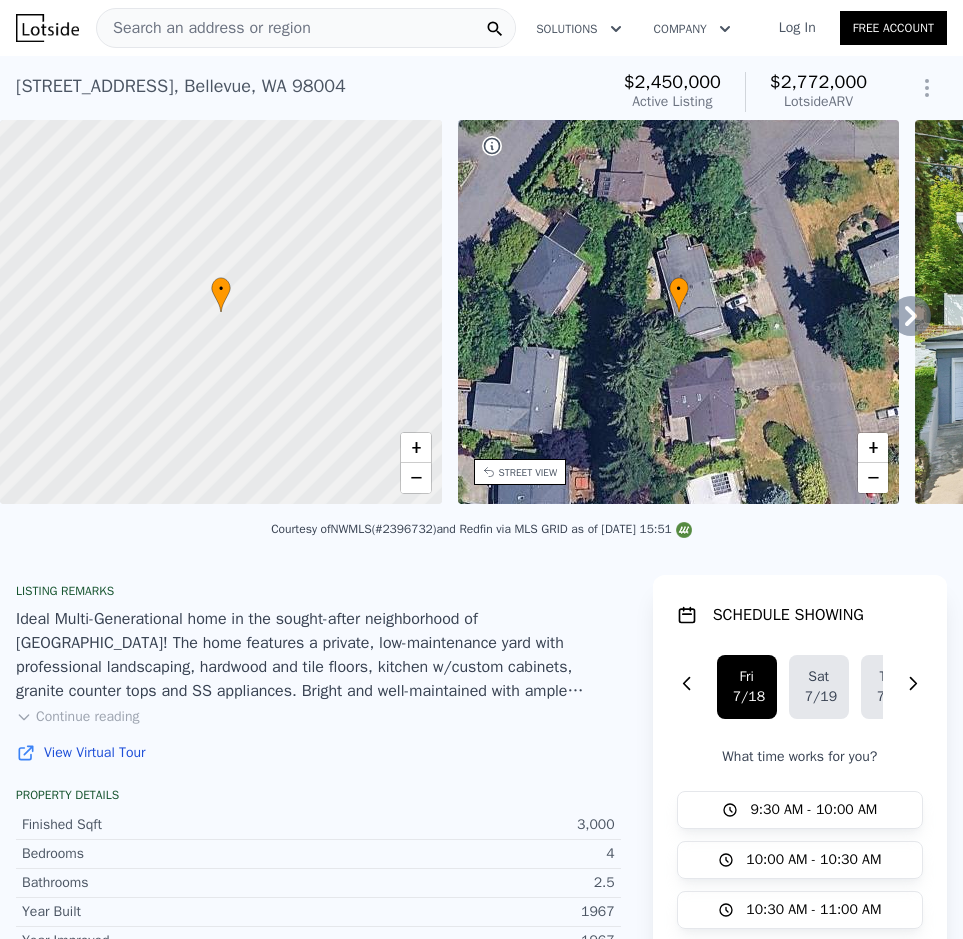 click on "Search an address or region" at bounding box center [306, 28] 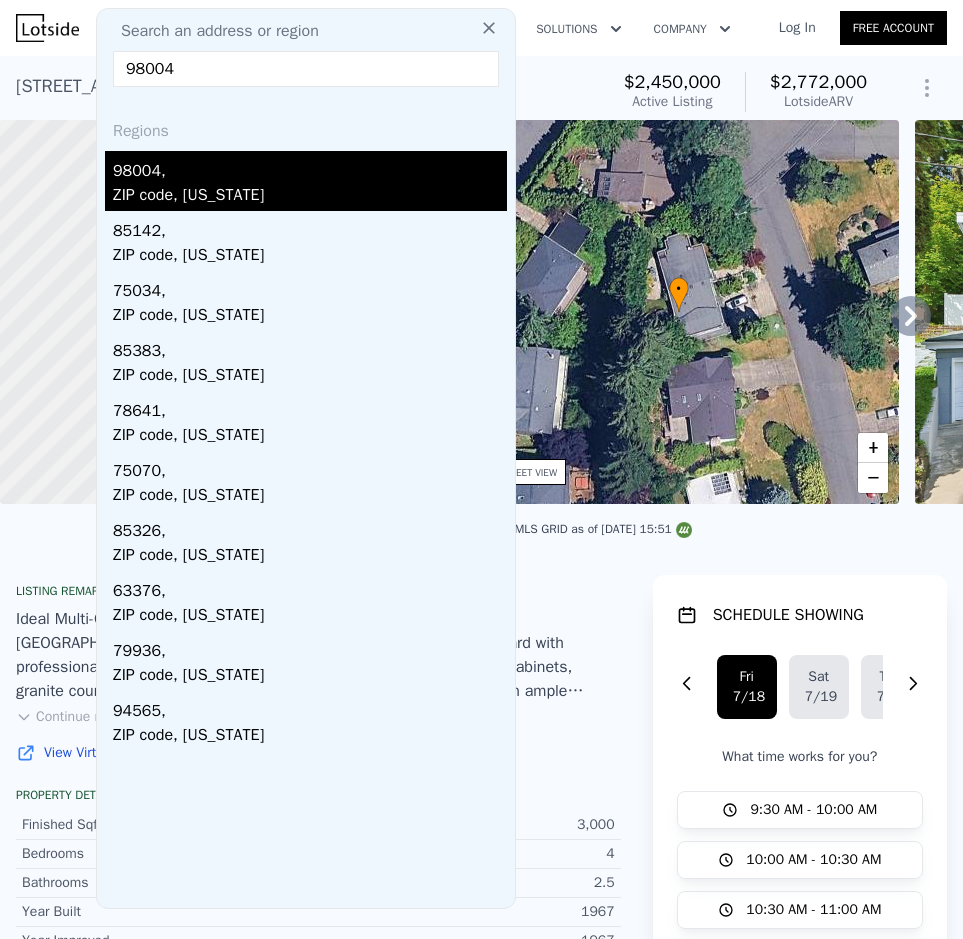 type on "98004" 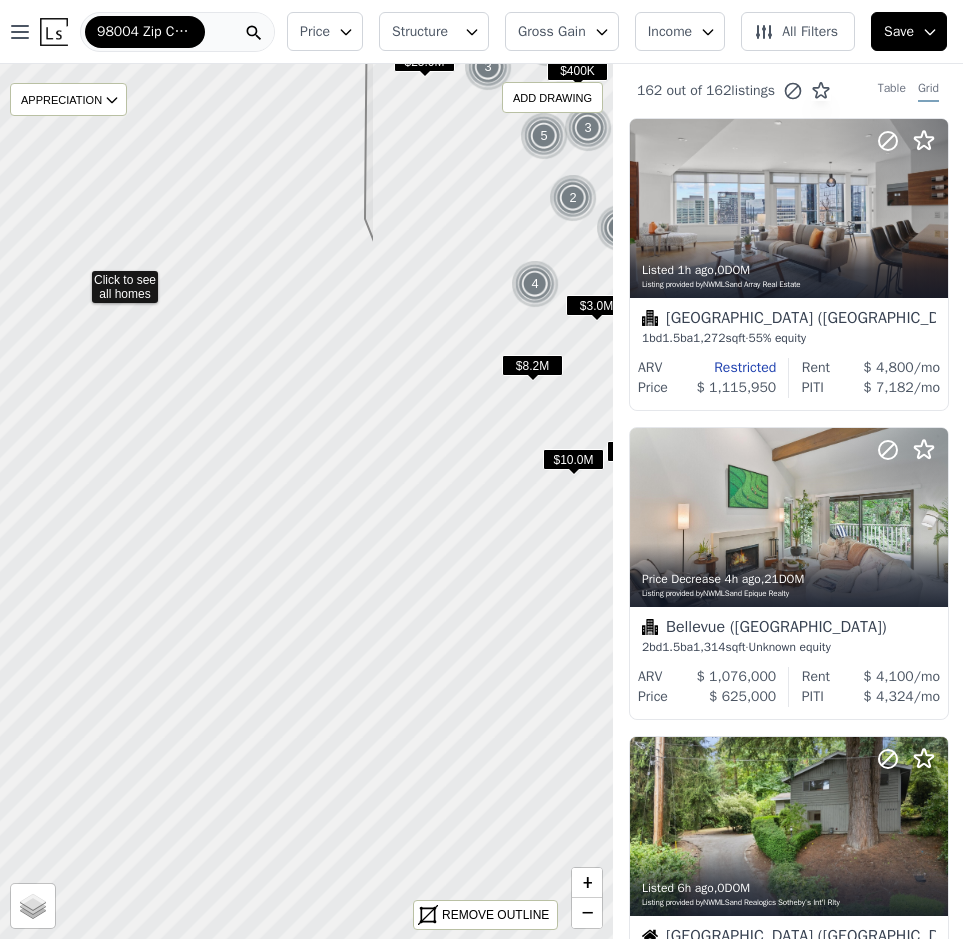 drag, startPoint x: 382, startPoint y: 483, endPoint x: 80, endPoint y: 279, distance: 364.4448 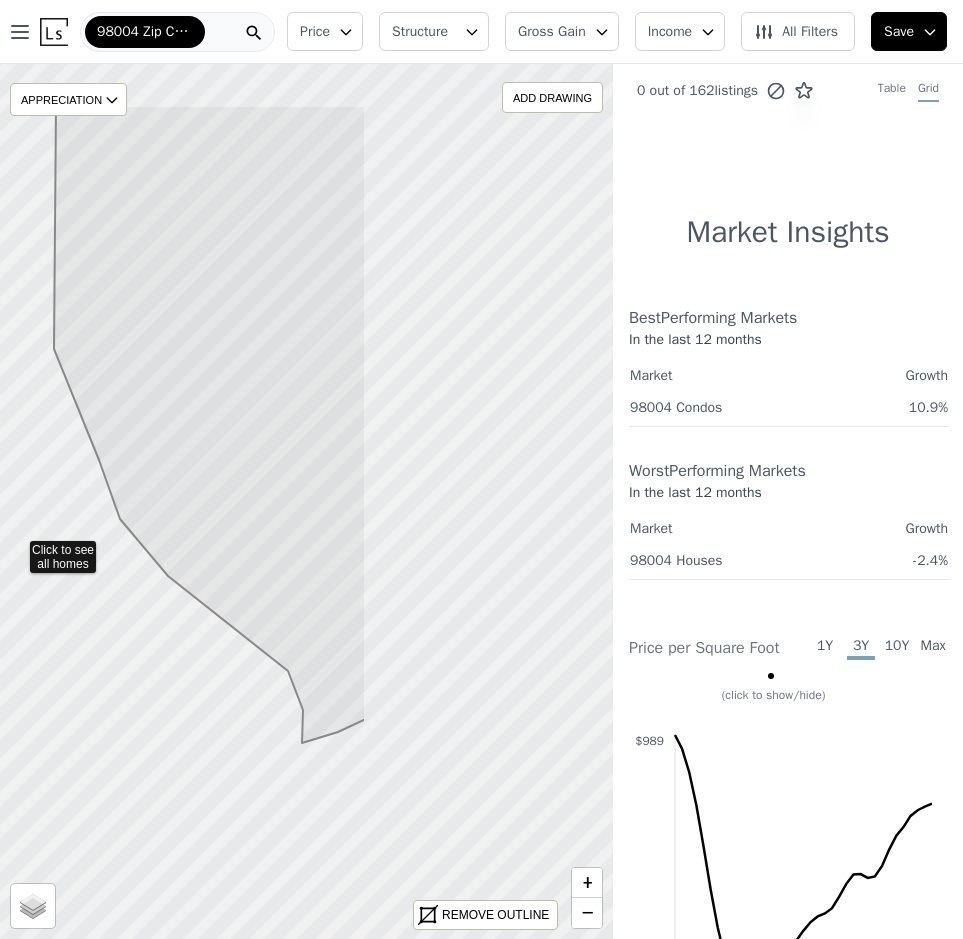 drag, startPoint x: 327, startPoint y: 421, endPoint x: 16, endPoint y: 549, distance: 336.31088 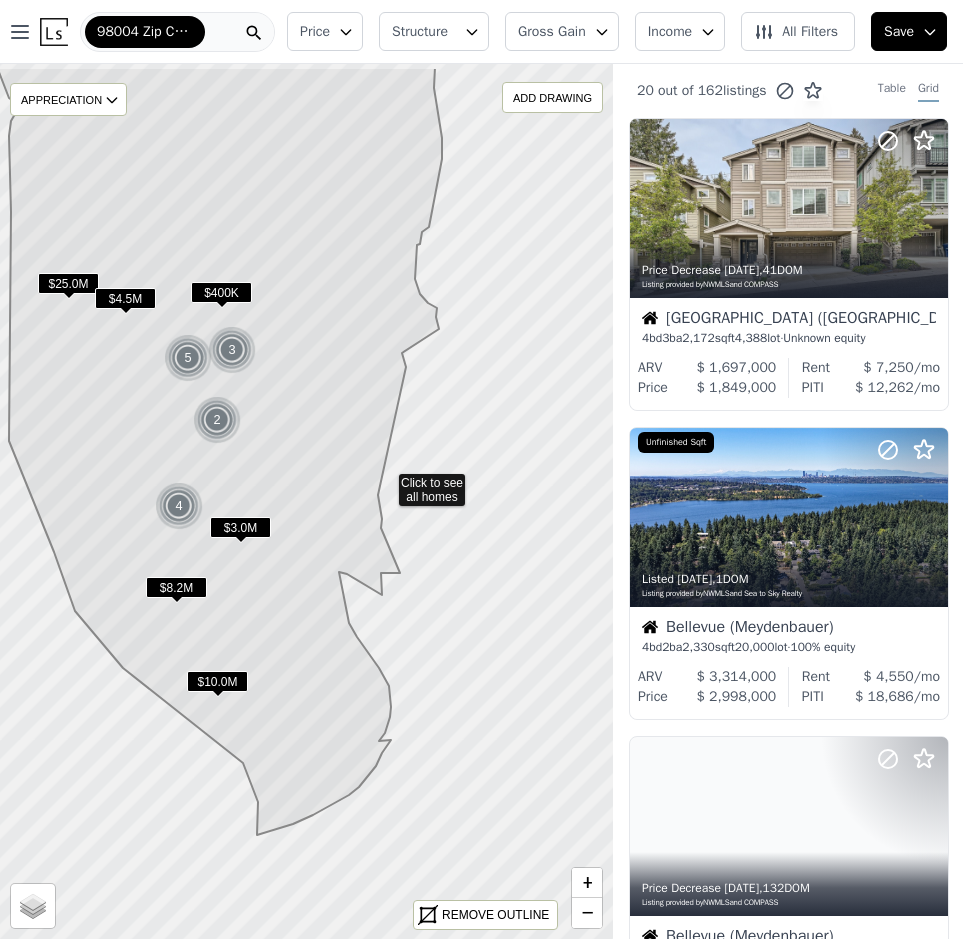 drag, startPoint x: 431, startPoint y: 387, endPoint x: 386, endPoint y: 479, distance: 102.41582 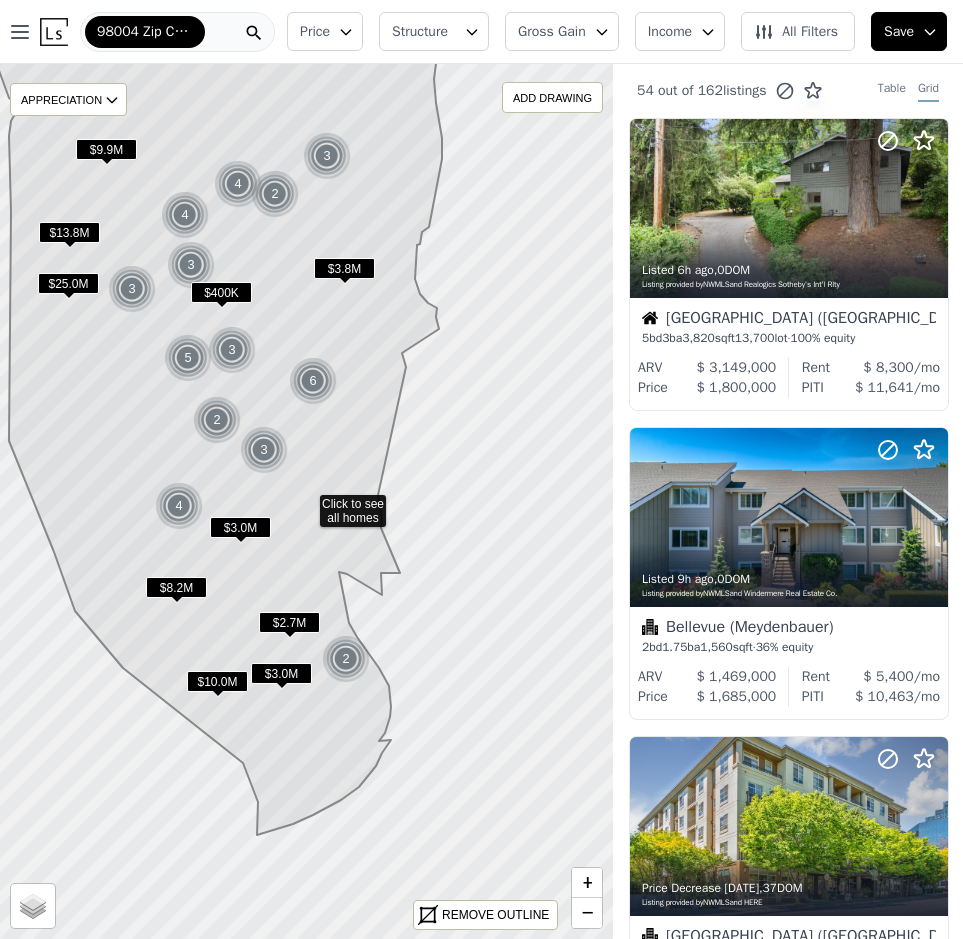 click on "All Filters" at bounding box center [796, 32] 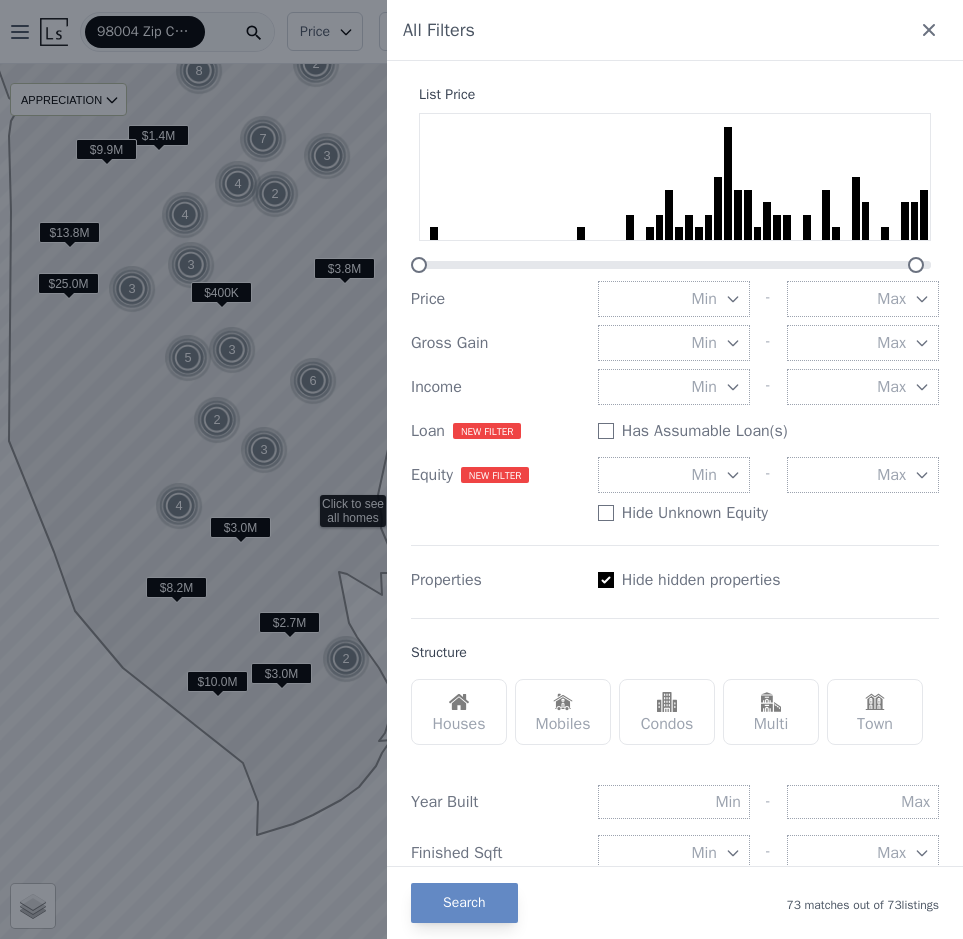 click on "Max" at bounding box center [863, 299] 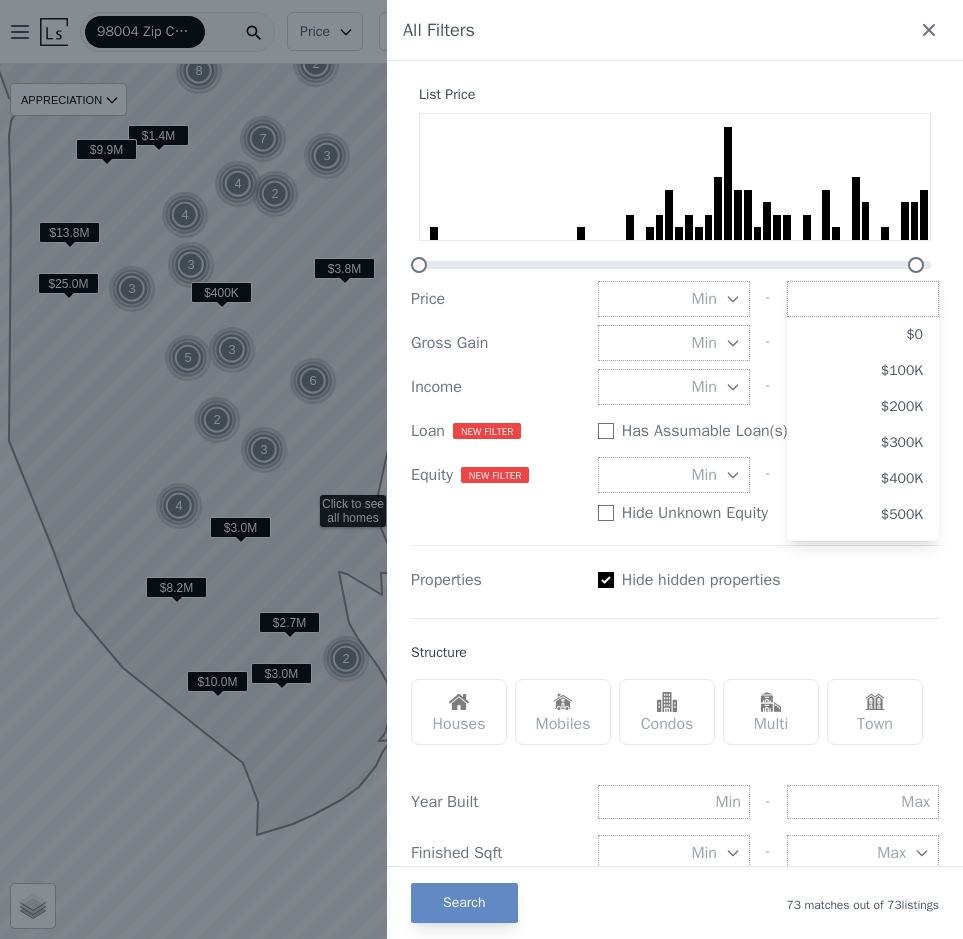 click on "List Price Price Min - Max $0 $100K $200K $300K $400K $500K $600K $700K $800K $900K $1.0M $1.3M $1.5M $1.8M $2.0M $2.3M $2.5M $2.8M $3.0M $3.3M $3.5M $3.8M $4.0M $4.3M $4.5M $4.8M $5.0M $6.0M $7.0M $8.0M $9.0M $10.0M Any Price Gross Gain Min - Max Income Min - Max Loan New filter badge NEW FILTER Has Assumable Loan(s) Equity New filter badge NEW FILTER Min - Max Hide Unknown Equity Properties Hide hidden properties Structure Houses Mobiles Condos Multi Town Year Built - Finished Sqft Min - Max Unfinished Sqft Min - Max Bedrooms Min - Max Bathrooms Min - Max Lot Sqft Min - Max Last status update New Listing Back on Market Price Change Days Since Update - Days on Market - Listing Type Standard Bank Owned Short Sale Listing Remarks Type to Search remarks" at bounding box center [675, 875] 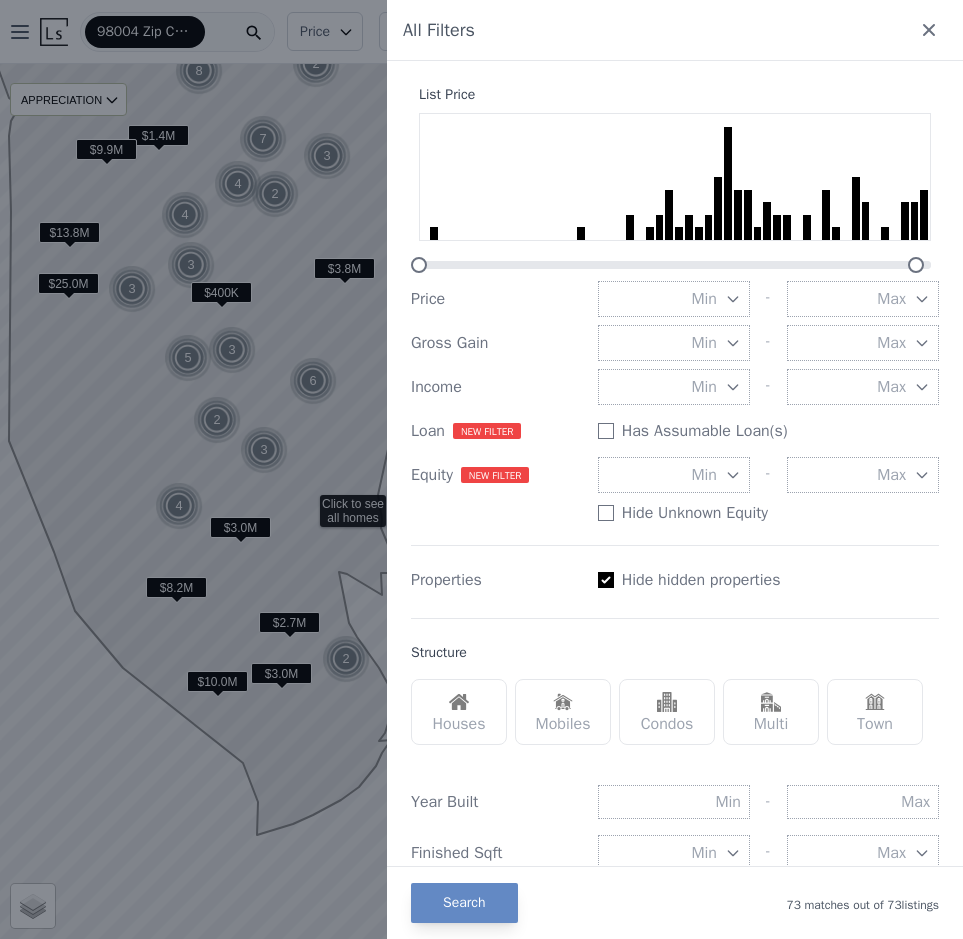 click on "Has Assumable Loan(s)" at bounding box center [768, 431] 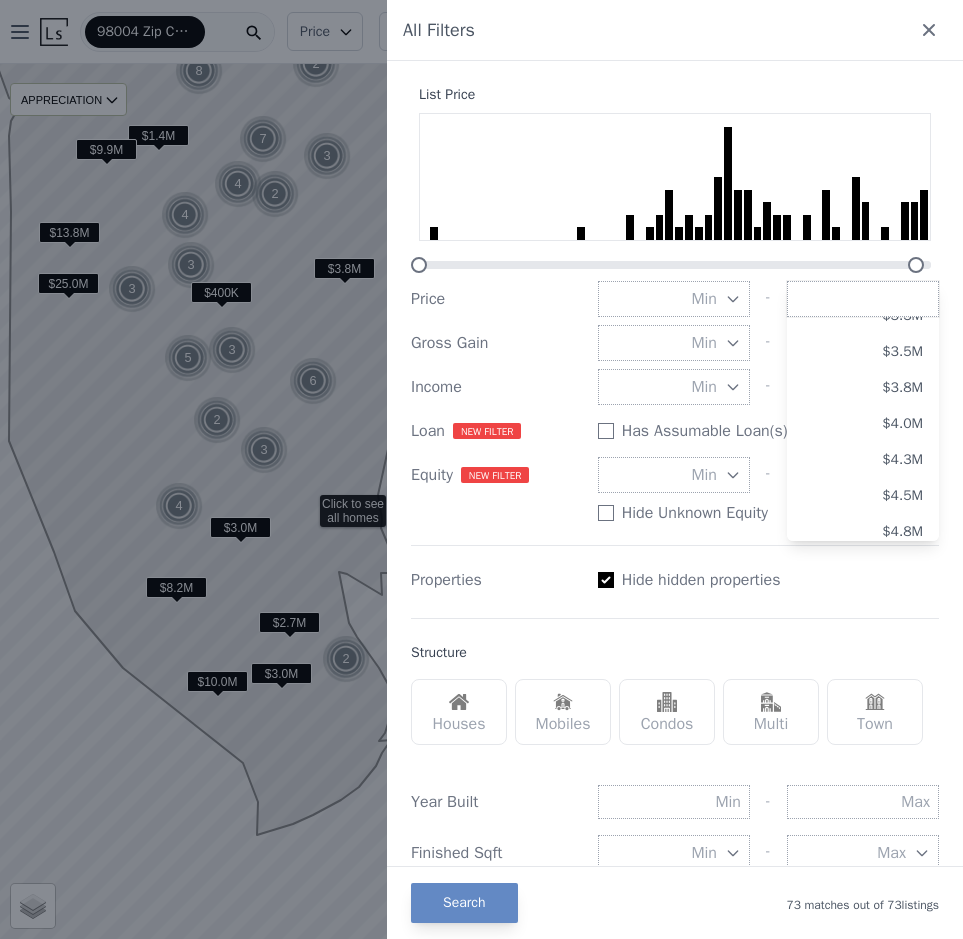 scroll, scrollTop: 649, scrollLeft: 0, axis: vertical 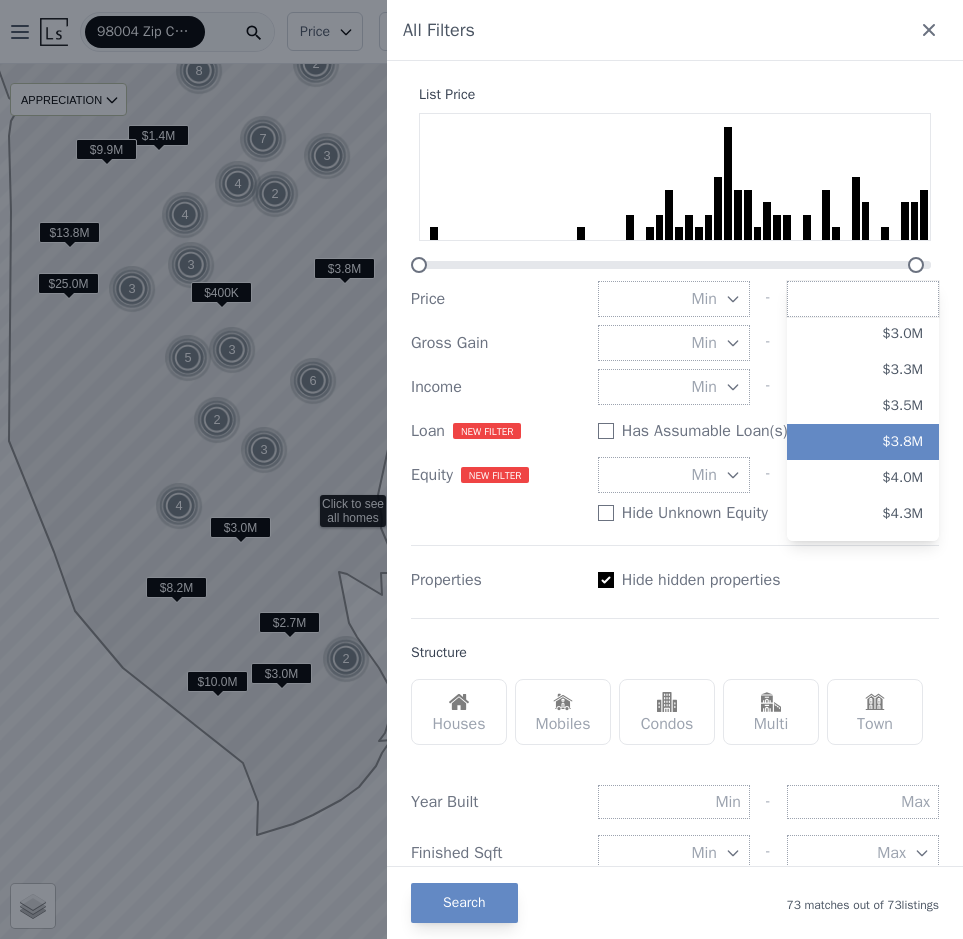 click on "$3.8M" at bounding box center [863, 442] 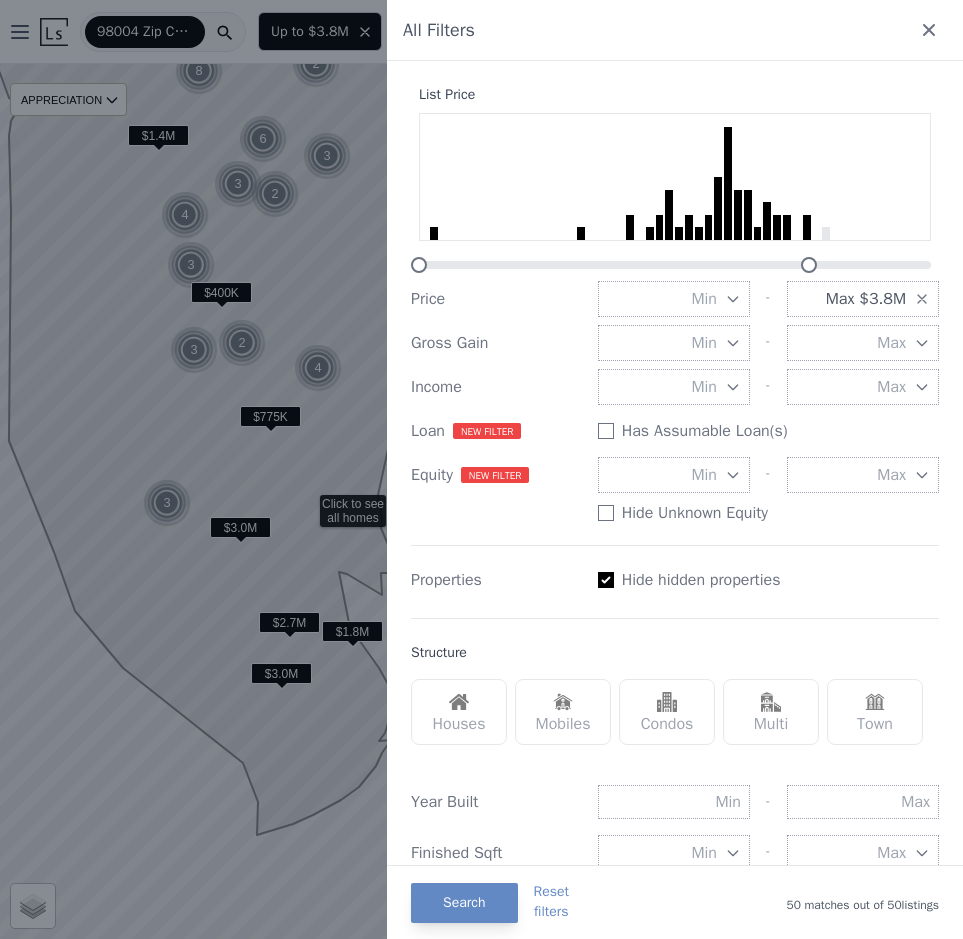 click on "Houses" at bounding box center [459, 712] 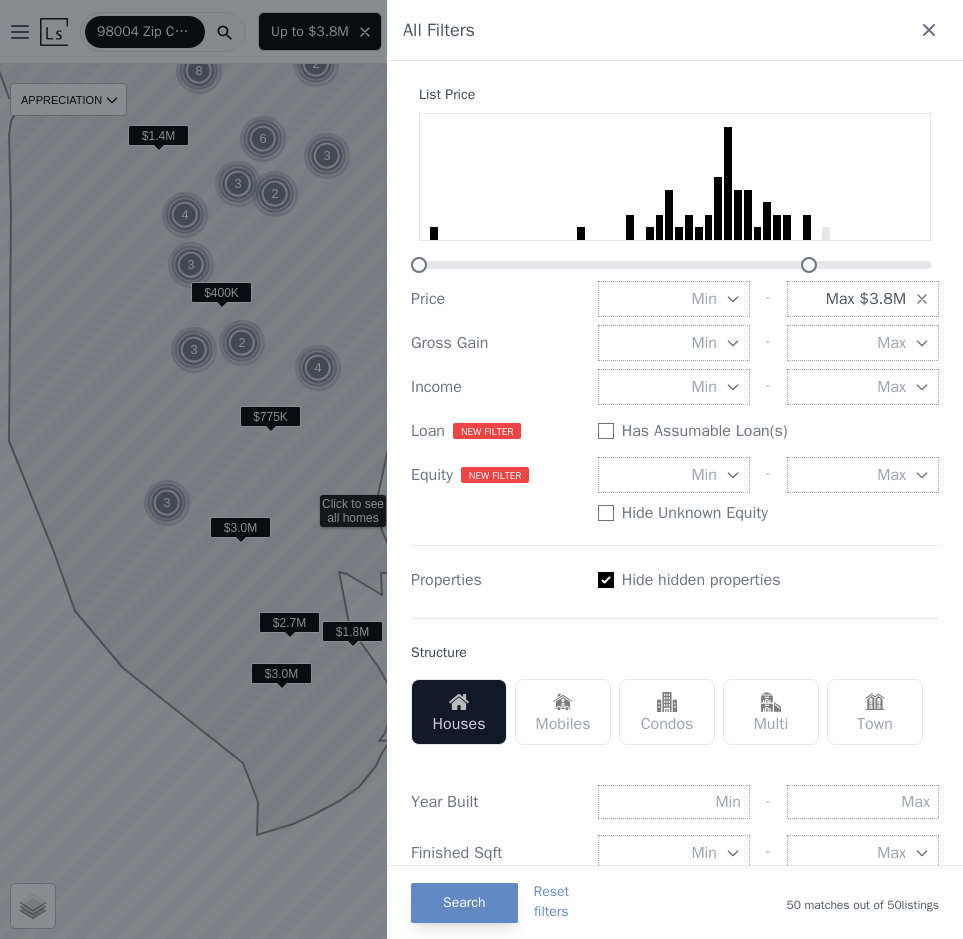 scroll, scrollTop: 500, scrollLeft: 0, axis: vertical 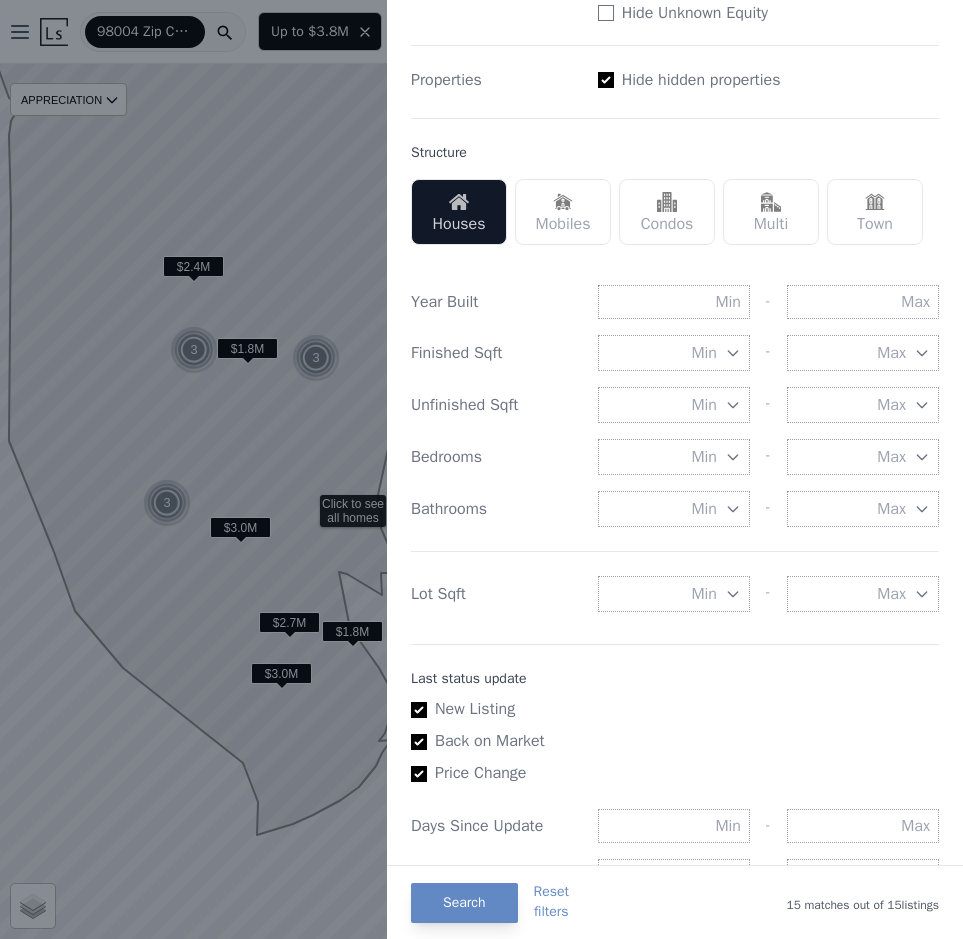 click on "Min" at bounding box center (704, 457) 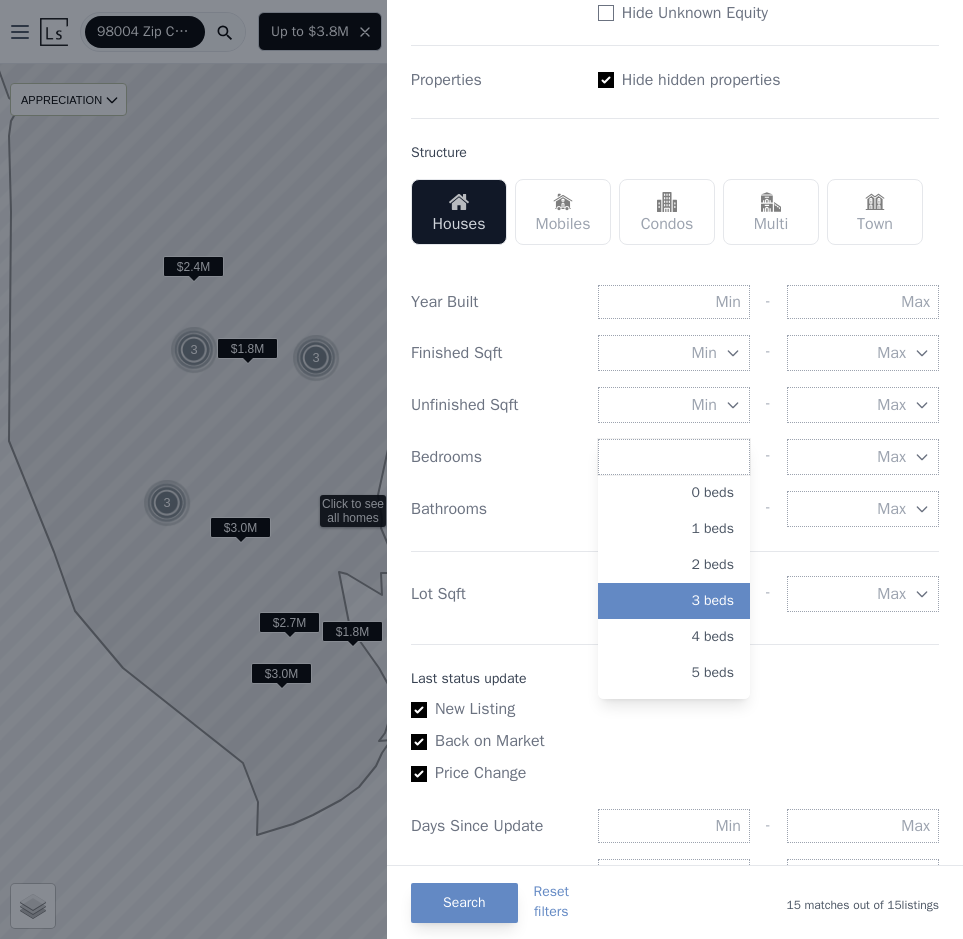 click on "3 beds" at bounding box center [674, 601] 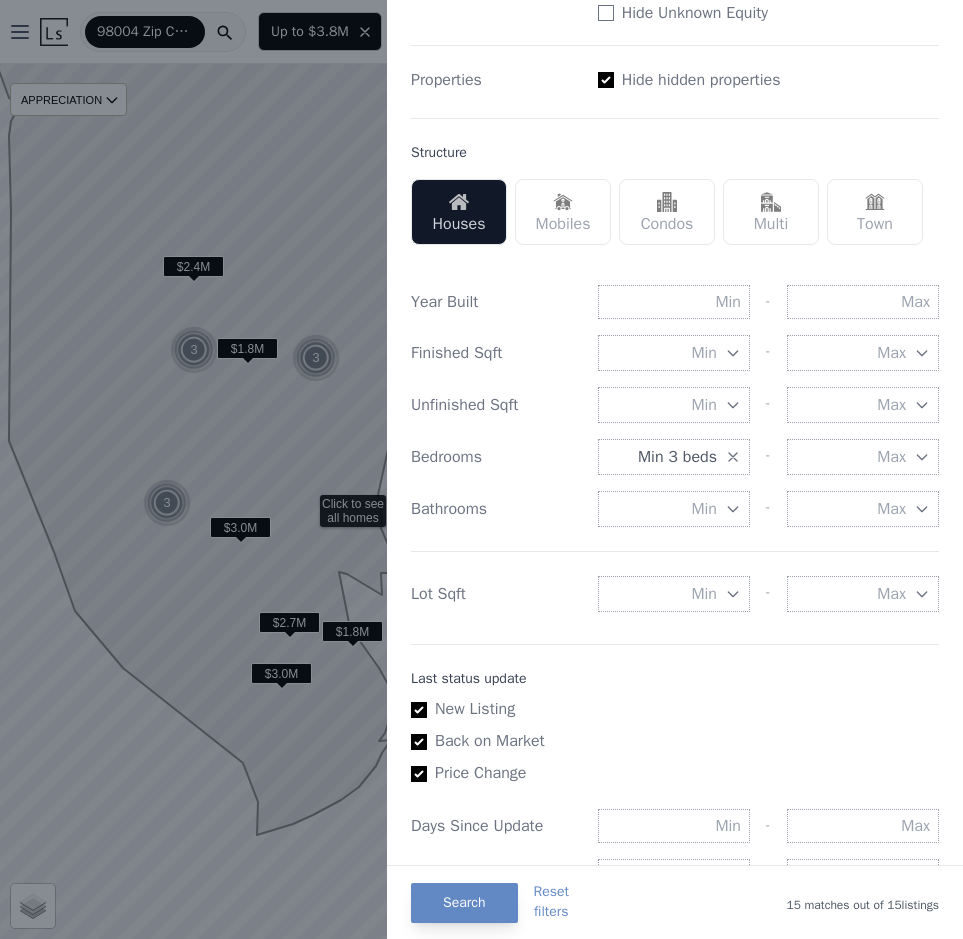 click on "Min" at bounding box center (704, 509) 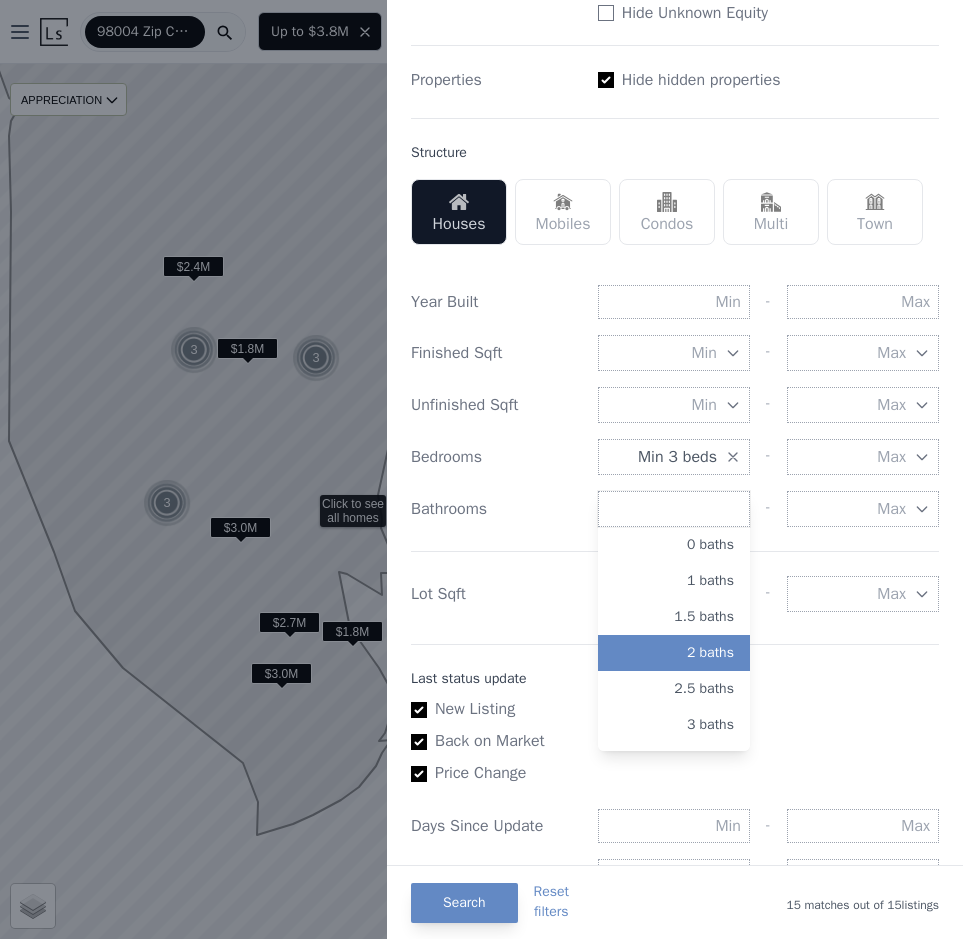 click on "2 baths" at bounding box center (674, 653) 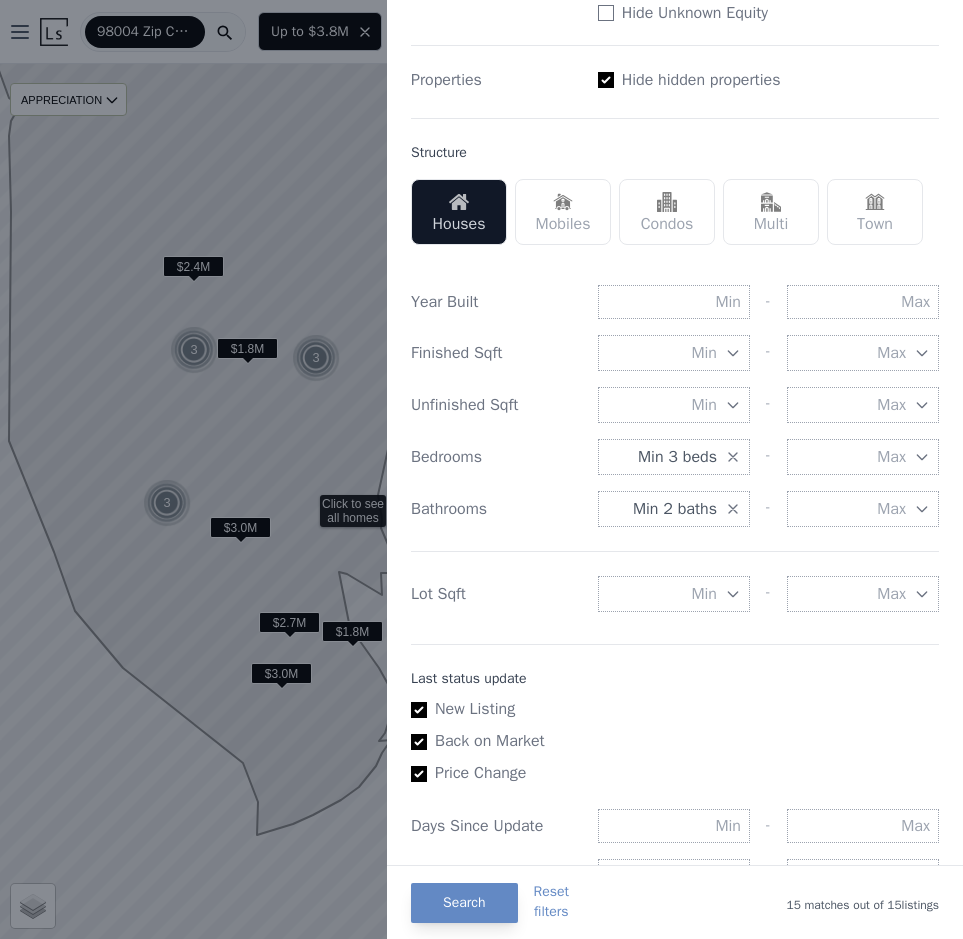 click on "Min" at bounding box center (674, 594) 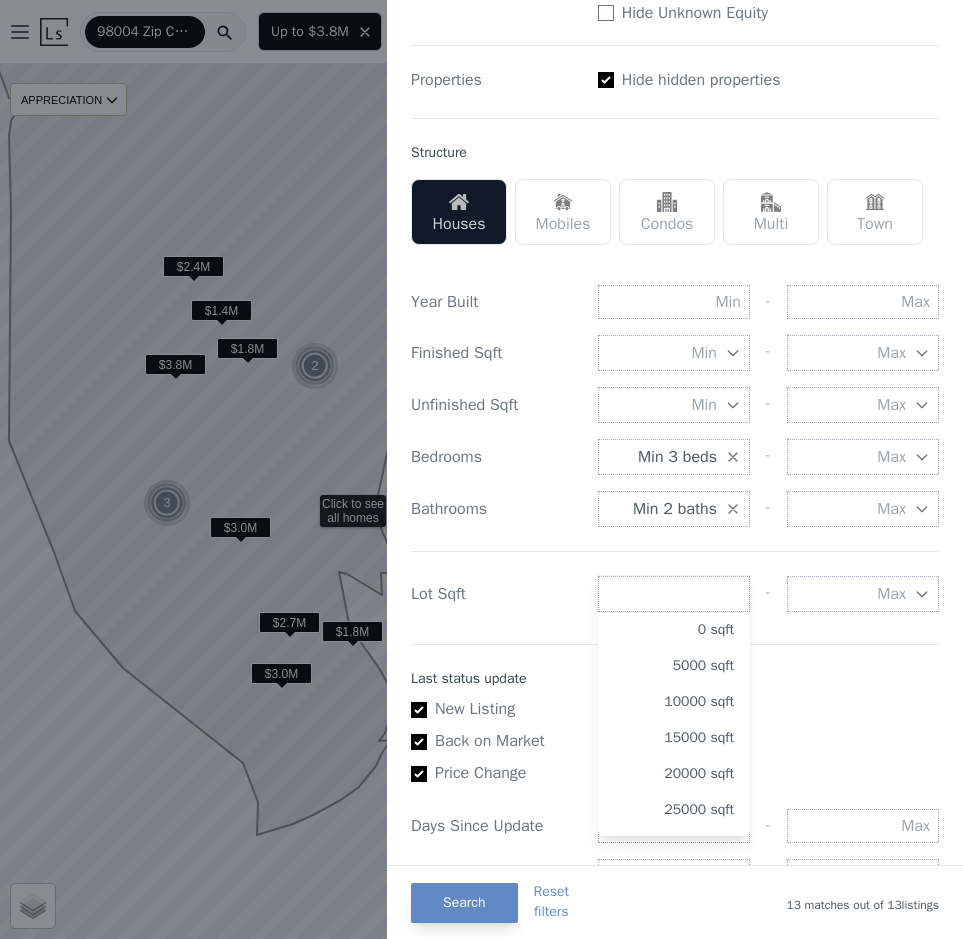 click on "New Listing" at bounding box center [667, 709] 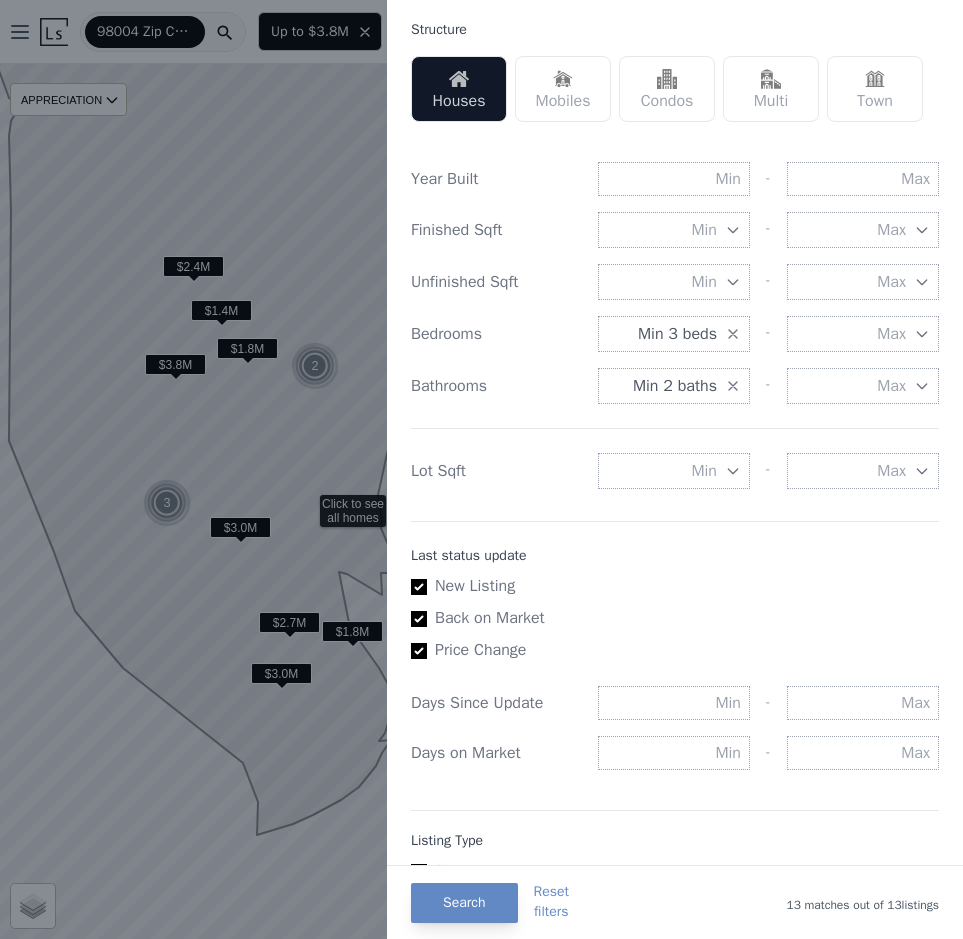 scroll, scrollTop: 886, scrollLeft: 0, axis: vertical 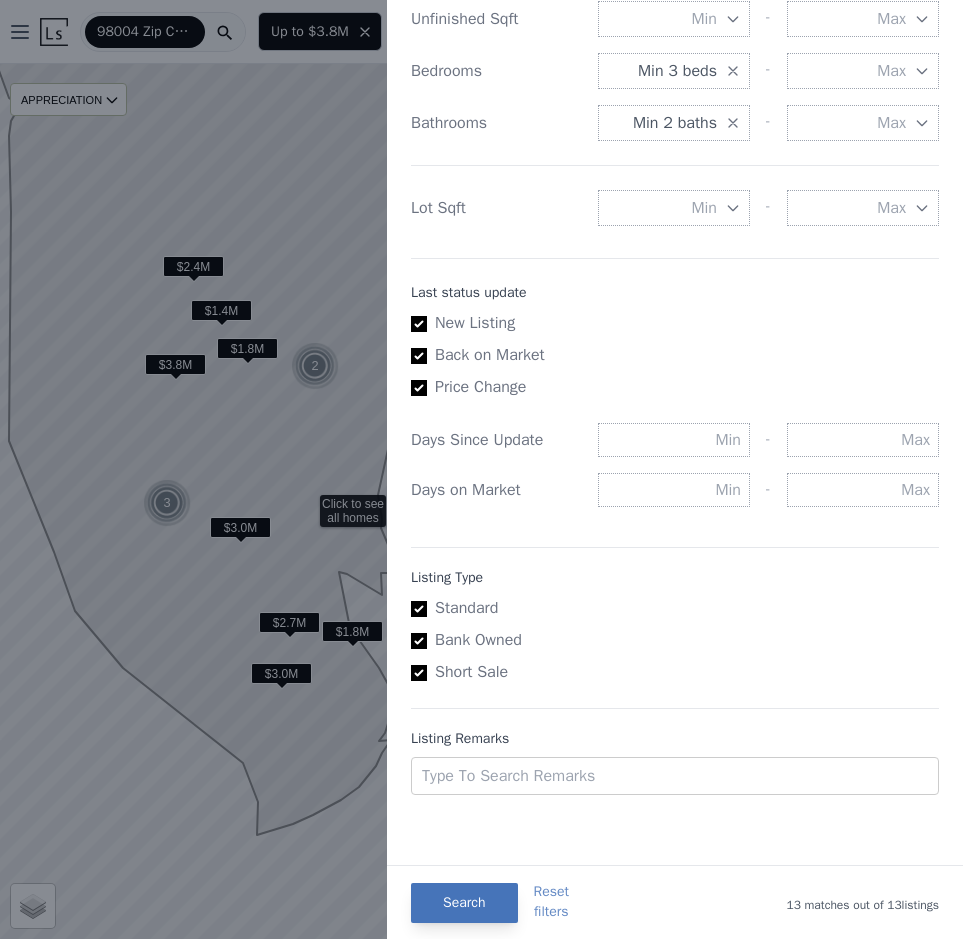 click on "Search" at bounding box center (464, 903) 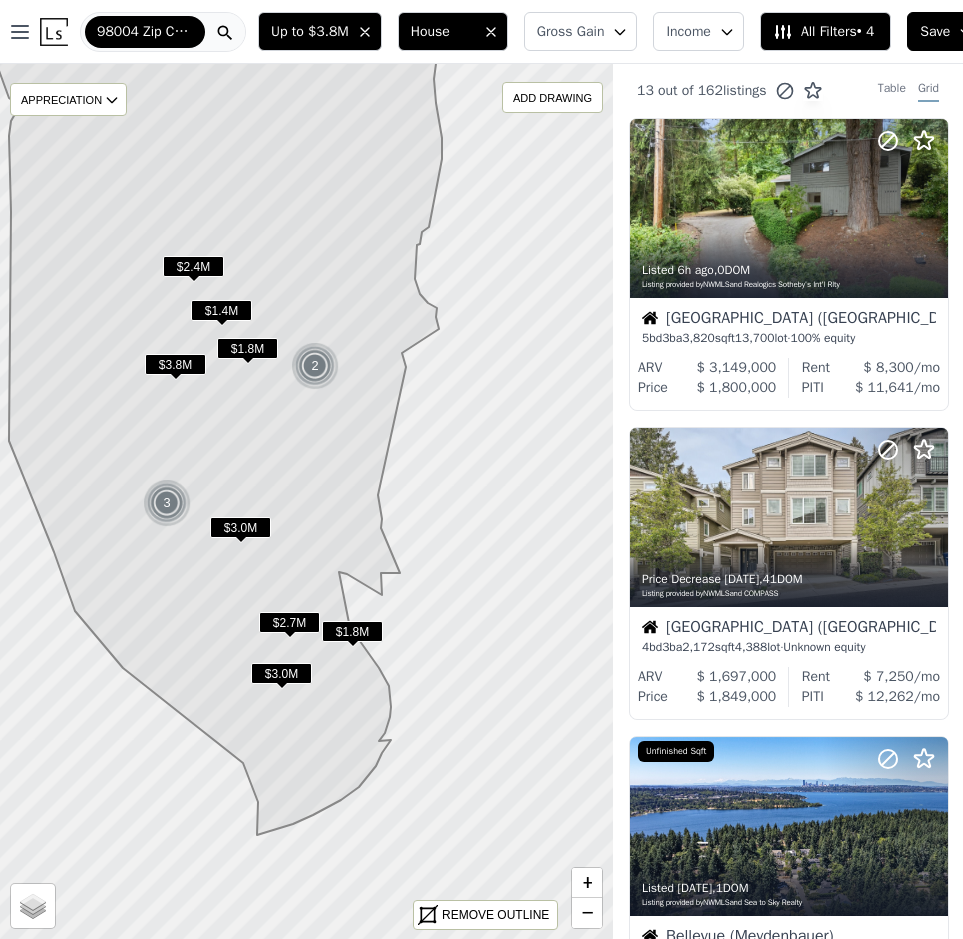 click on "$1.8M" at bounding box center [352, 631] 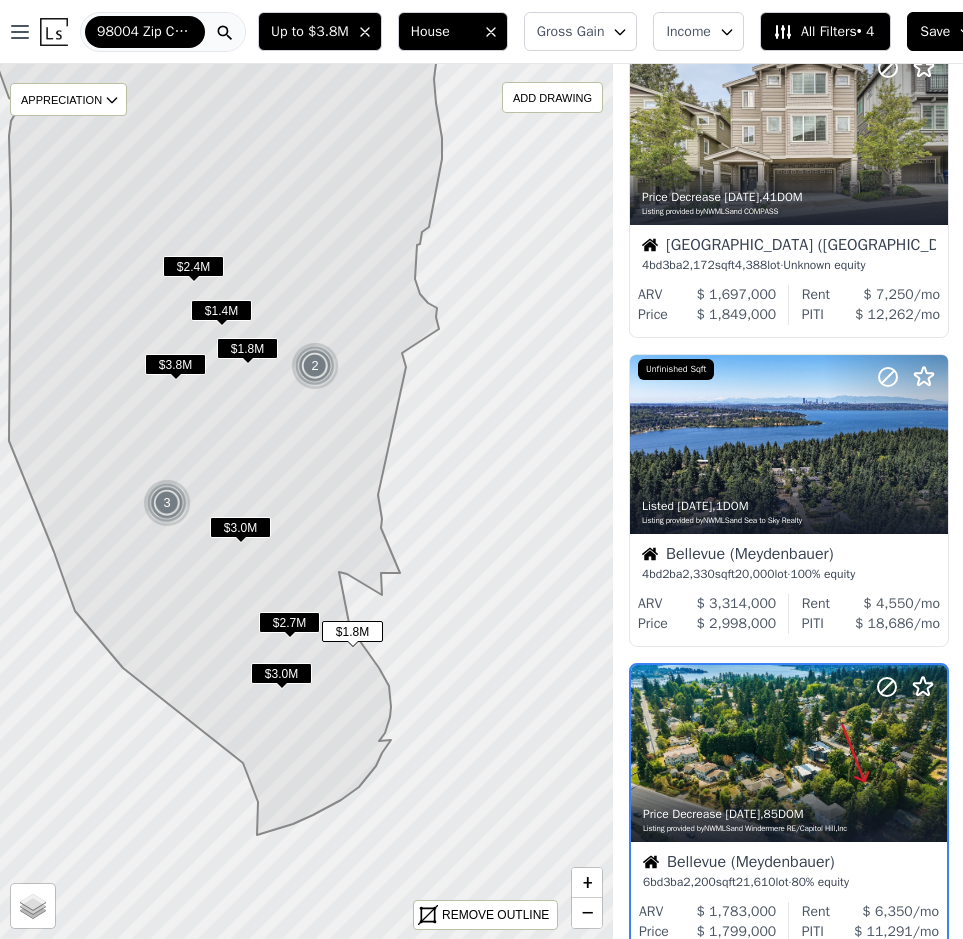 scroll, scrollTop: 666, scrollLeft: 1, axis: both 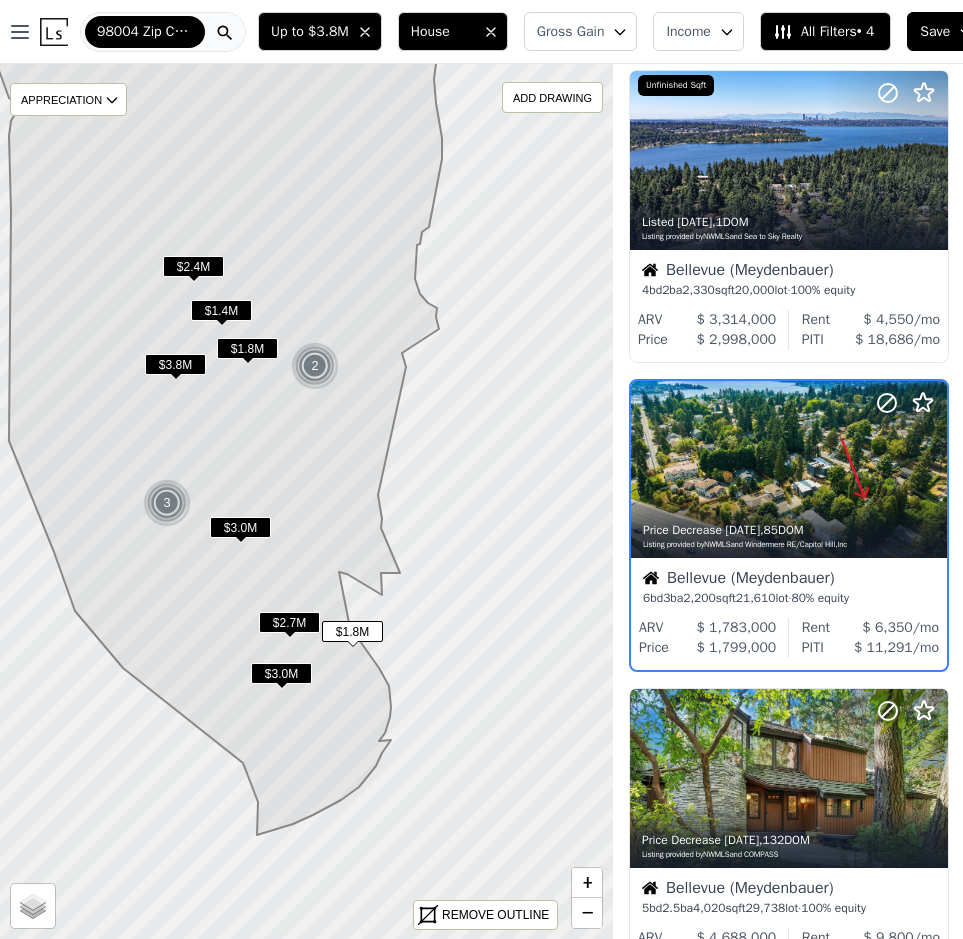 click on "$2.7M" at bounding box center [289, 622] 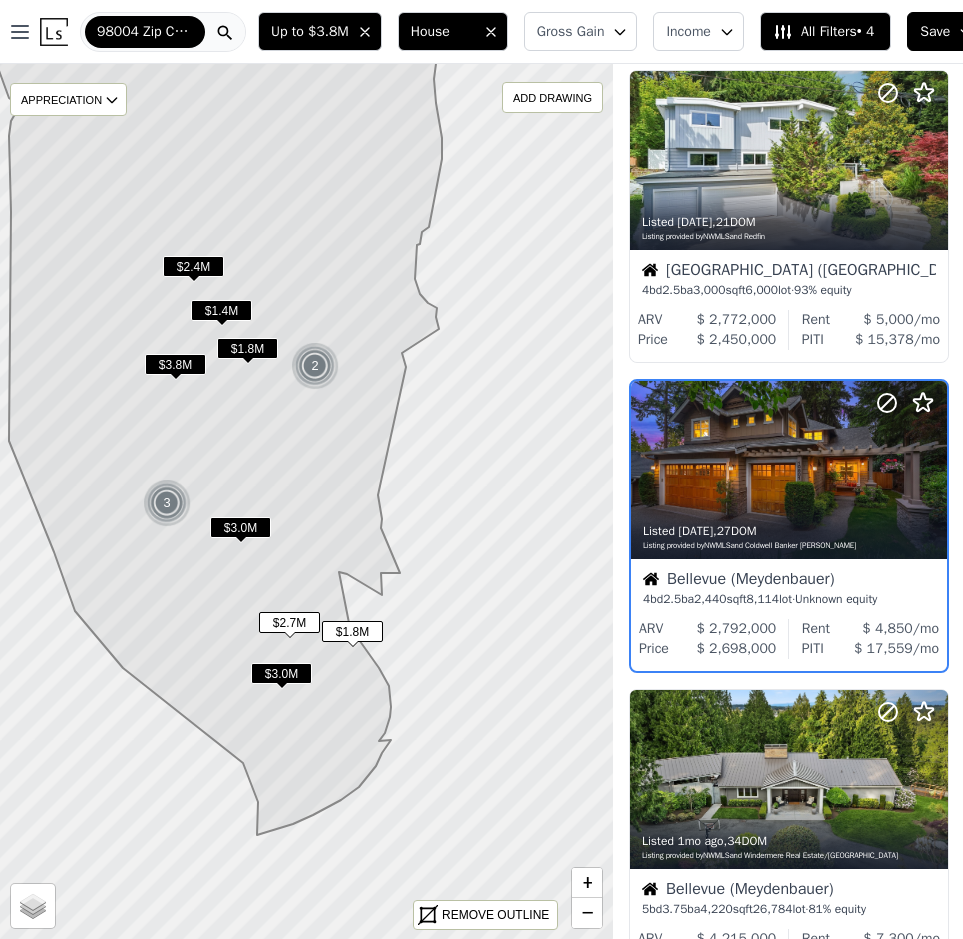 click on "$3.0M" at bounding box center [281, 673] 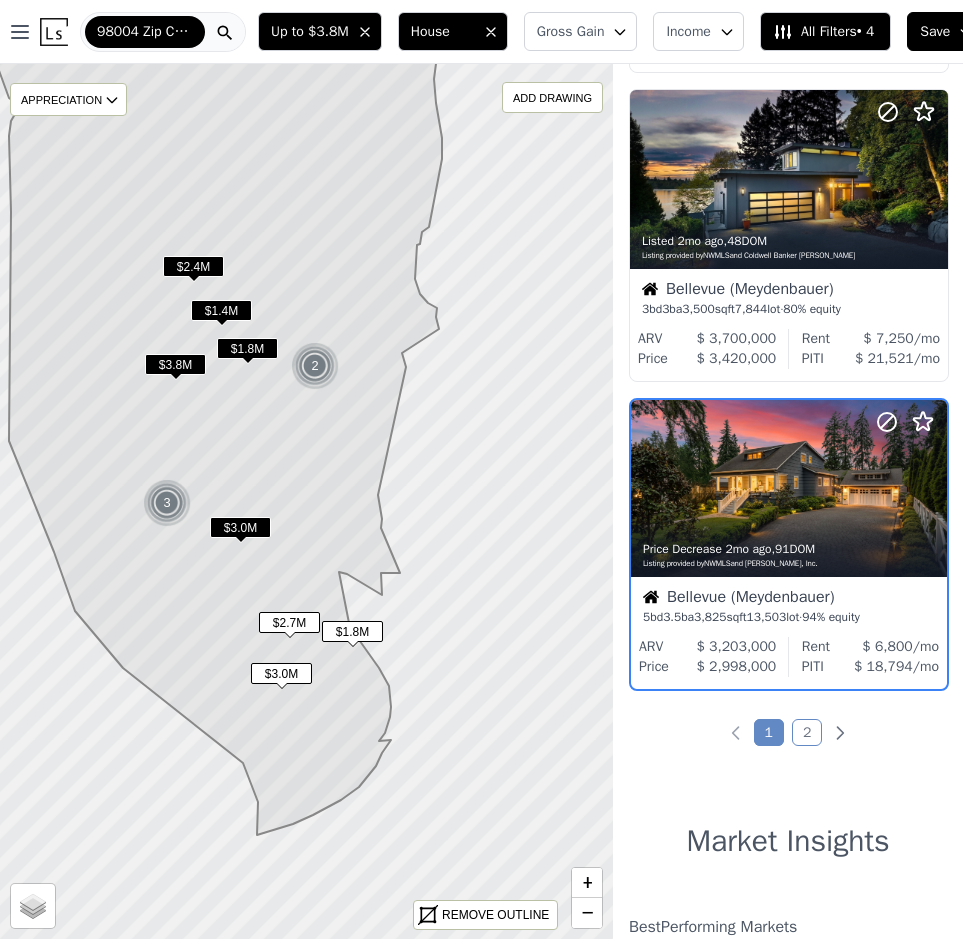 scroll, scrollTop: 3137, scrollLeft: 1, axis: both 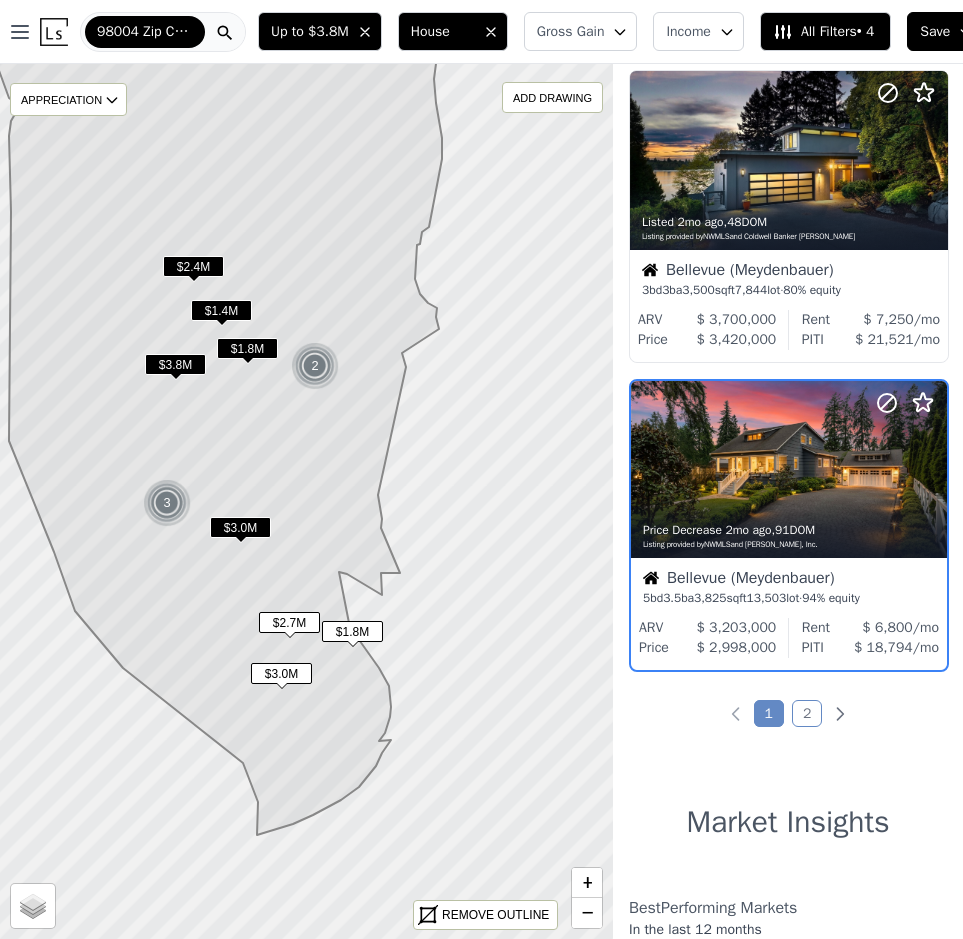 click on "$3.0M" at bounding box center [240, 527] 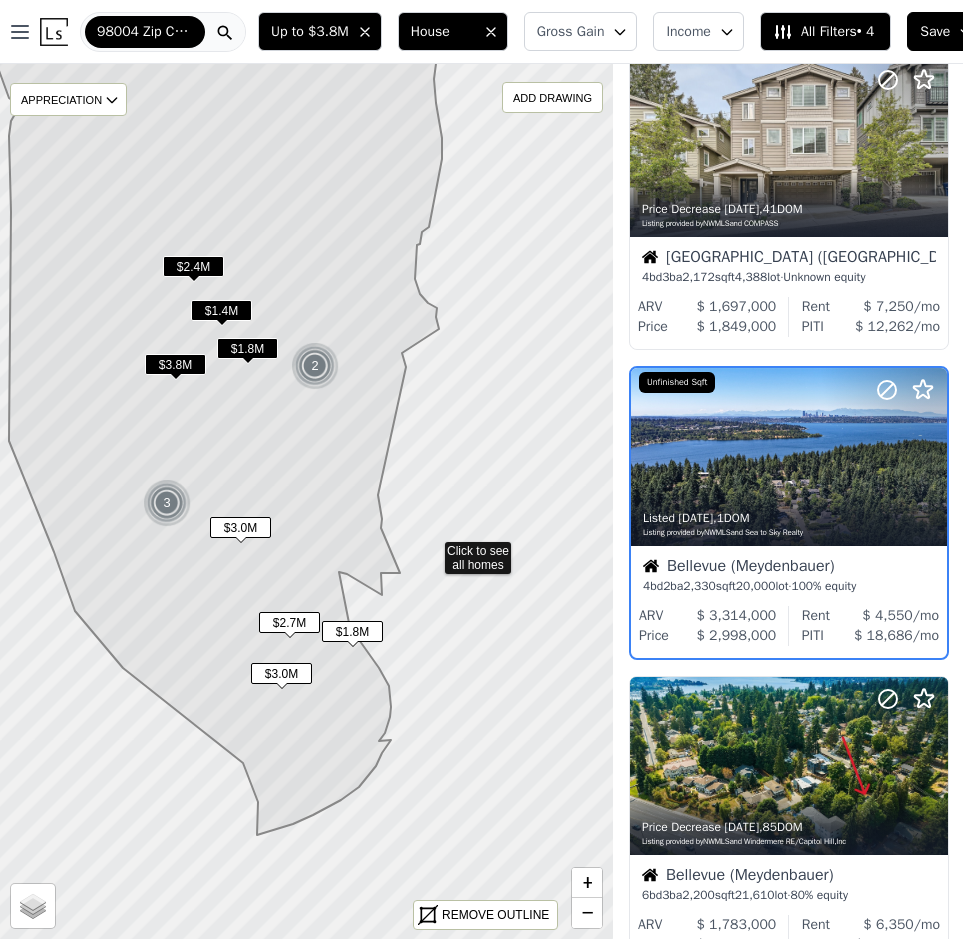 scroll, scrollTop: 357, scrollLeft: 1, axis: both 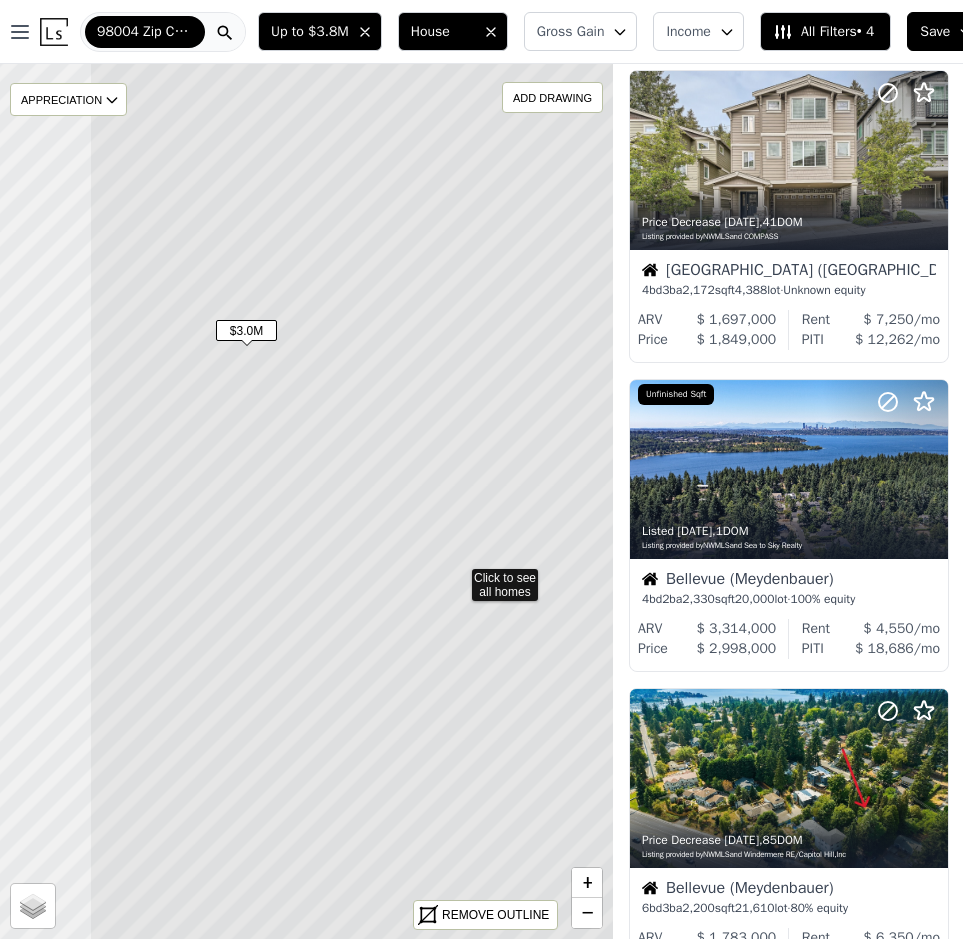 drag, startPoint x: 187, startPoint y: 565, endPoint x: 339, endPoint y: 639, distance: 169.0562 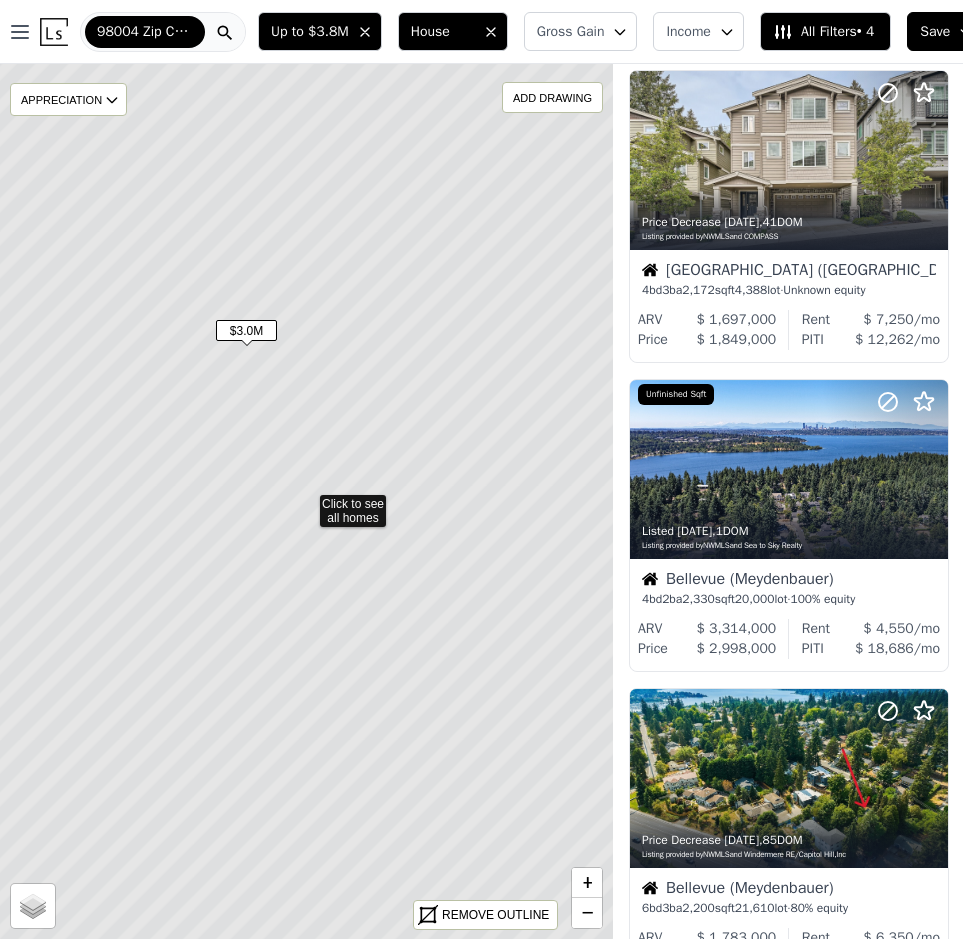 click on "$3.0M" at bounding box center [246, 330] 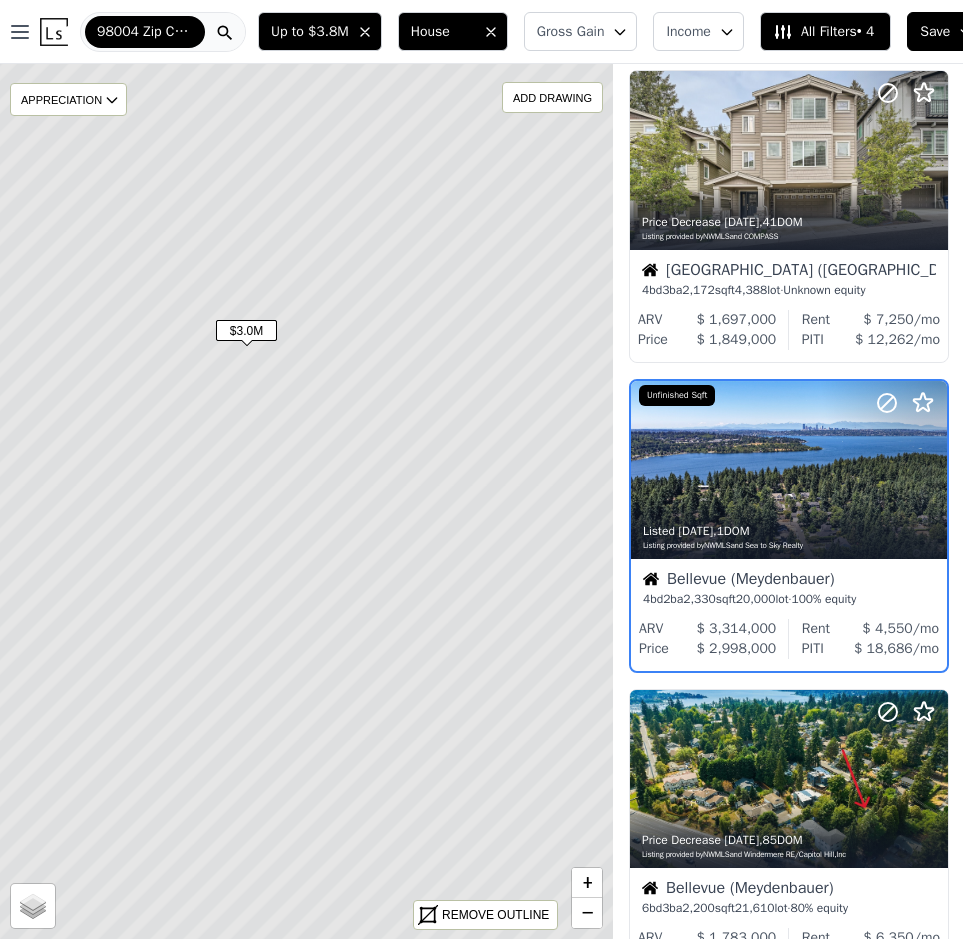 scroll, scrollTop: 0, scrollLeft: 1, axis: horizontal 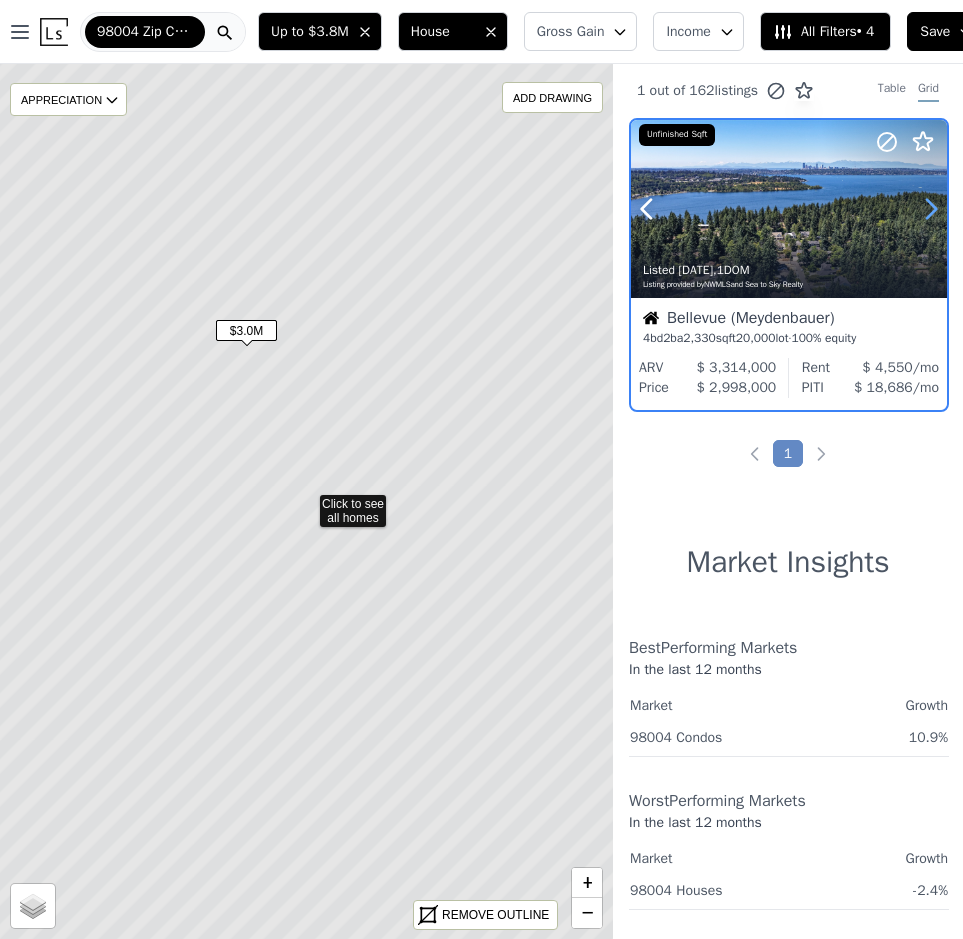 click 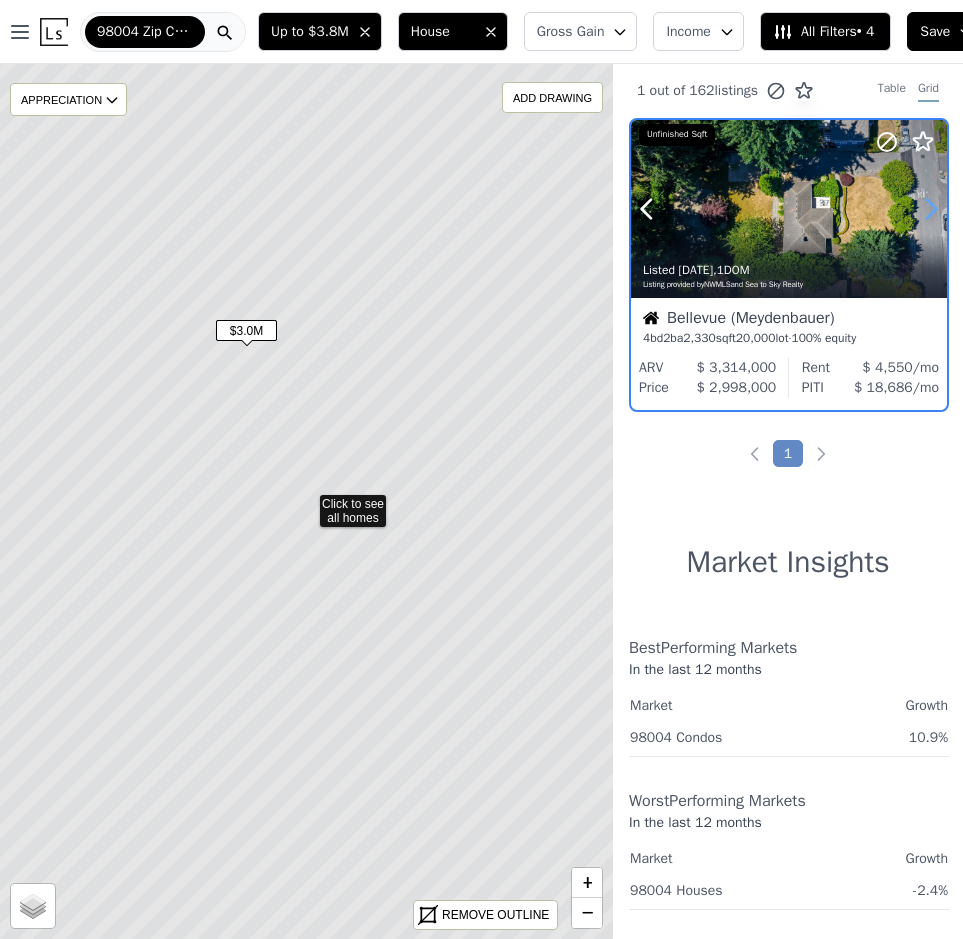 click 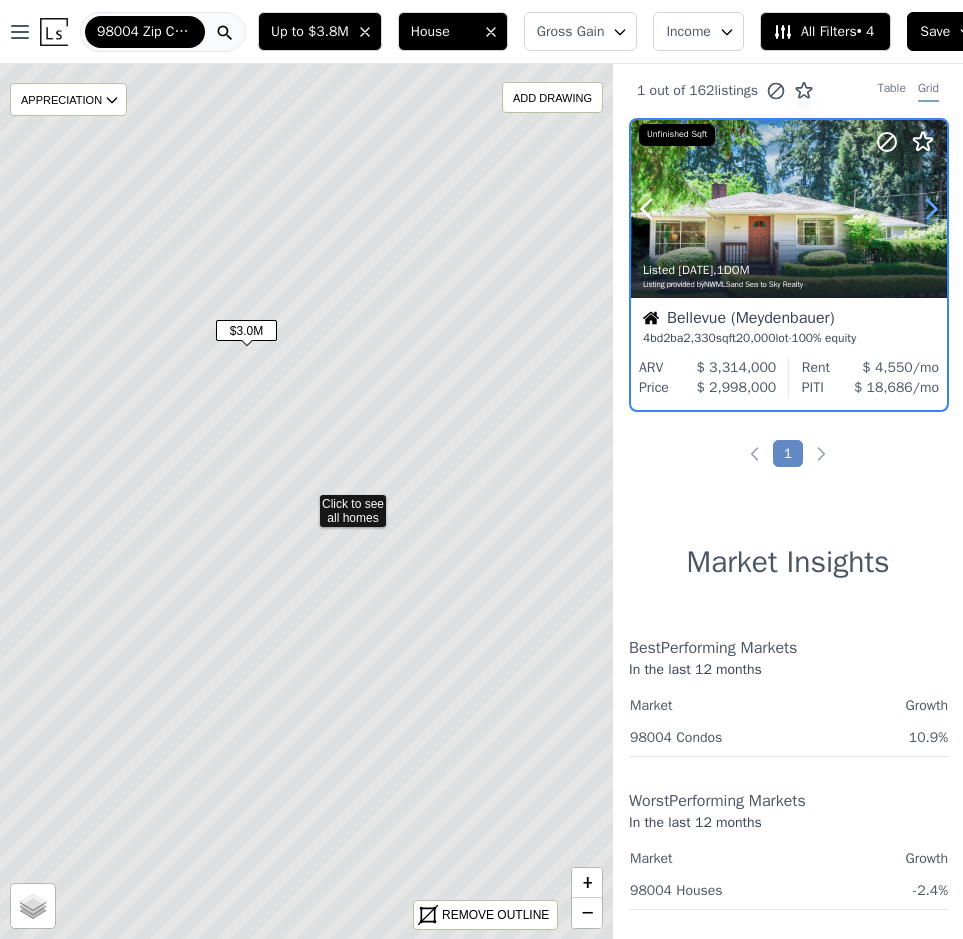 click 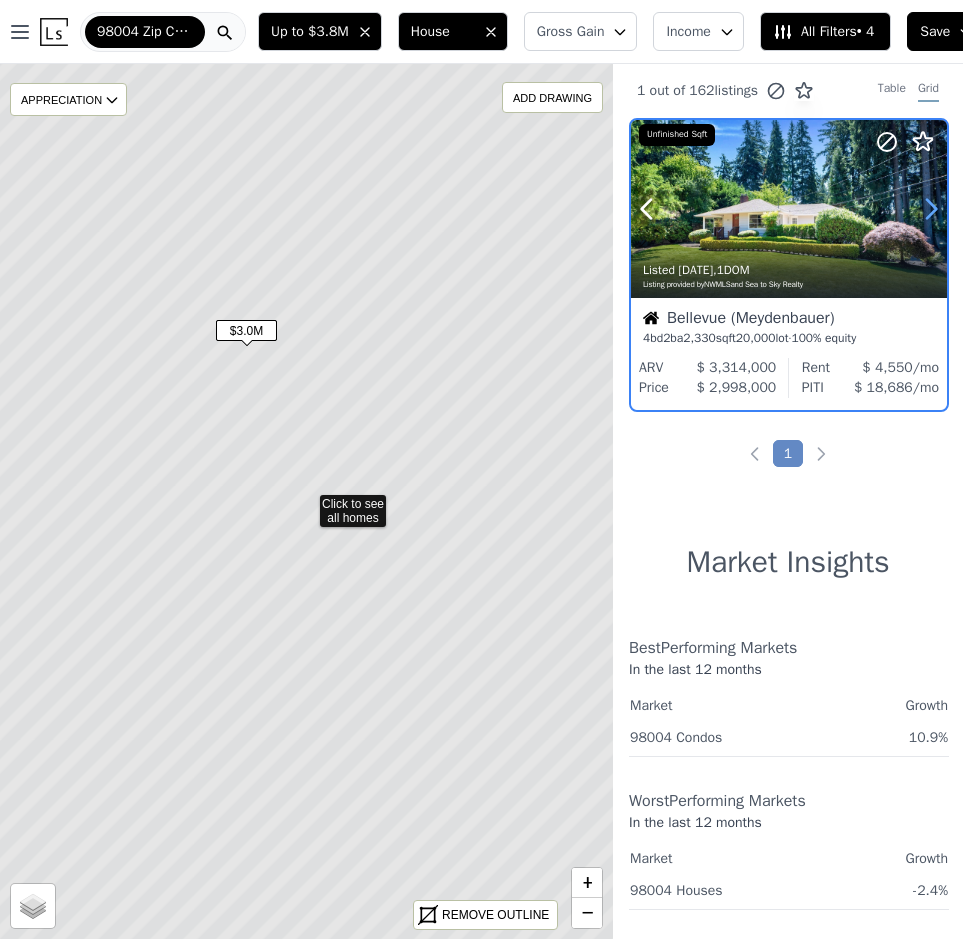 click 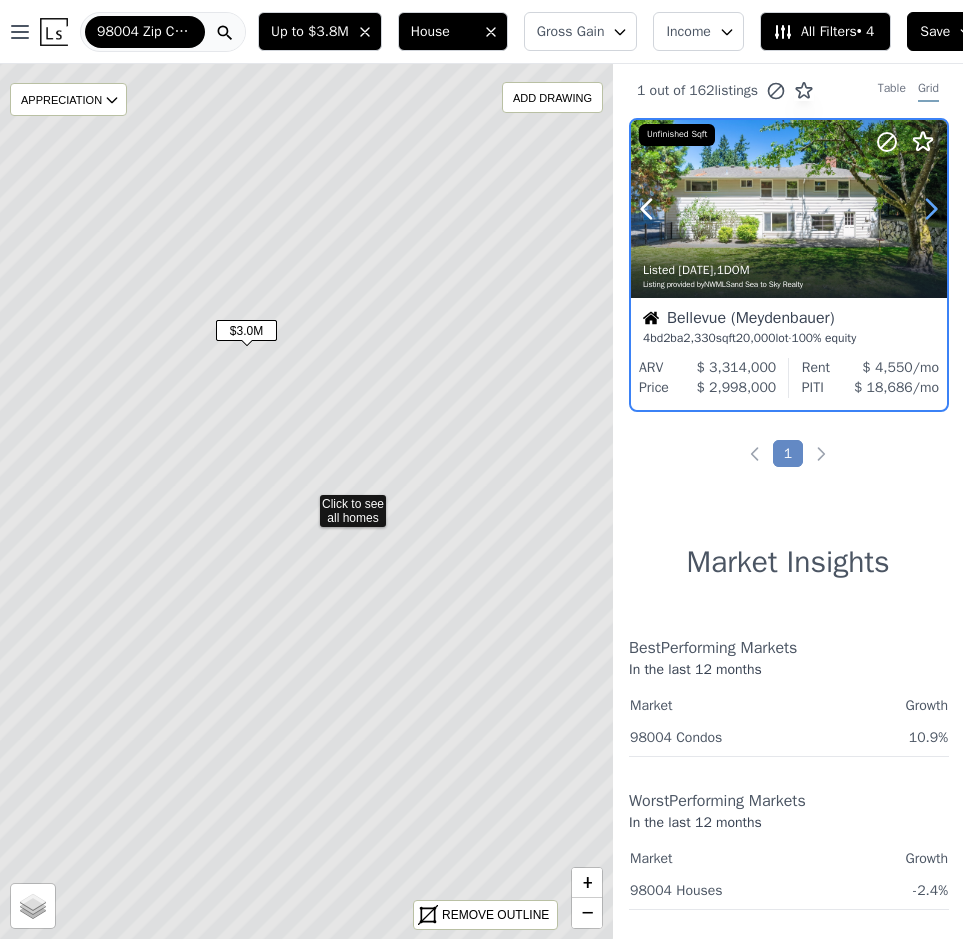 click 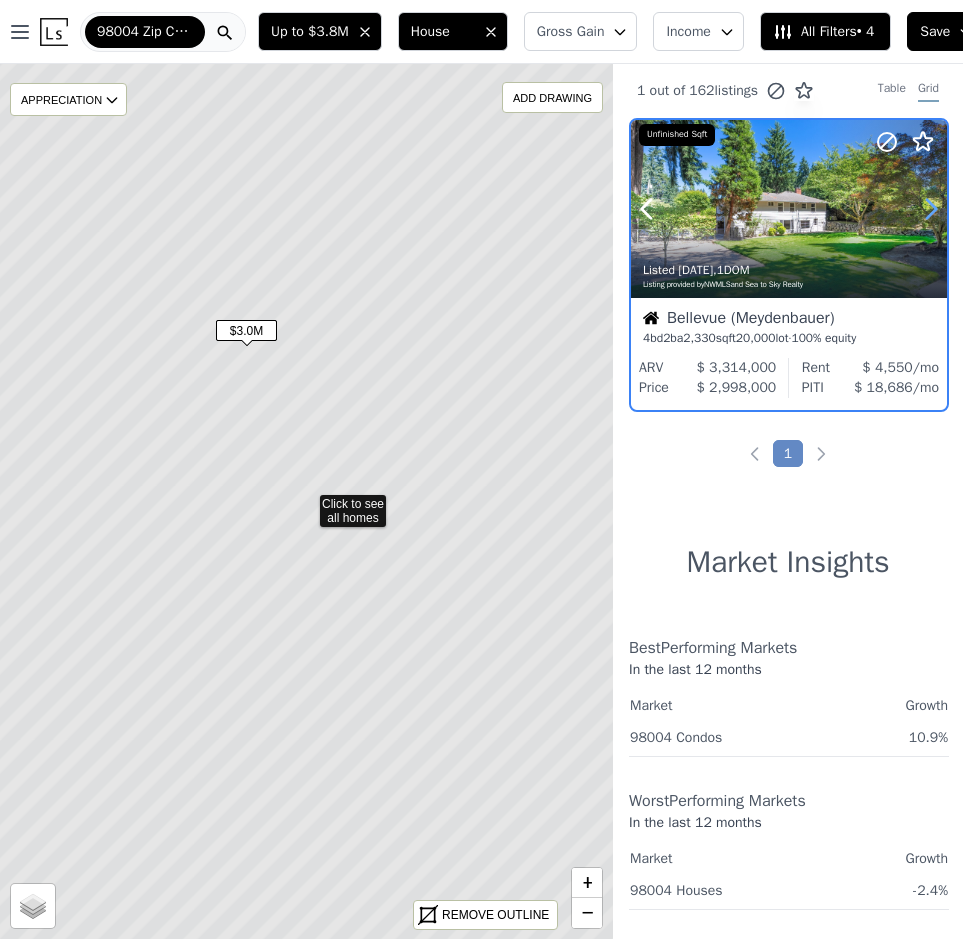 click 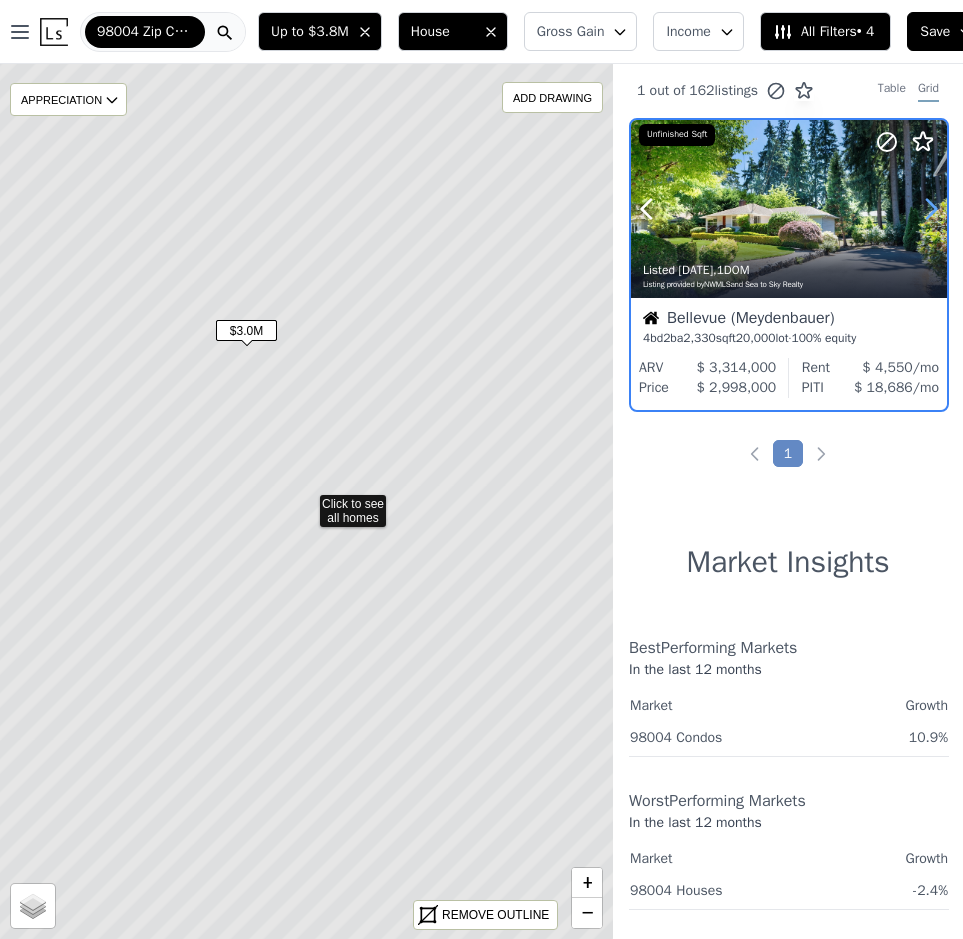 click 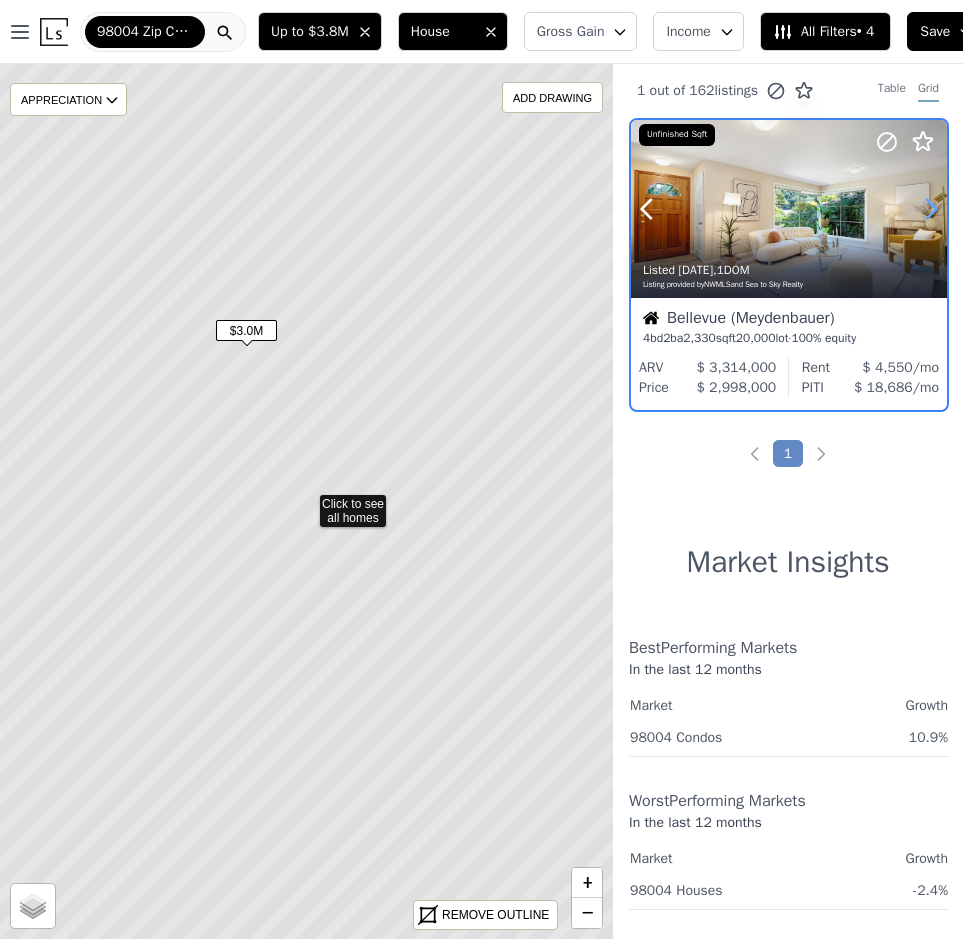 click 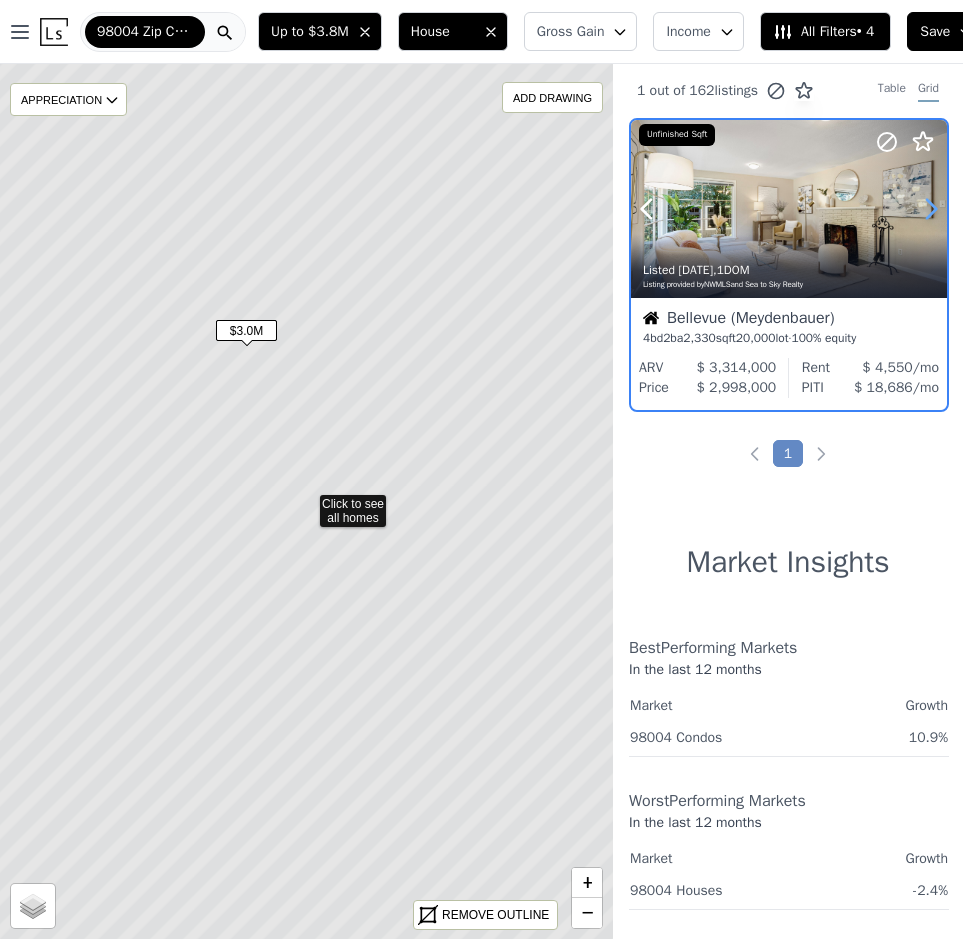 click 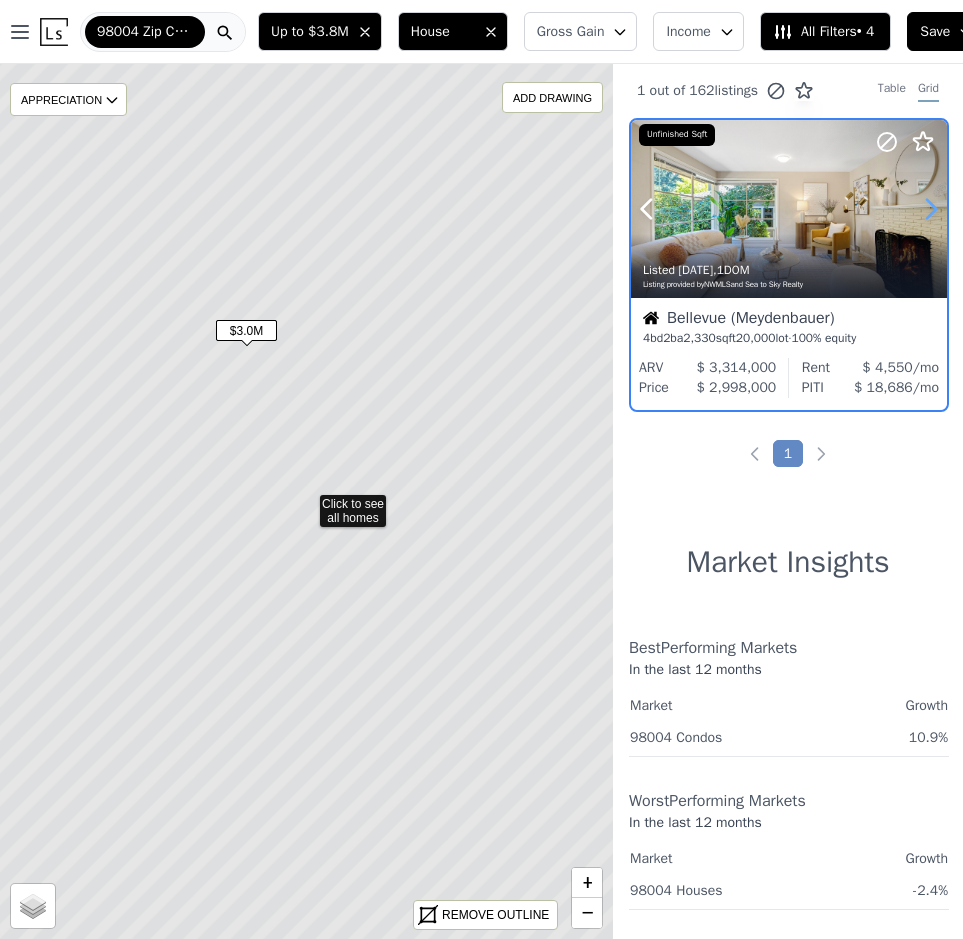 click 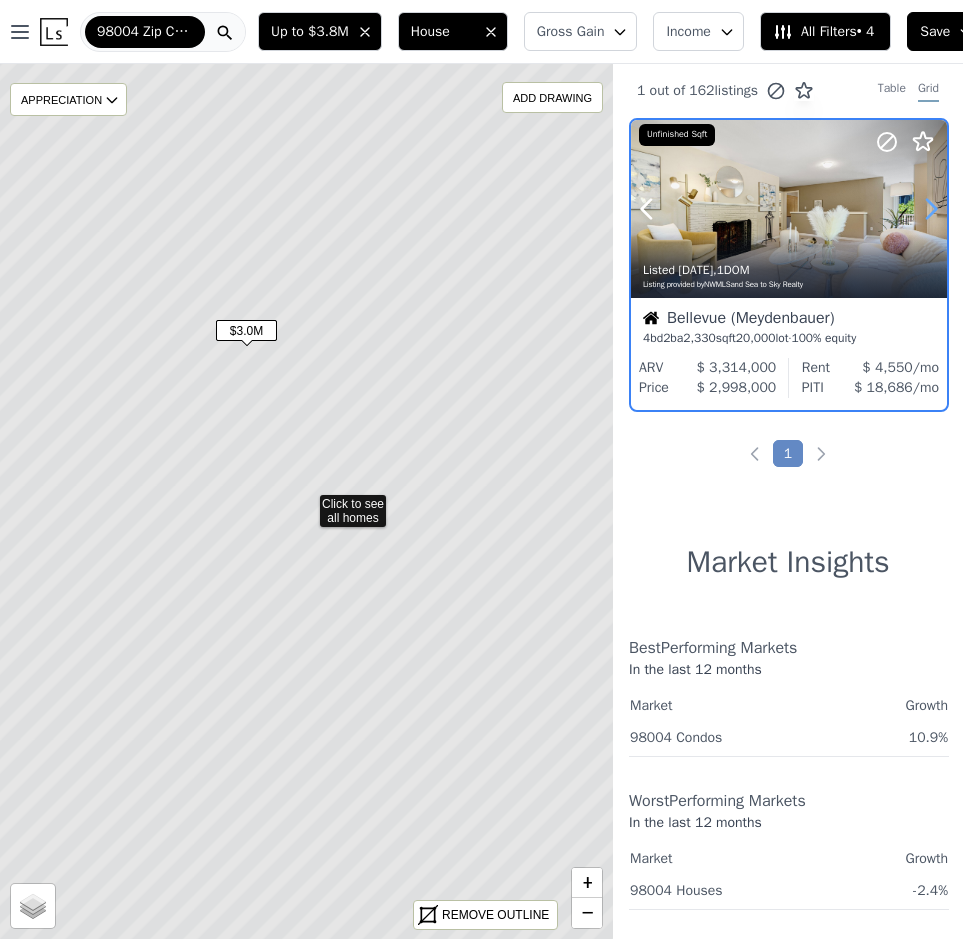 click 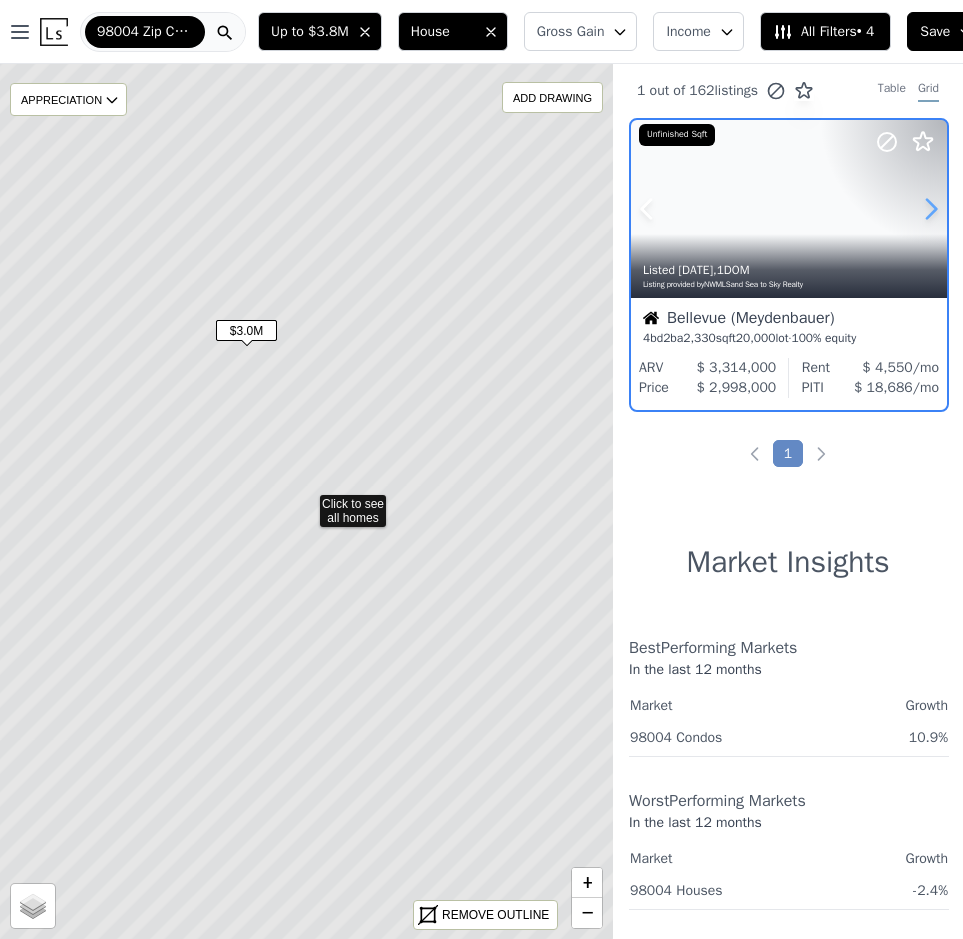 click 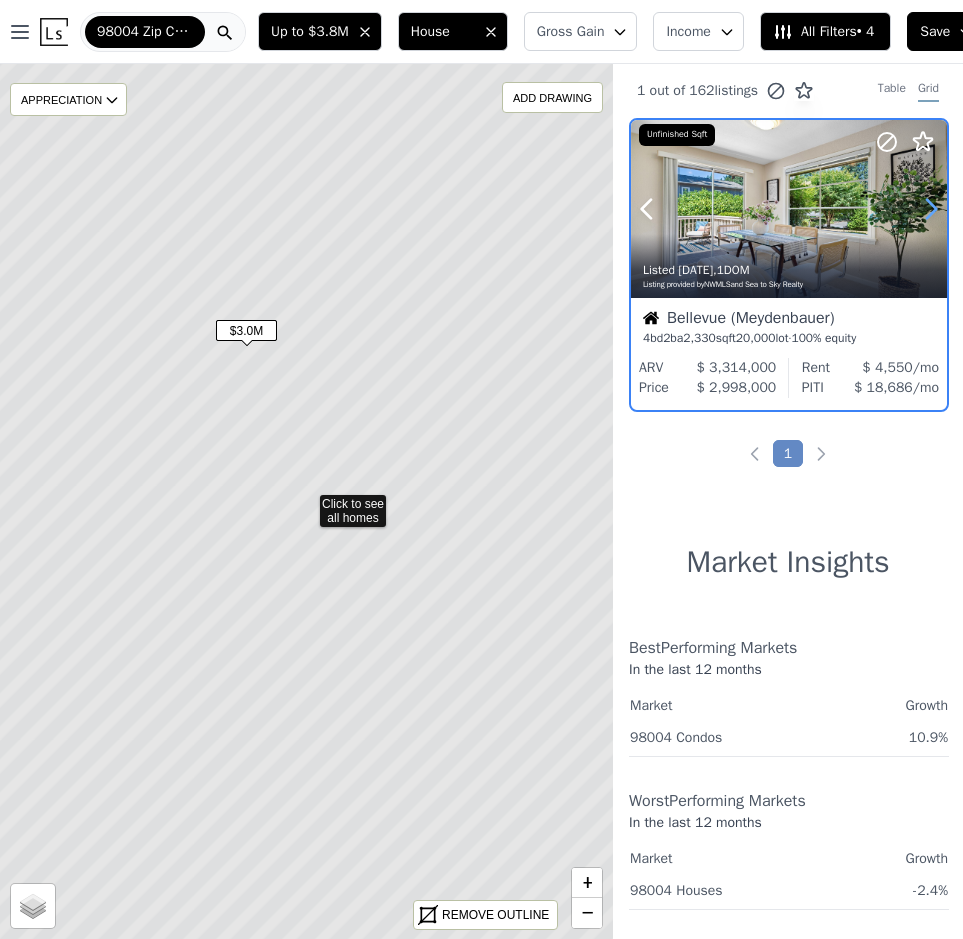 click 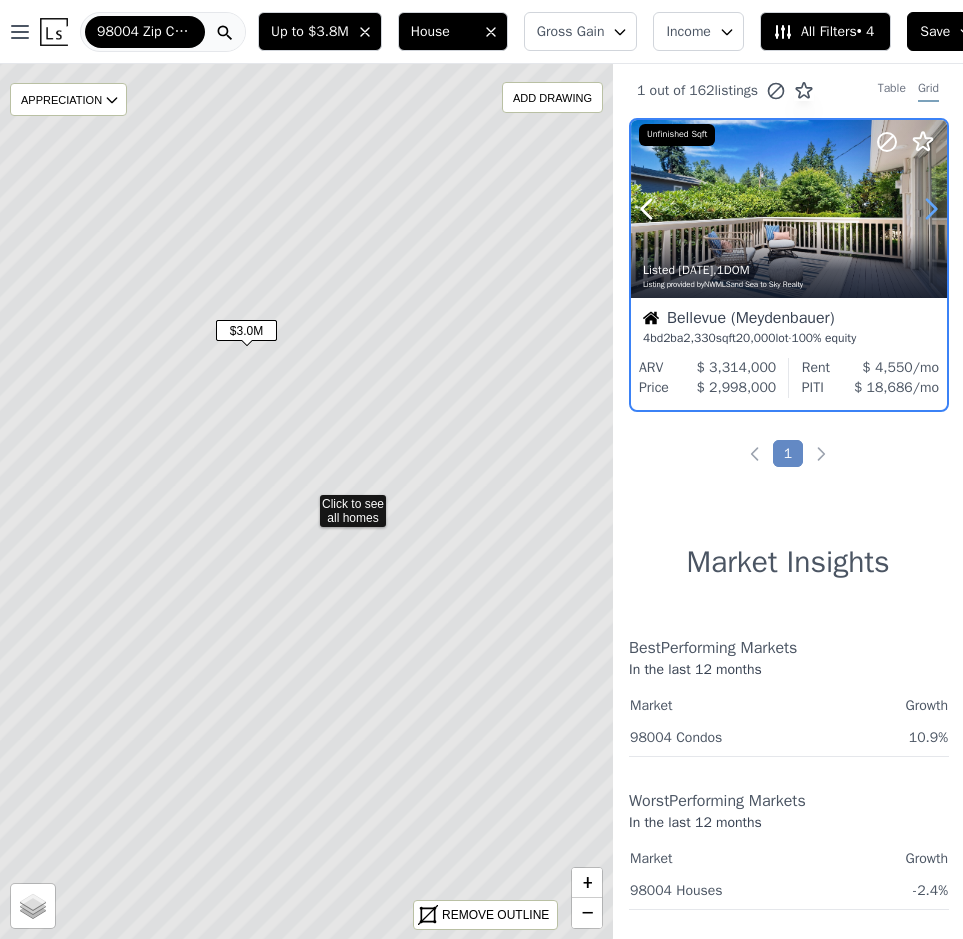 click 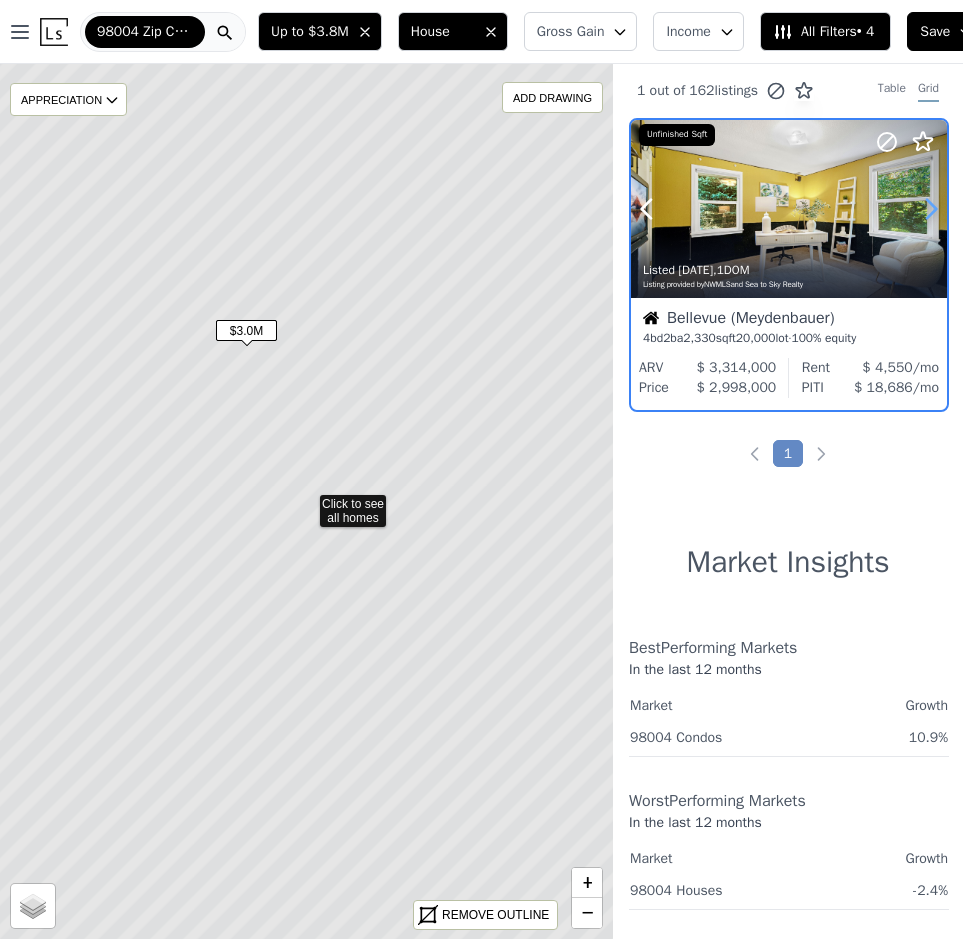 click 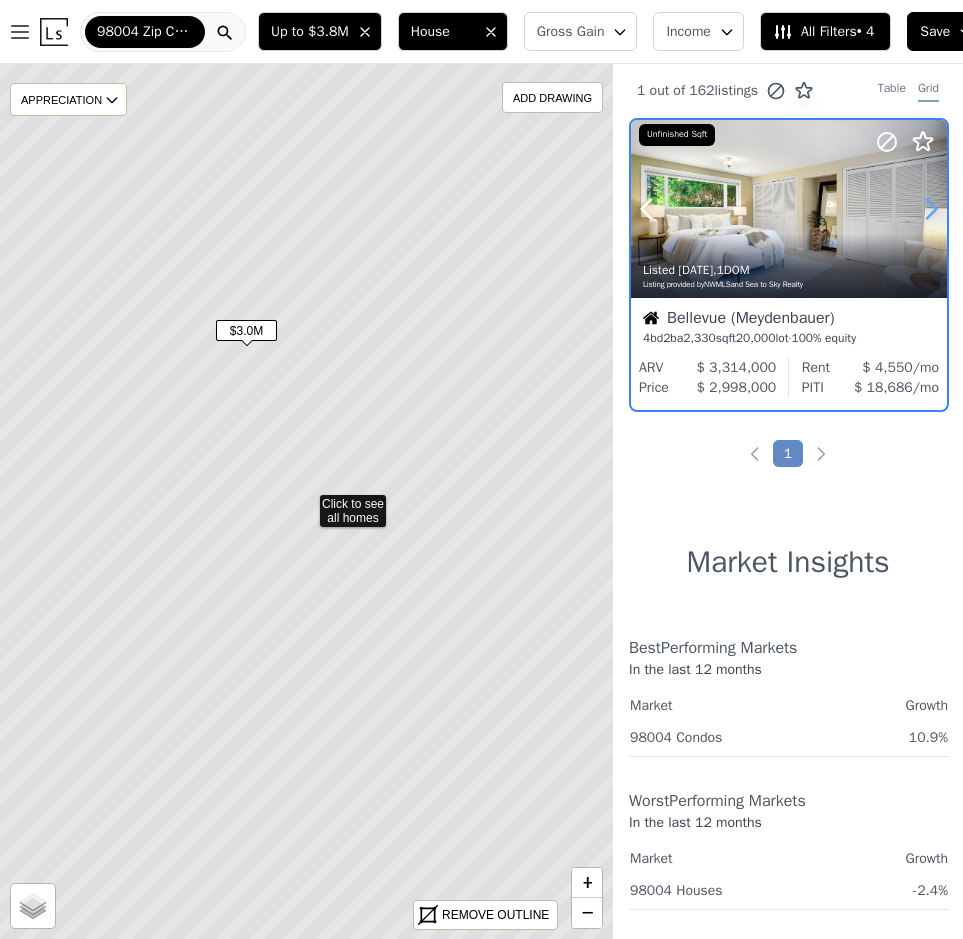 click 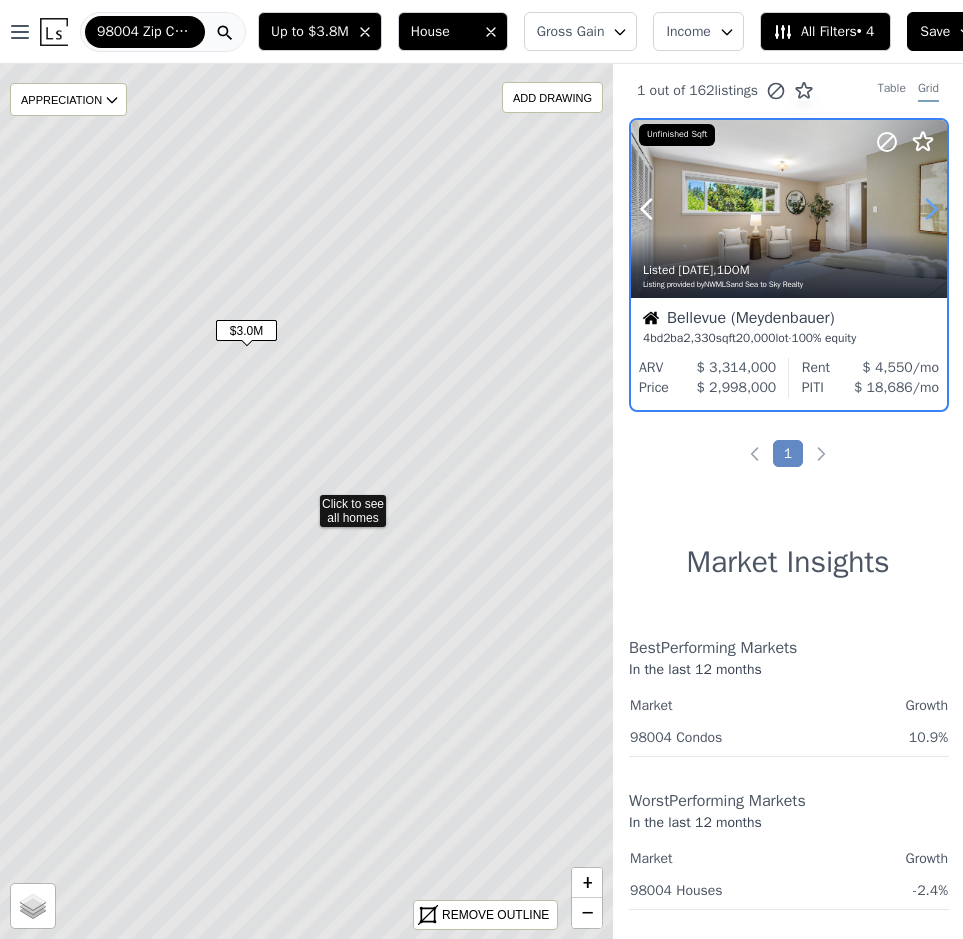 click 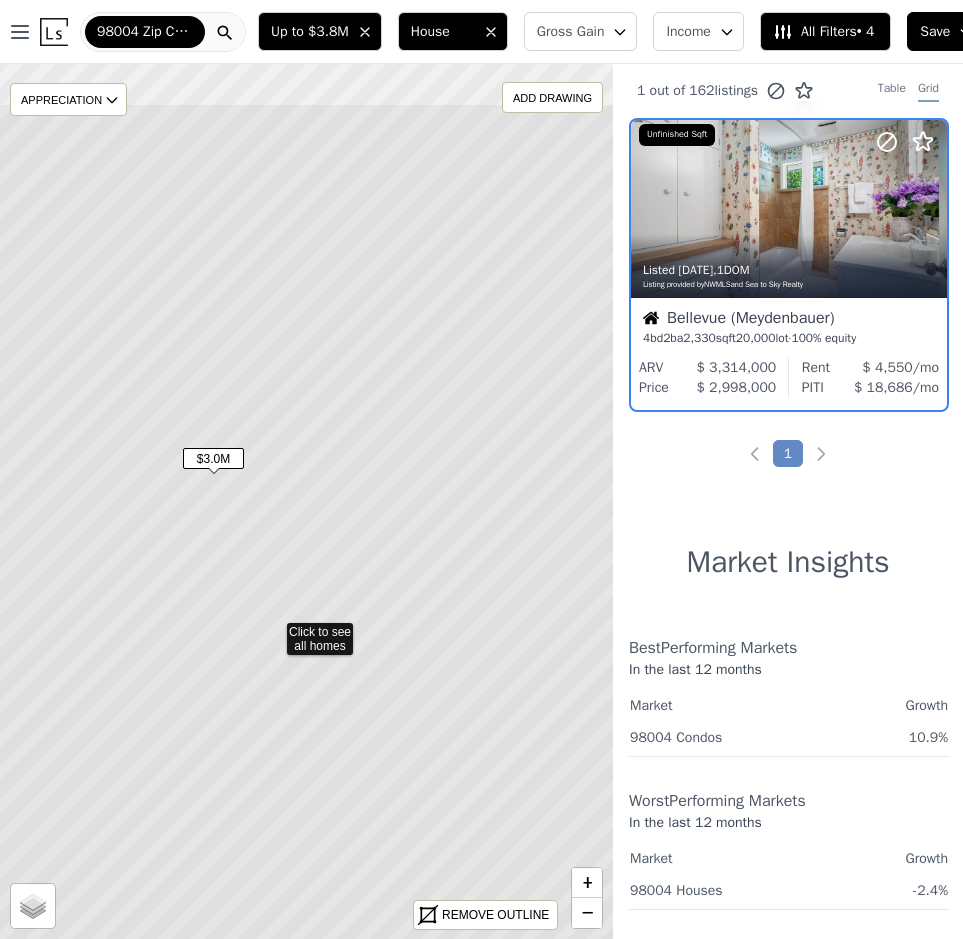 drag, startPoint x: 445, startPoint y: 389, endPoint x: 411, endPoint y: 517, distance: 132.43866 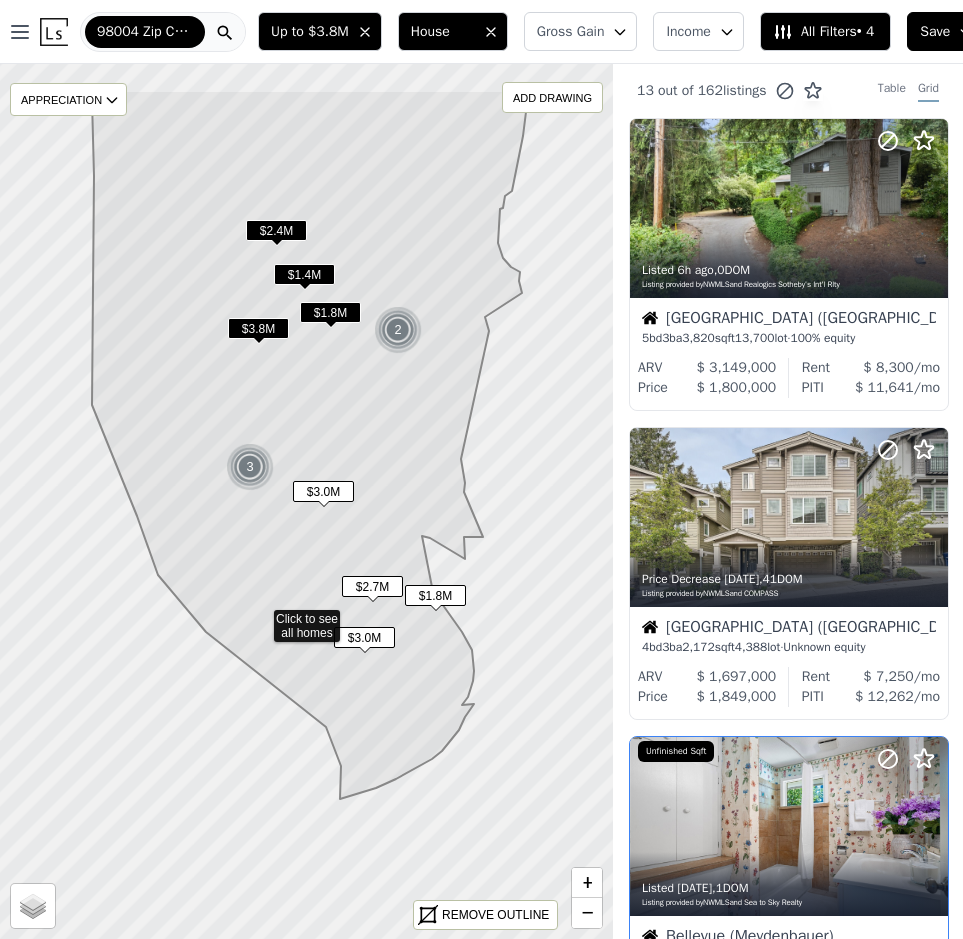 drag, startPoint x: 438, startPoint y: 382, endPoint x: 431, endPoint y: 407, distance: 25.96151 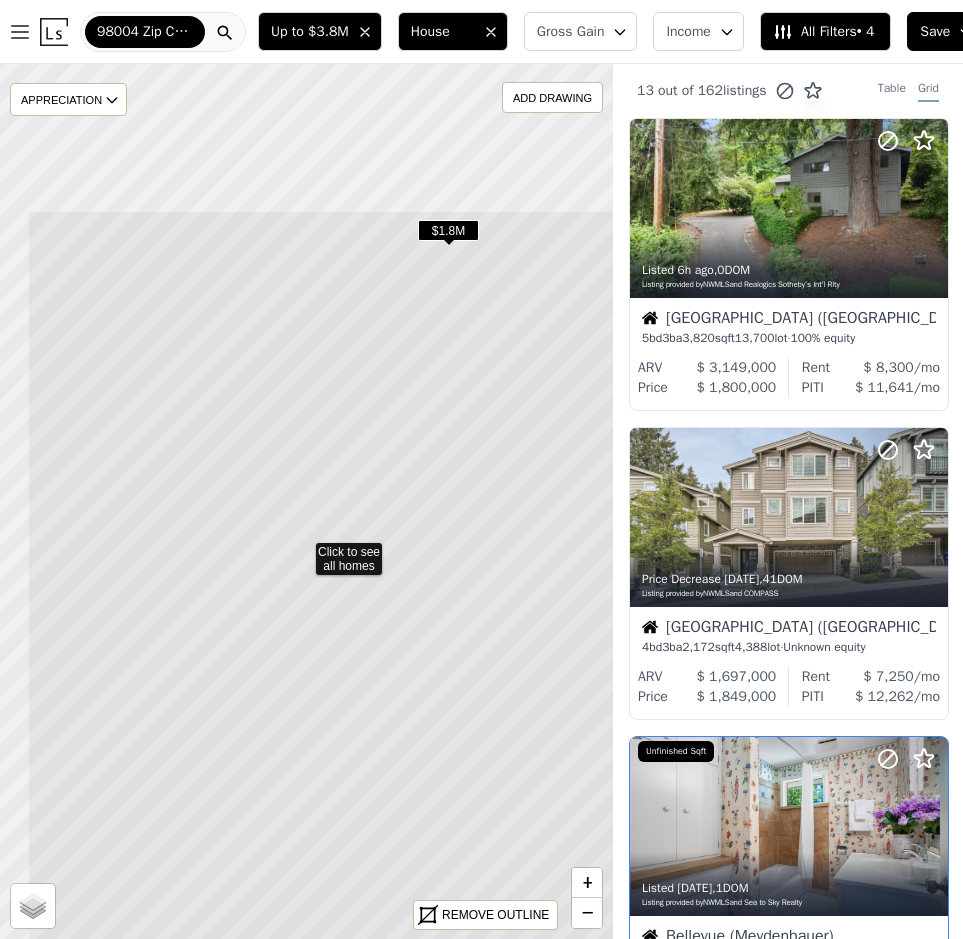drag, startPoint x: 389, startPoint y: 326, endPoint x: 413, endPoint y: 583, distance: 258.1182 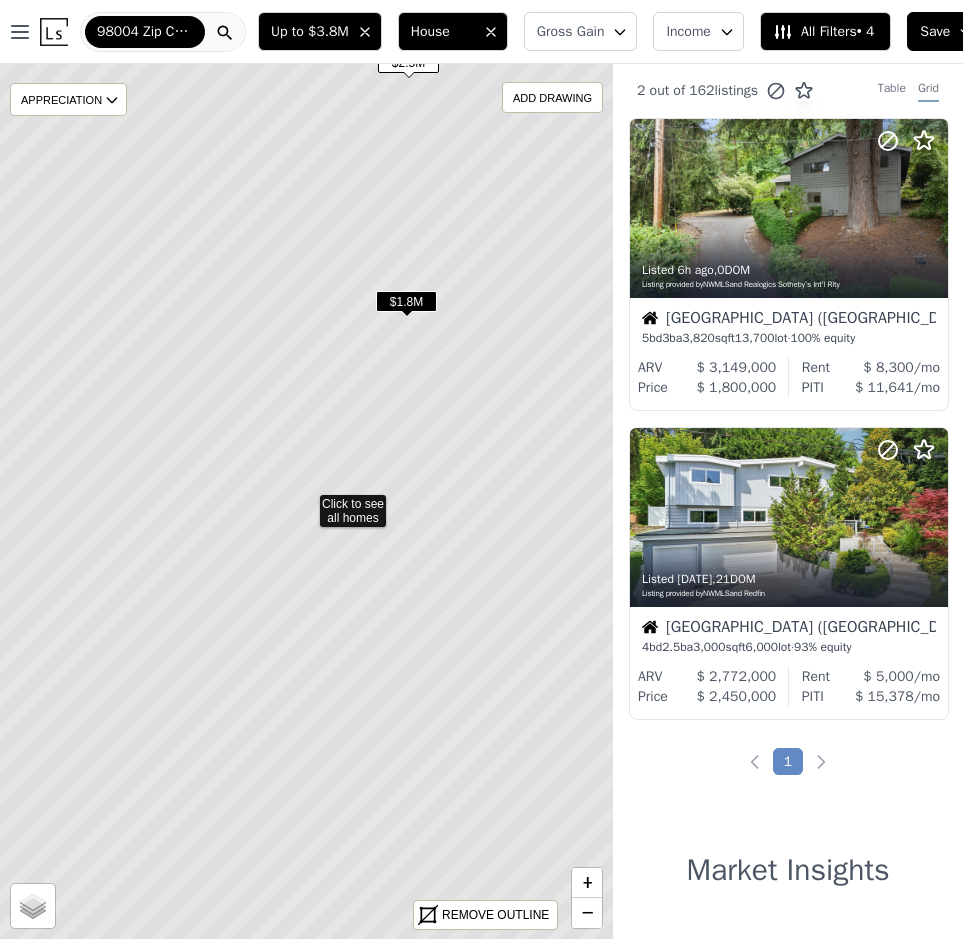 click 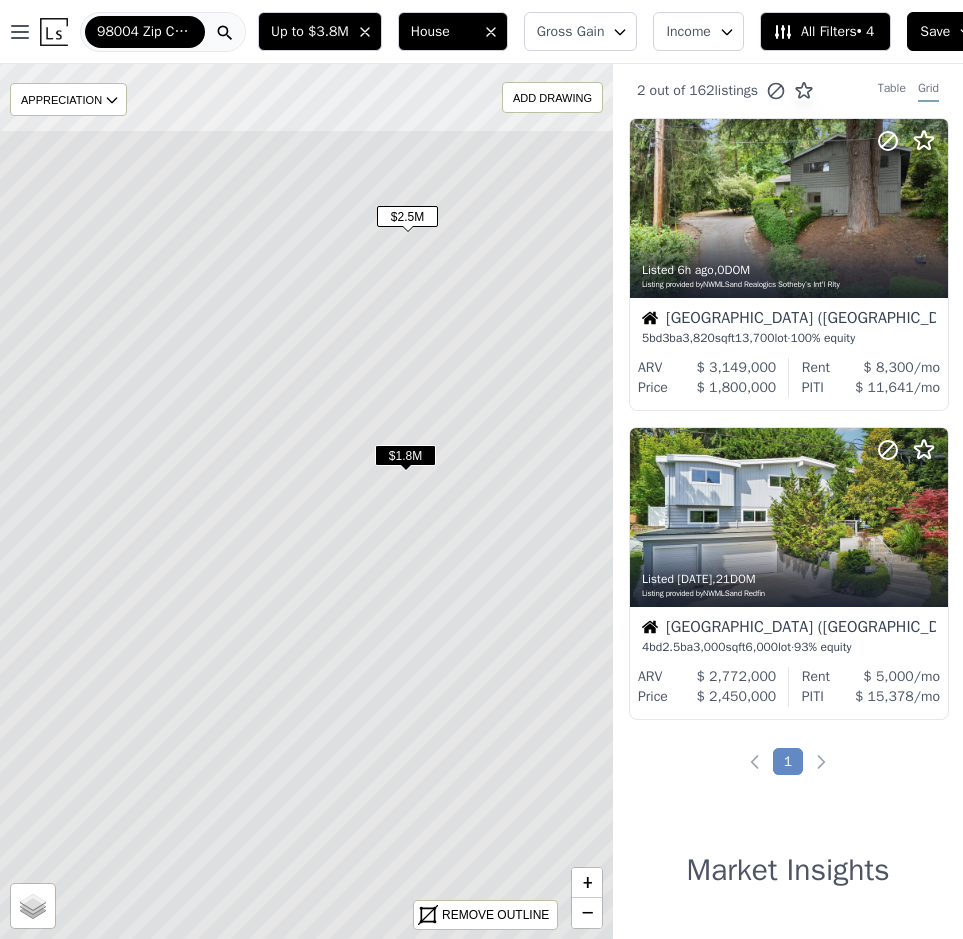 drag, startPoint x: 280, startPoint y: 310, endPoint x: 312, endPoint y: 530, distance: 222.3151 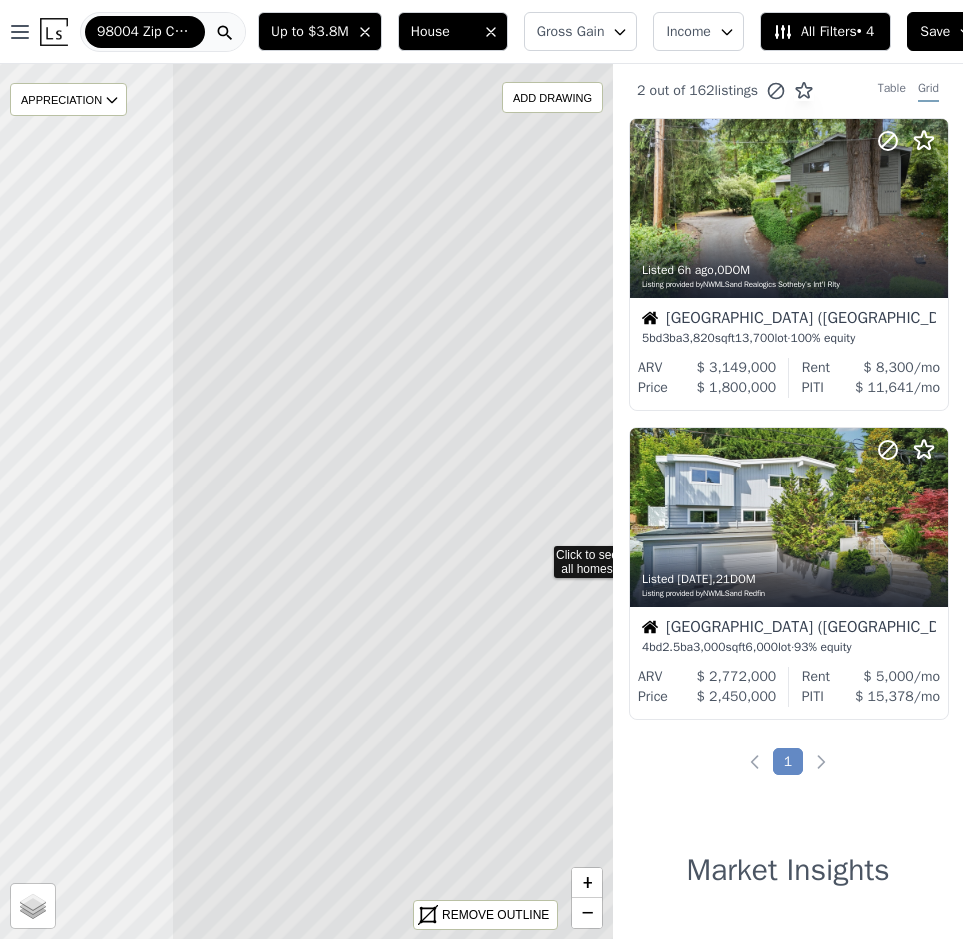 drag, startPoint x: 159, startPoint y: 406, endPoint x: 424, endPoint y: 461, distance: 270.64737 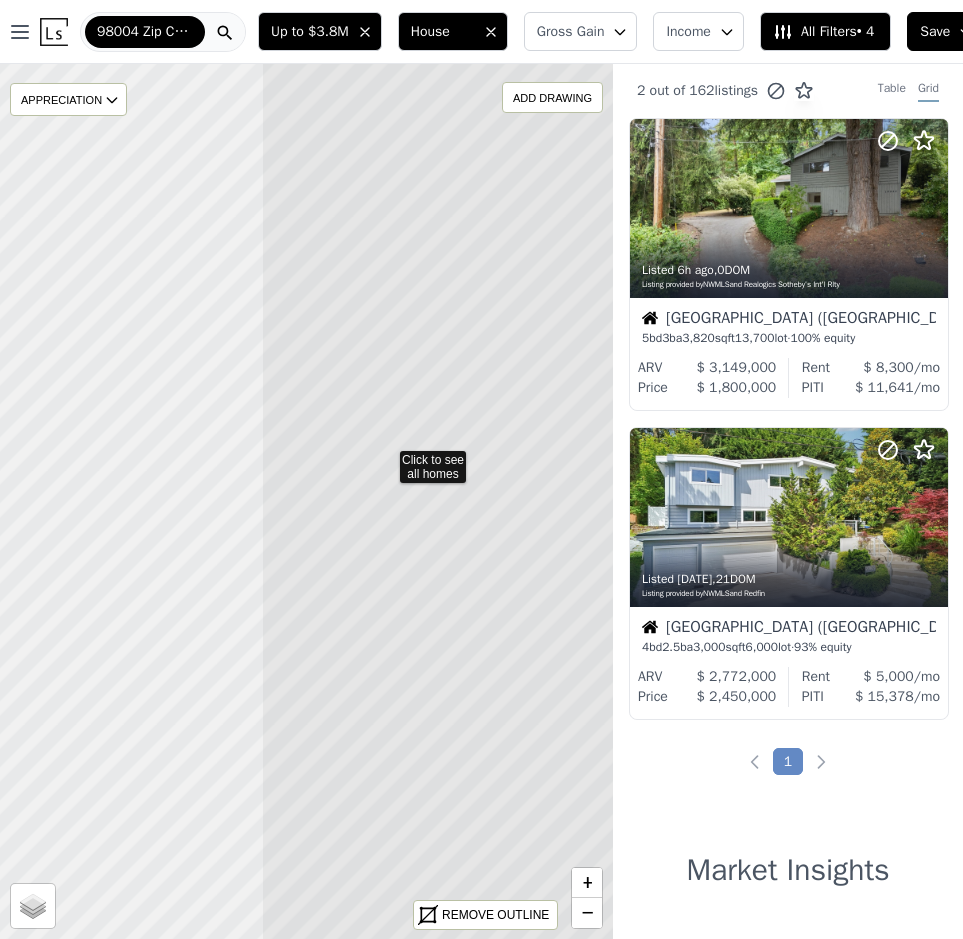 drag, startPoint x: 187, startPoint y: 515, endPoint x: 499, endPoint y: 472, distance: 314.9492 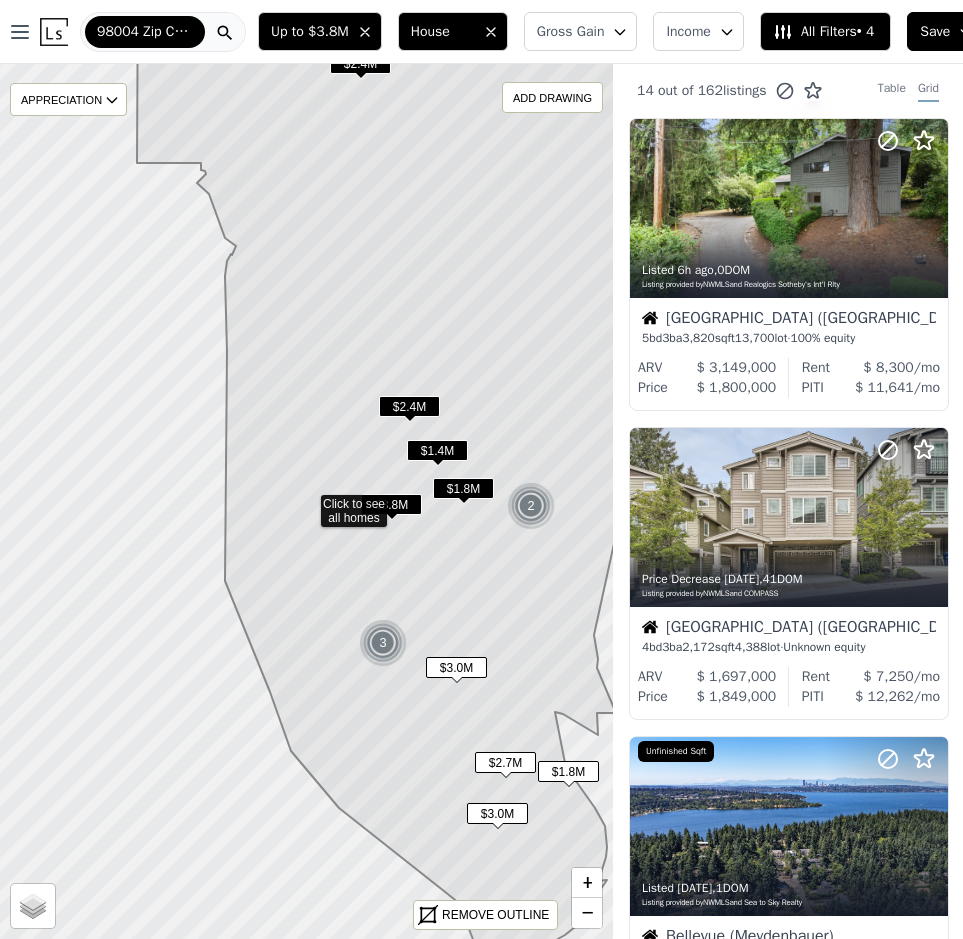 click on "$1.4M" at bounding box center (437, 450) 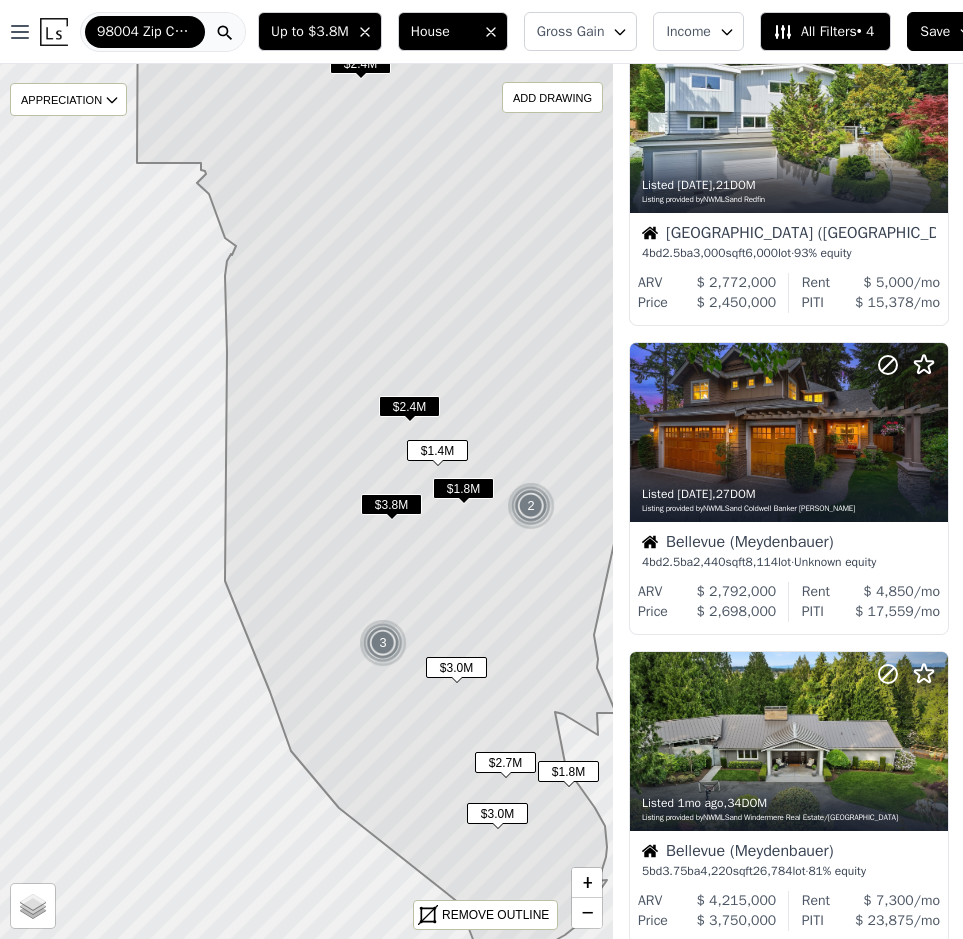 scroll, scrollTop: 2519, scrollLeft: 1, axis: both 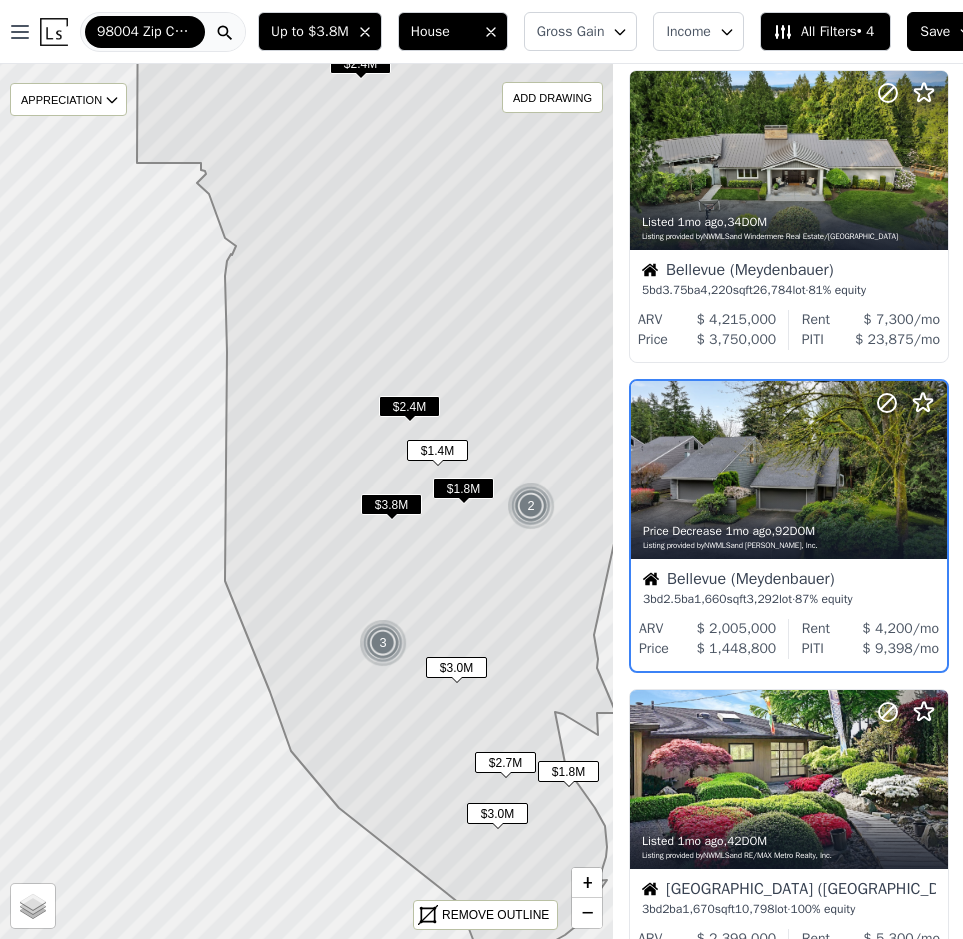click on "$2.4M" at bounding box center [409, 406] 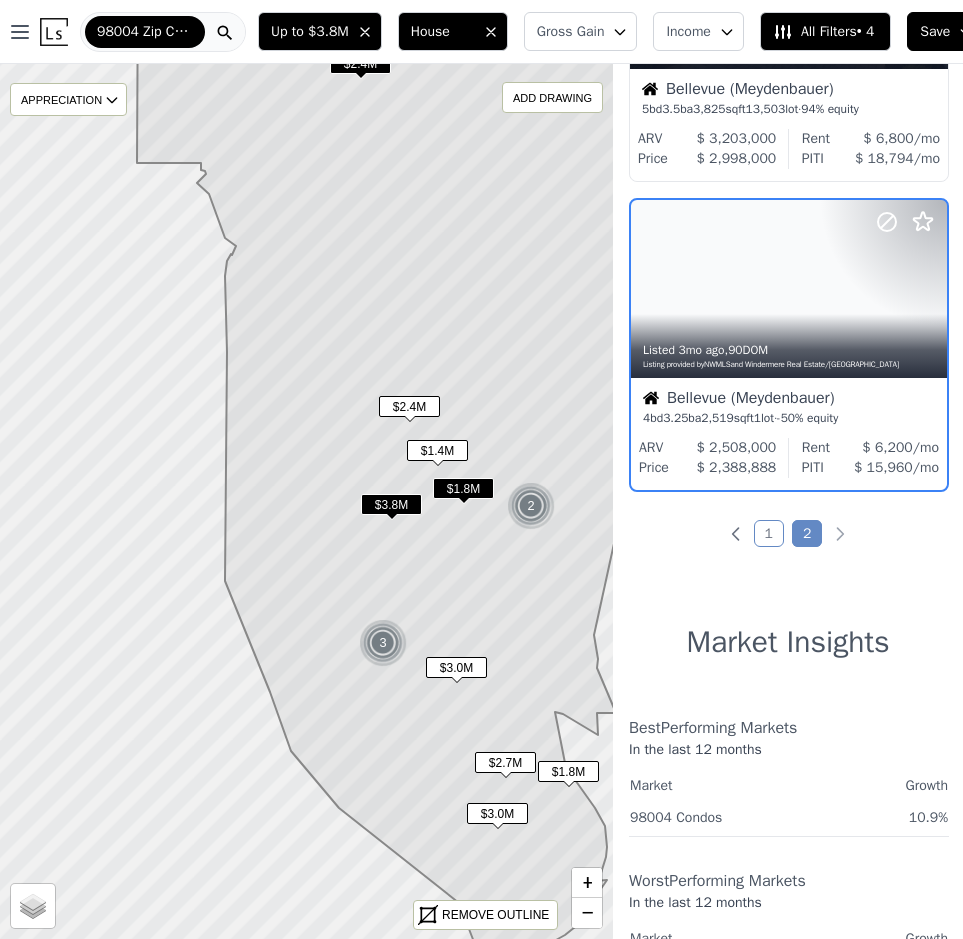 scroll, scrollTop: 48, scrollLeft: 1, axis: both 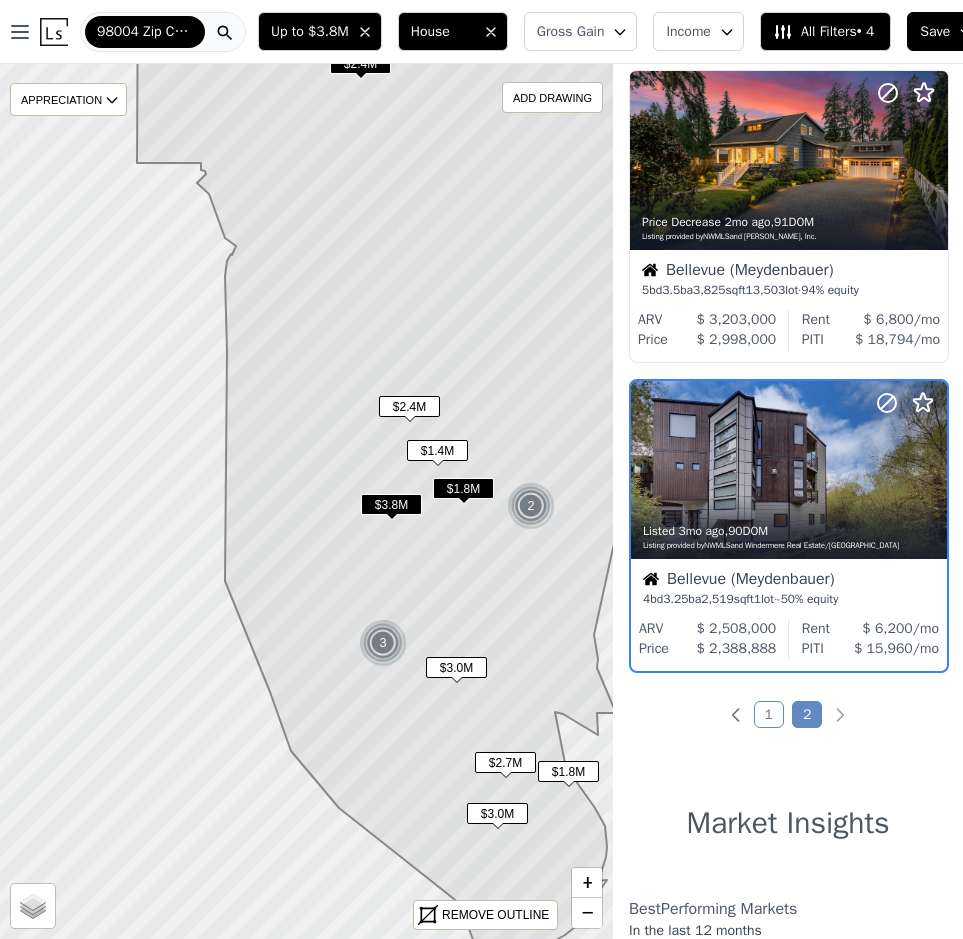 click on "$3.8M" at bounding box center (391, 504) 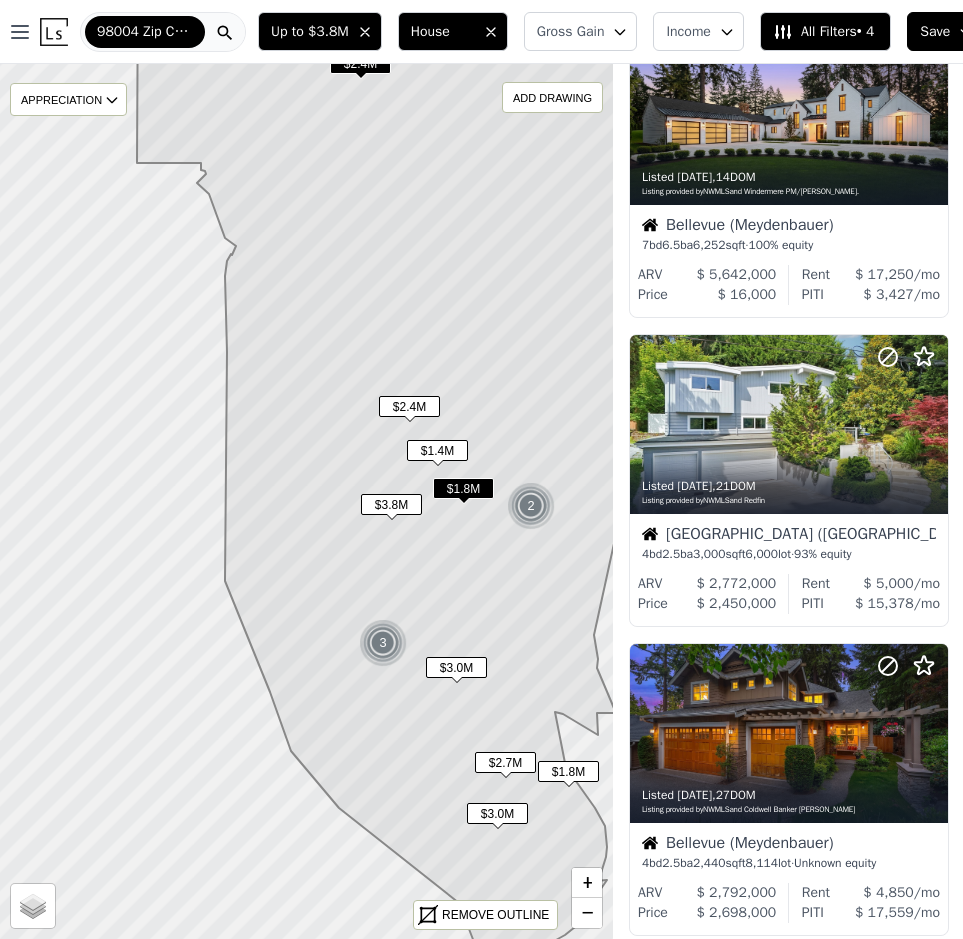 scroll, scrollTop: 2210, scrollLeft: 1, axis: both 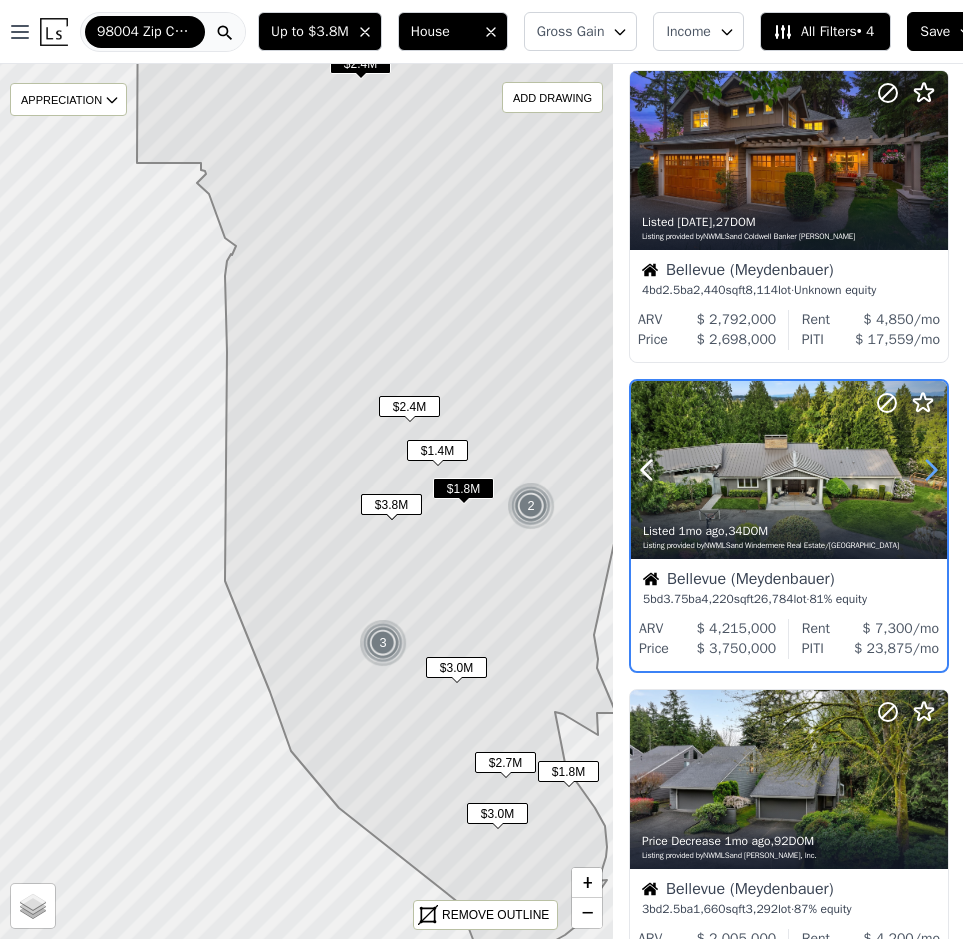 click 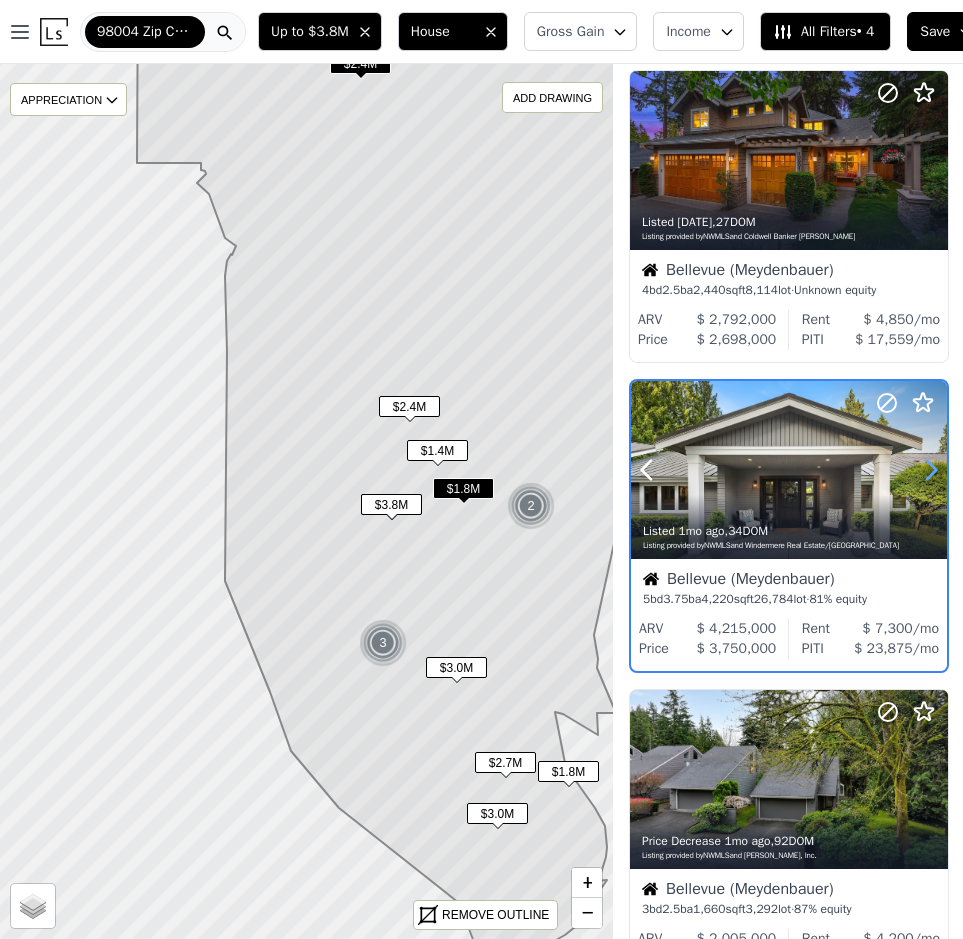 click 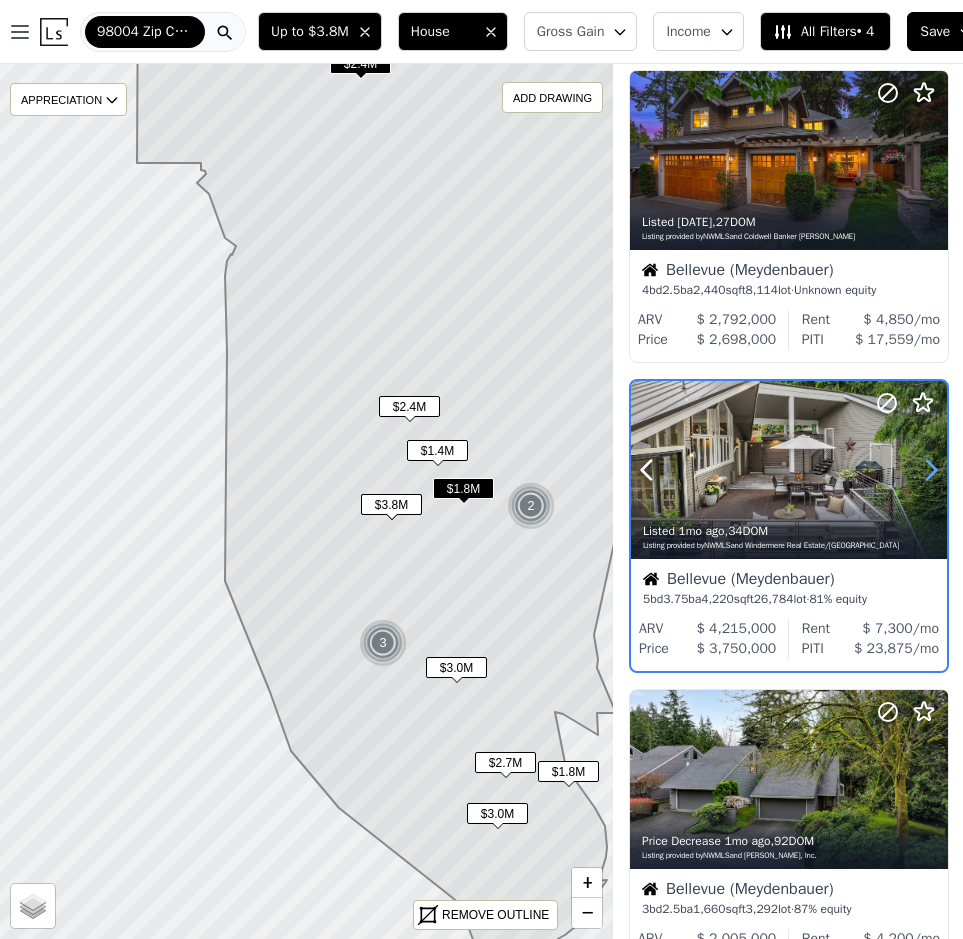 click 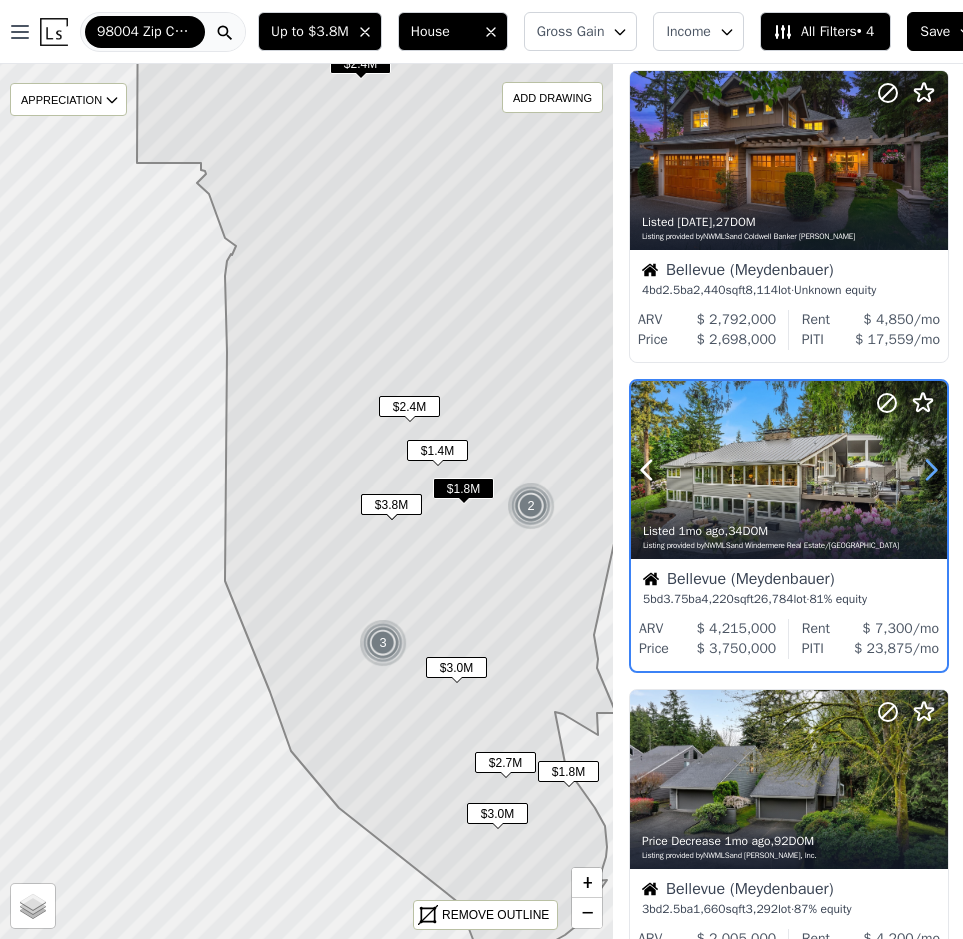 click 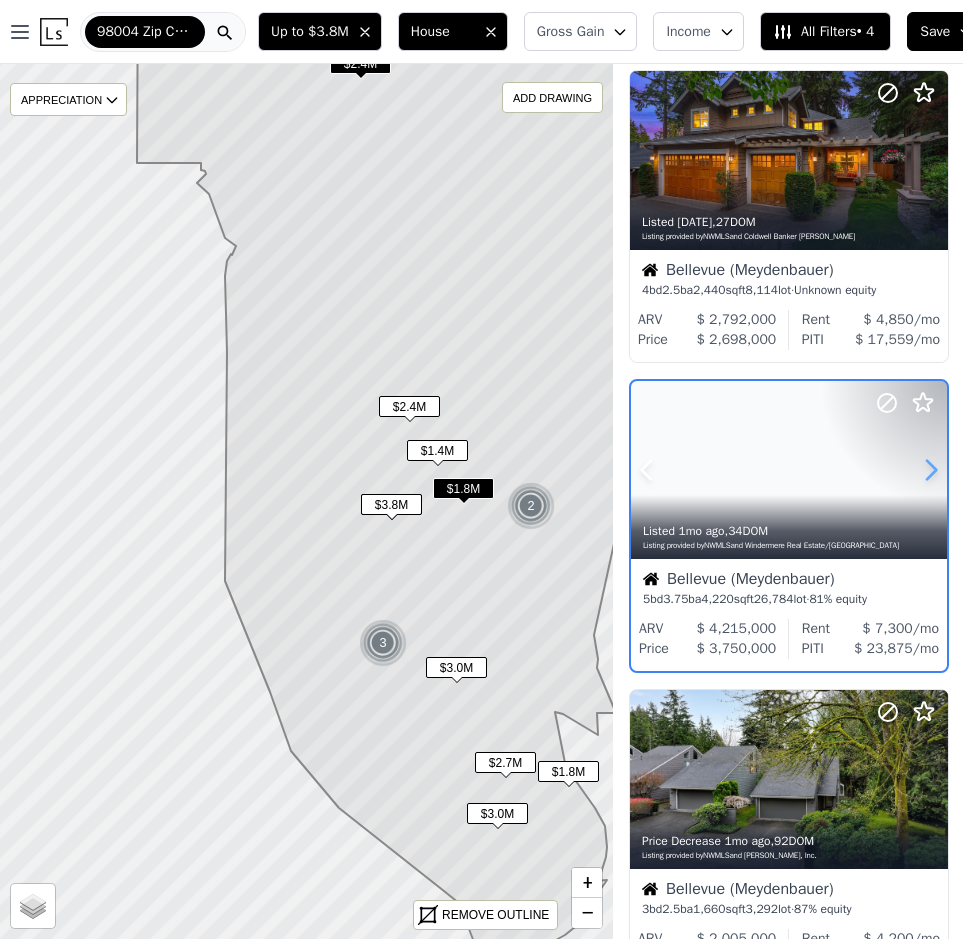 click 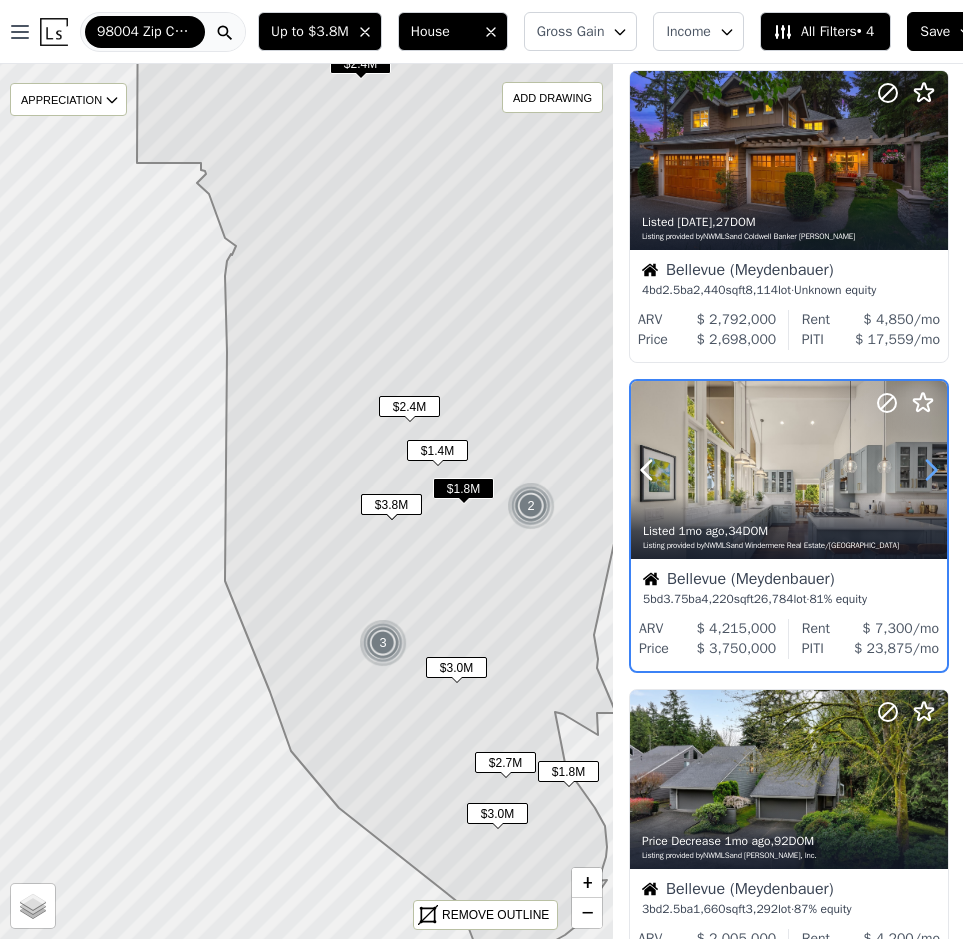 click 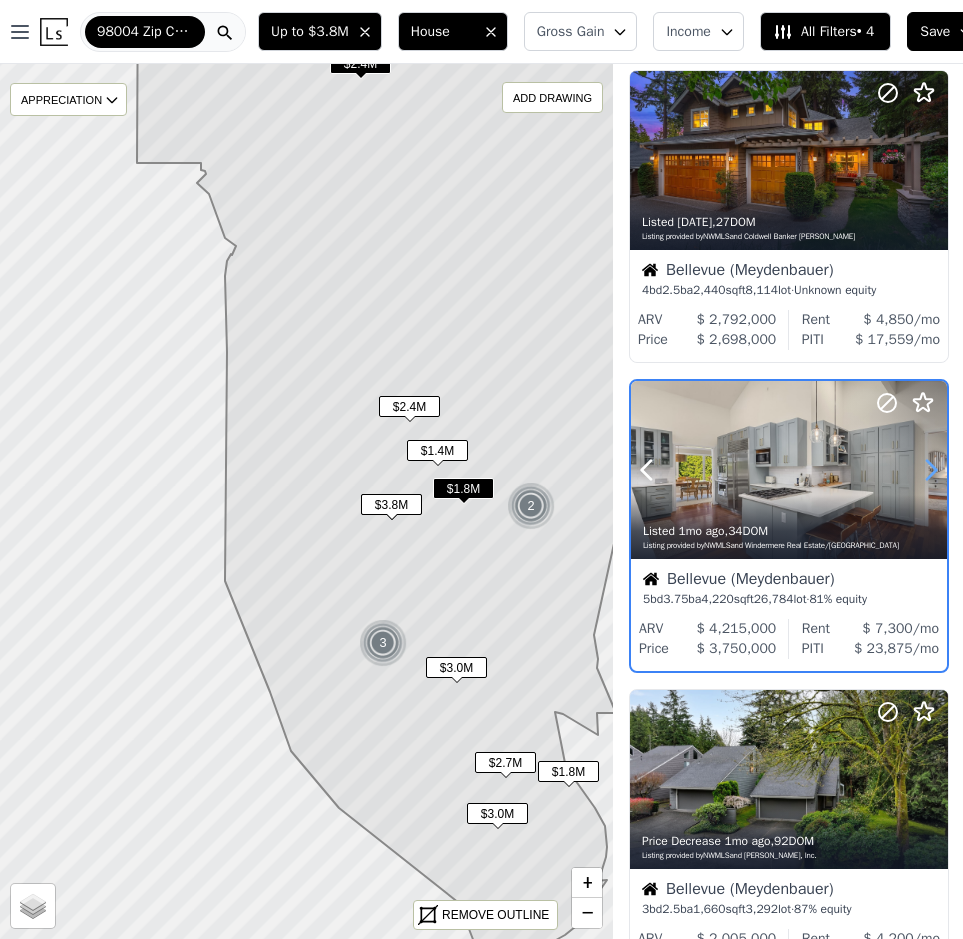 click 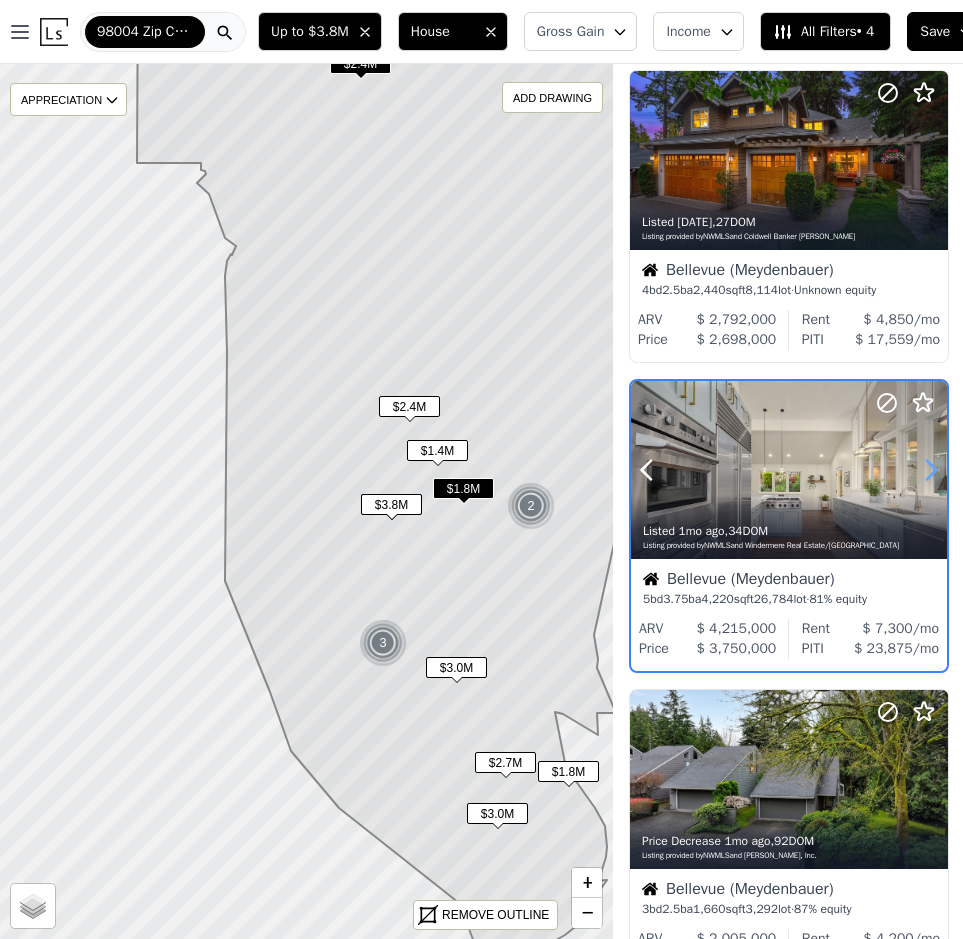 click 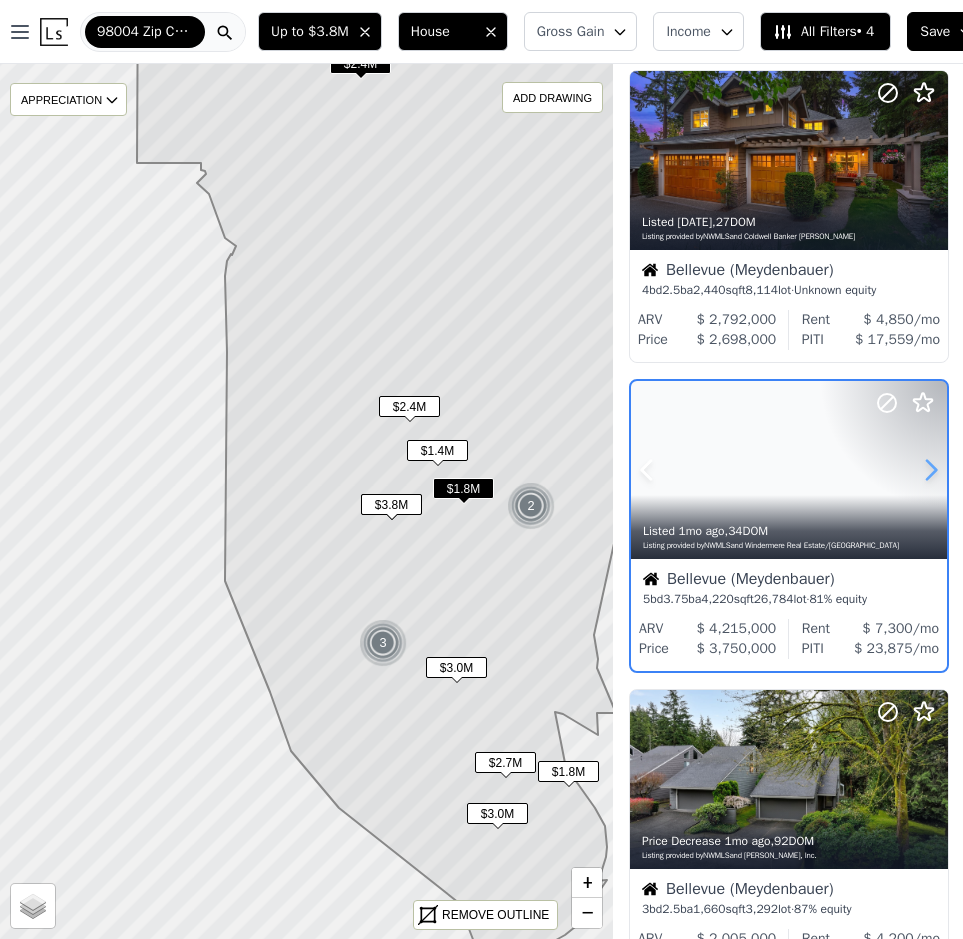 click 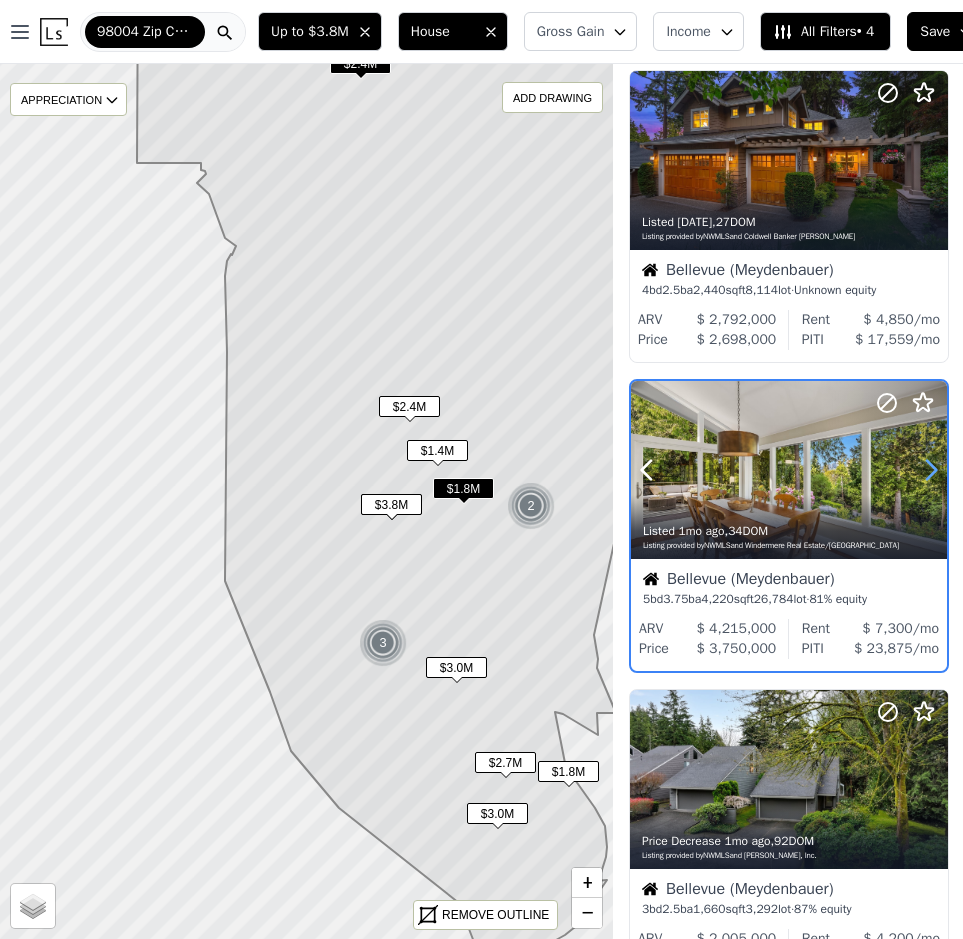click 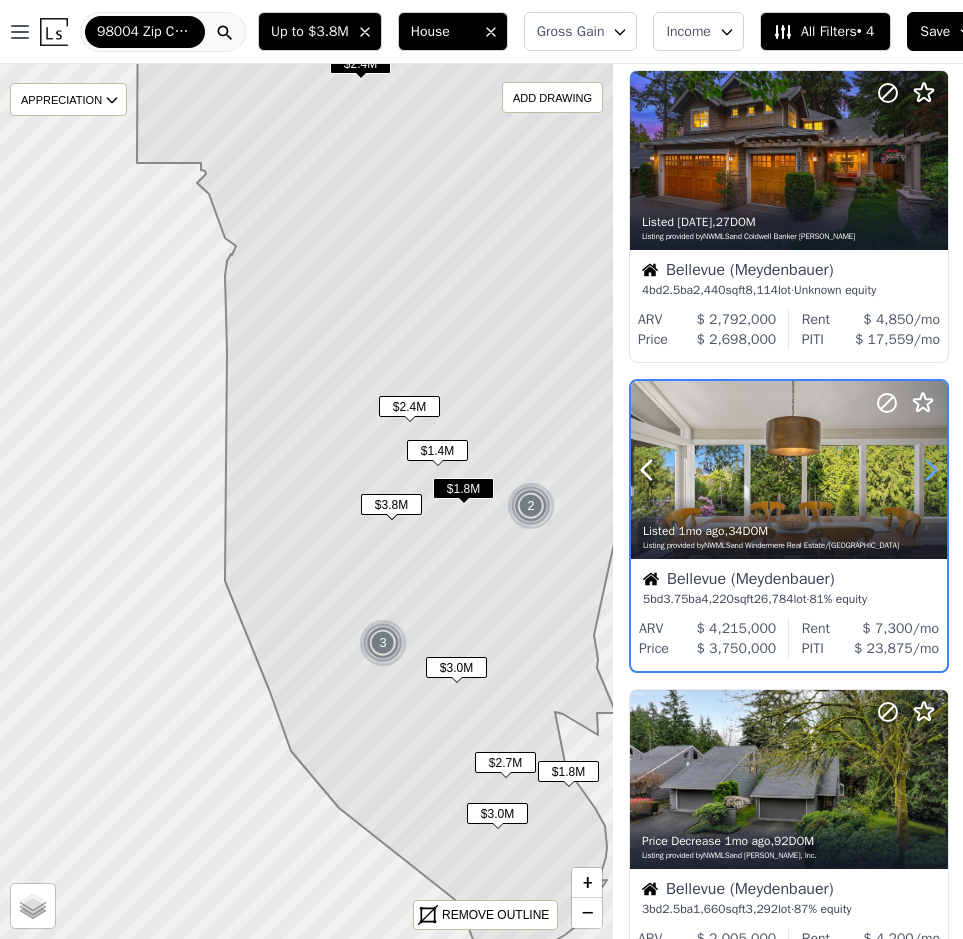 click 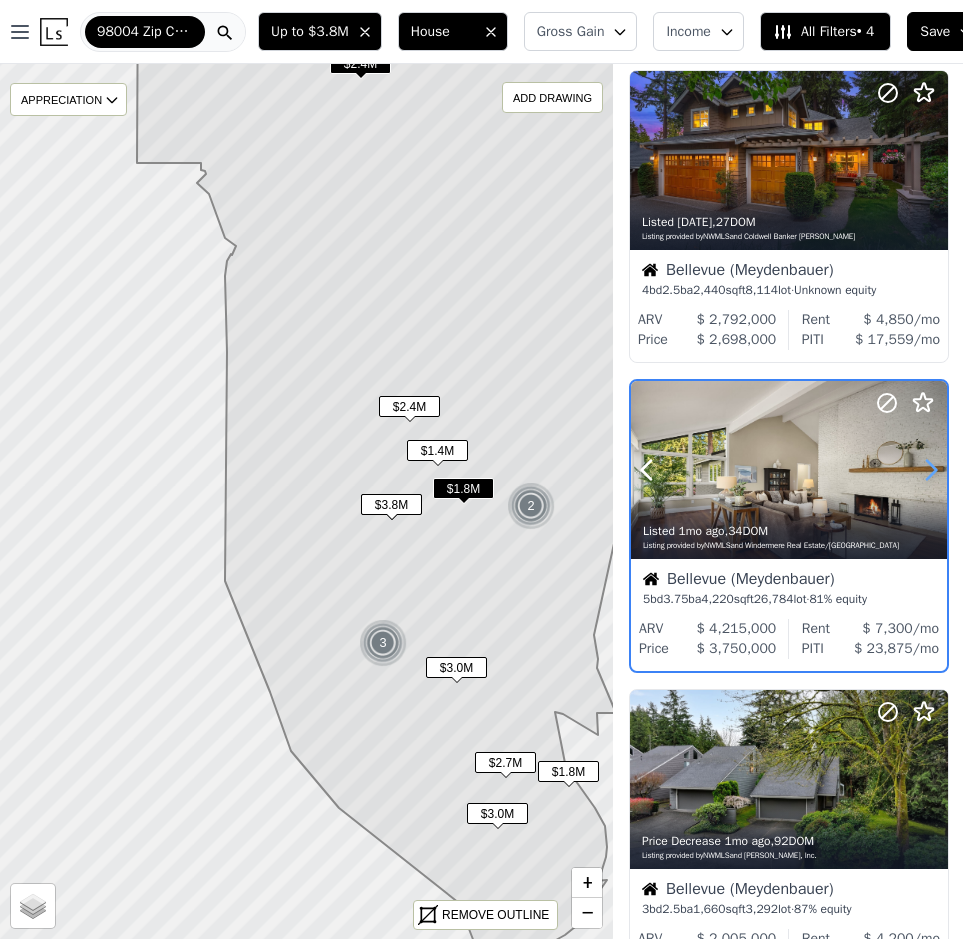 click 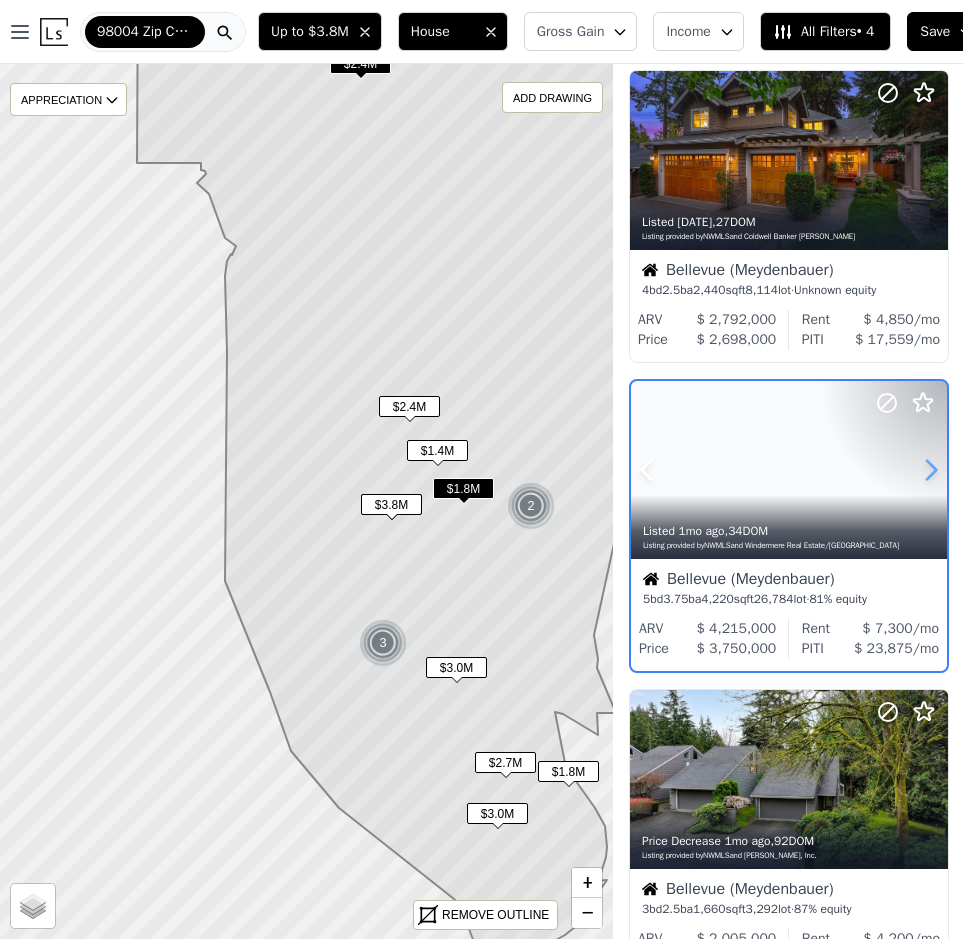 click 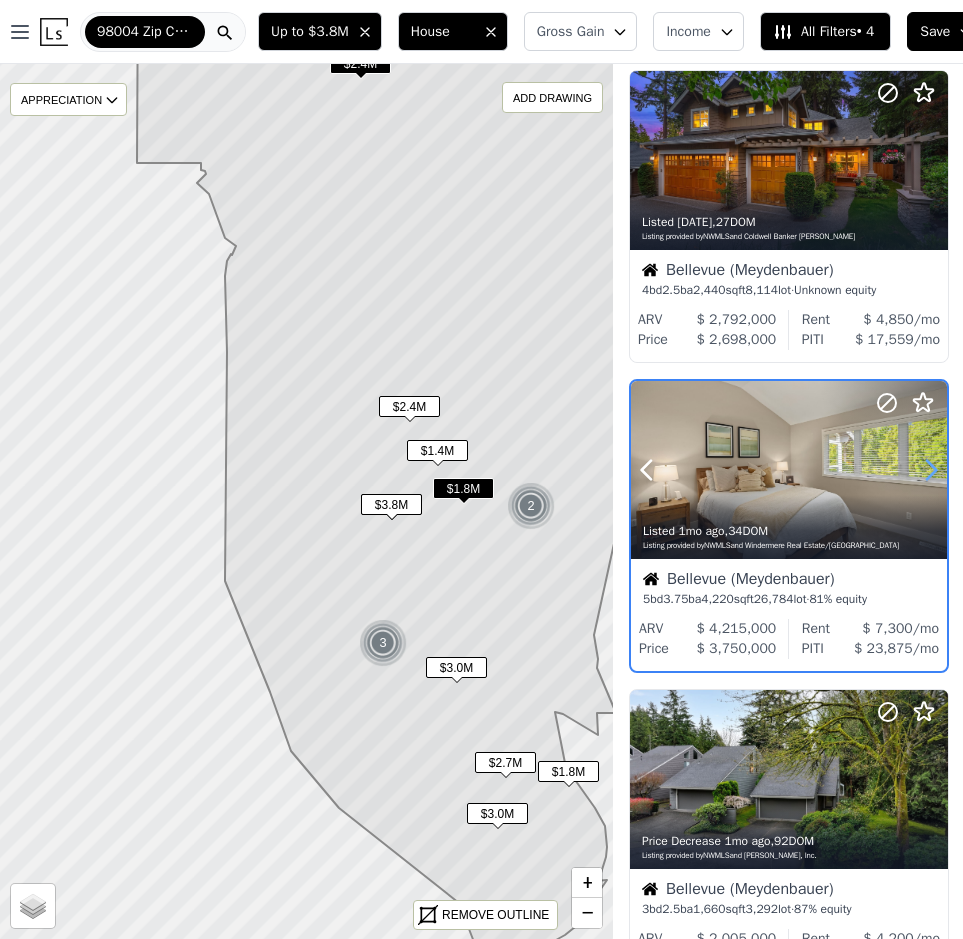 click 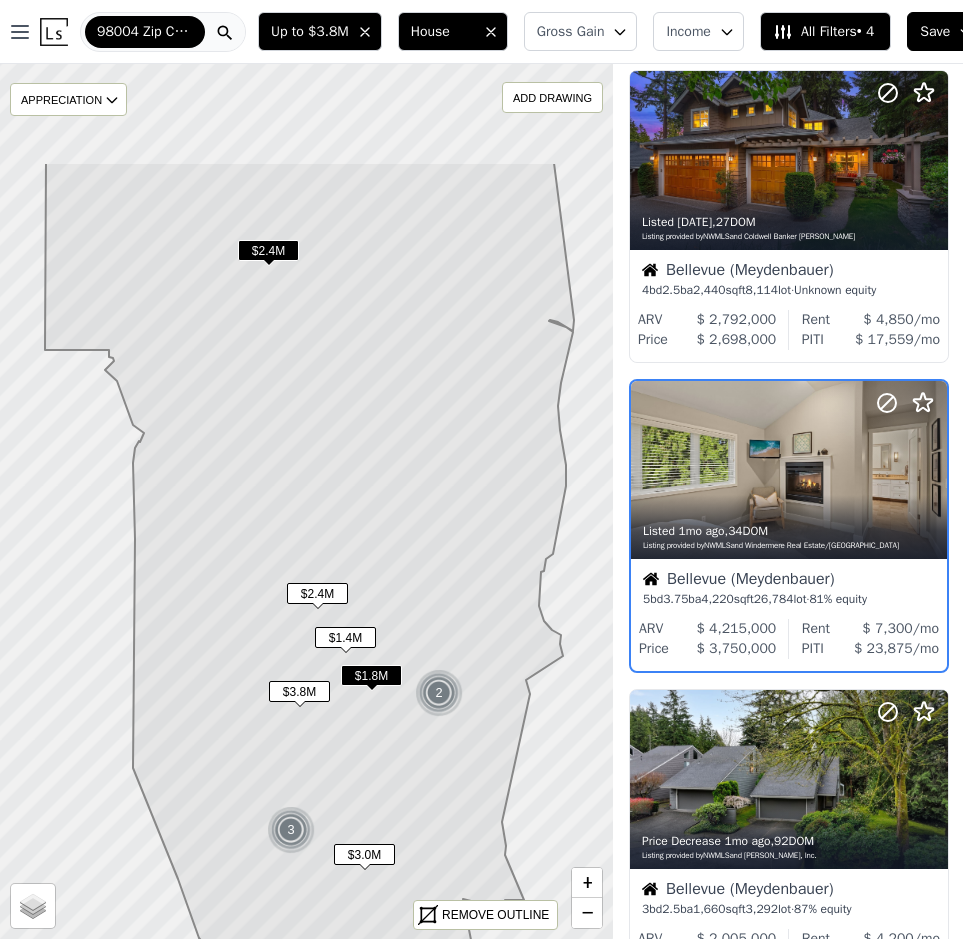 drag, startPoint x: 505, startPoint y: 279, endPoint x: 413, endPoint y: 466, distance: 208.40585 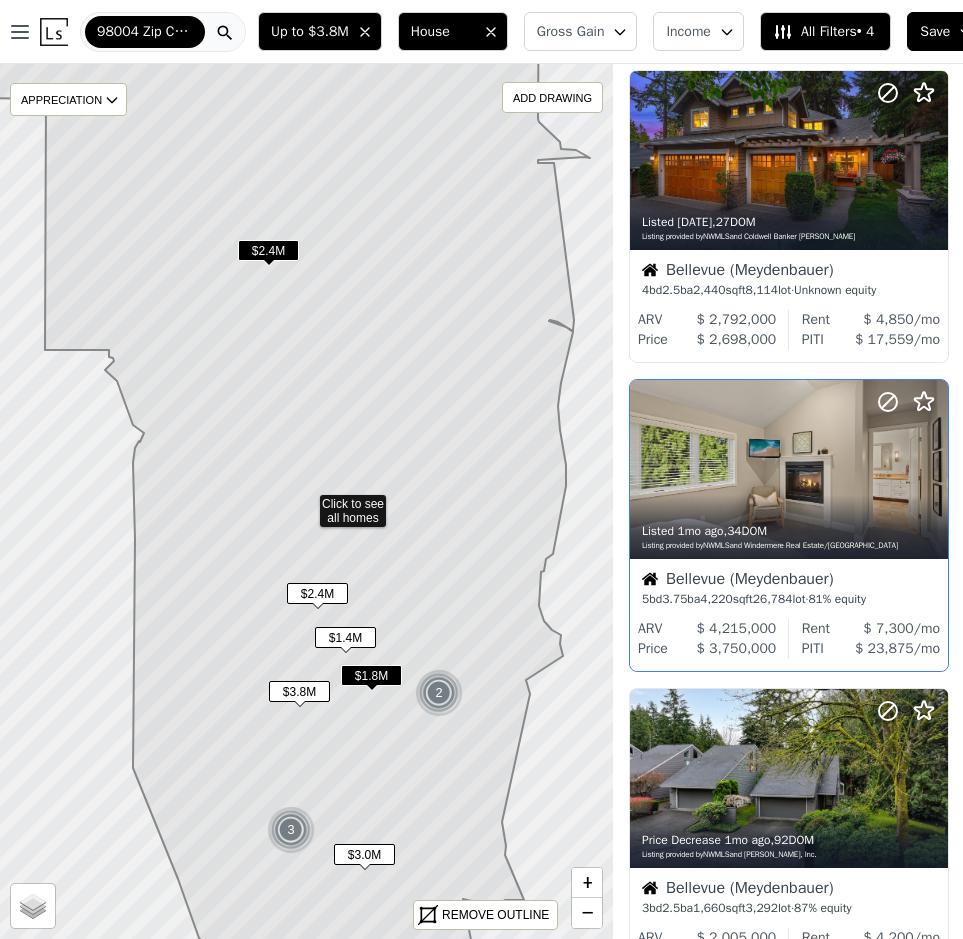 click on "$2.4M" at bounding box center [268, 250] 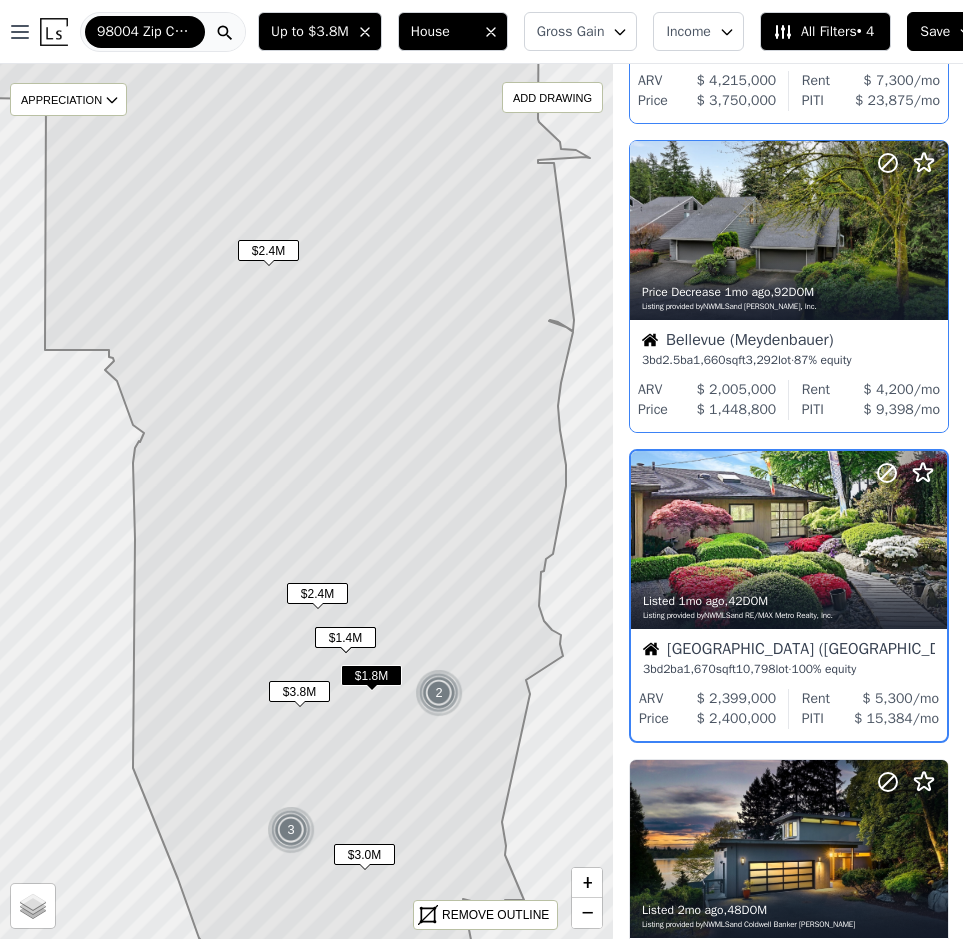 scroll, scrollTop: 2828, scrollLeft: 1, axis: both 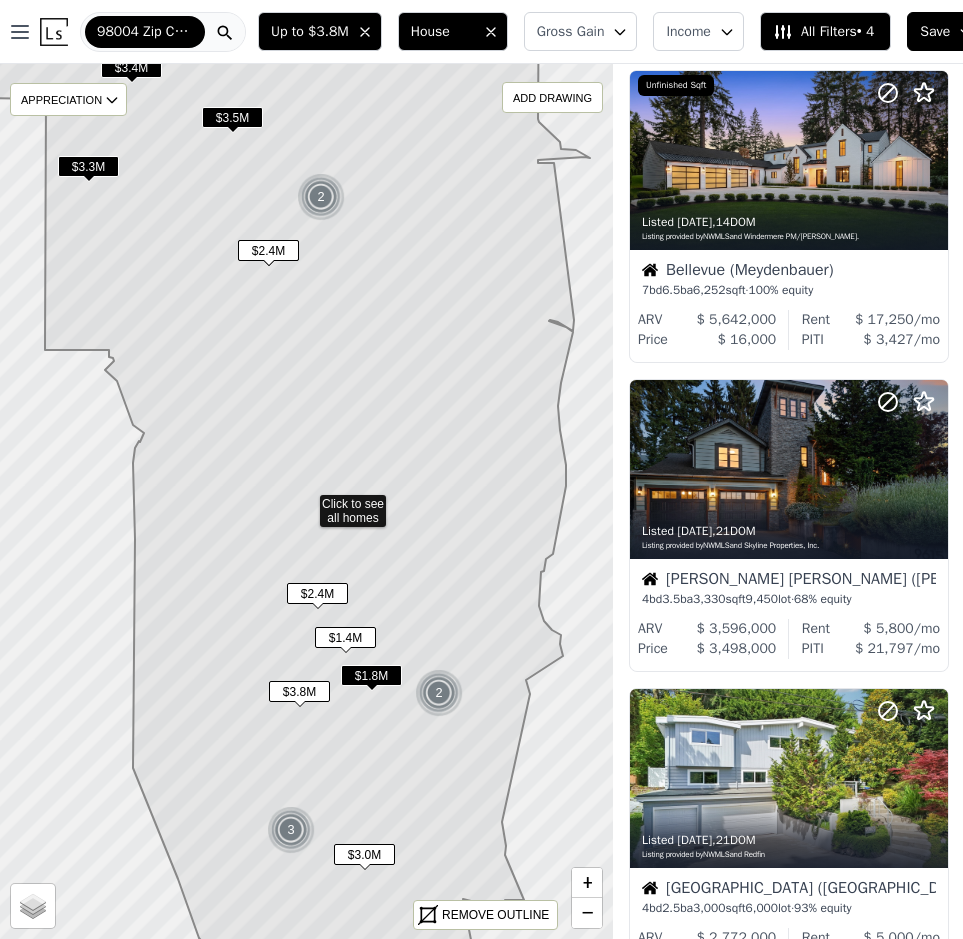 click on "$2.4M" at bounding box center (268, 250) 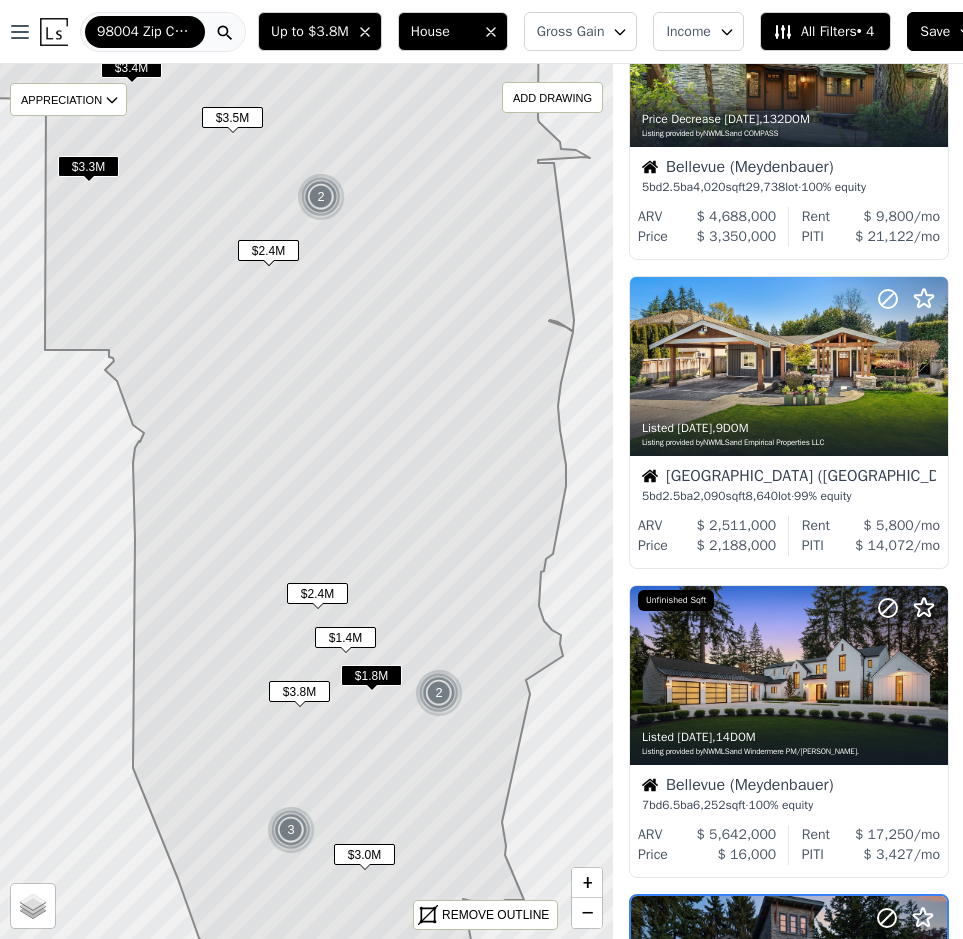 scroll, scrollTop: 2426, scrollLeft: 1, axis: both 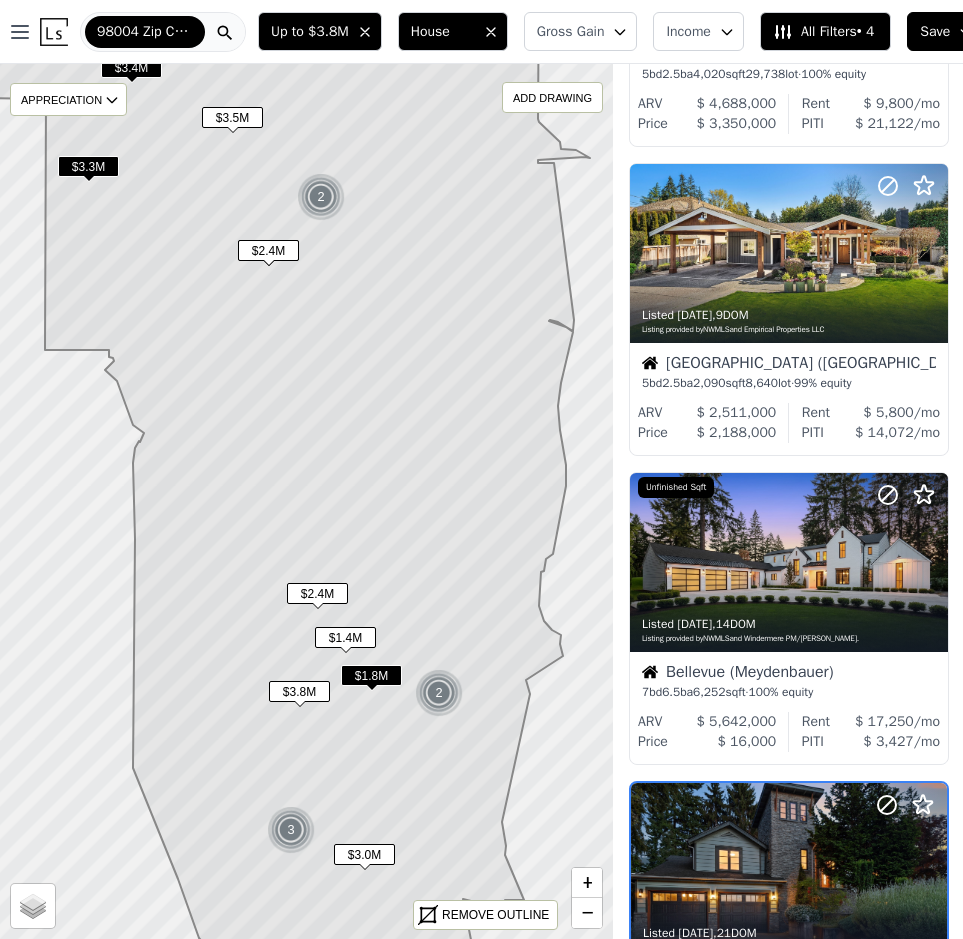 click on "$2.4M" at bounding box center [268, 250] 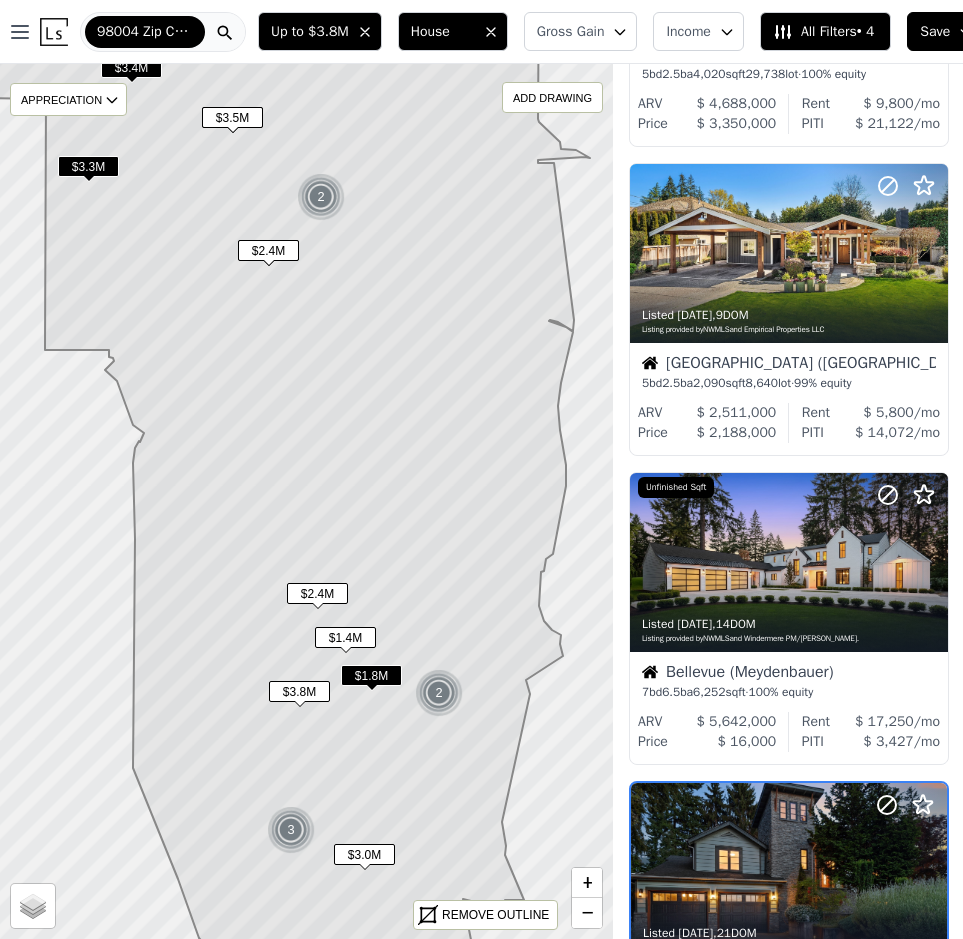 click on "$2.4M" at bounding box center [268, 250] 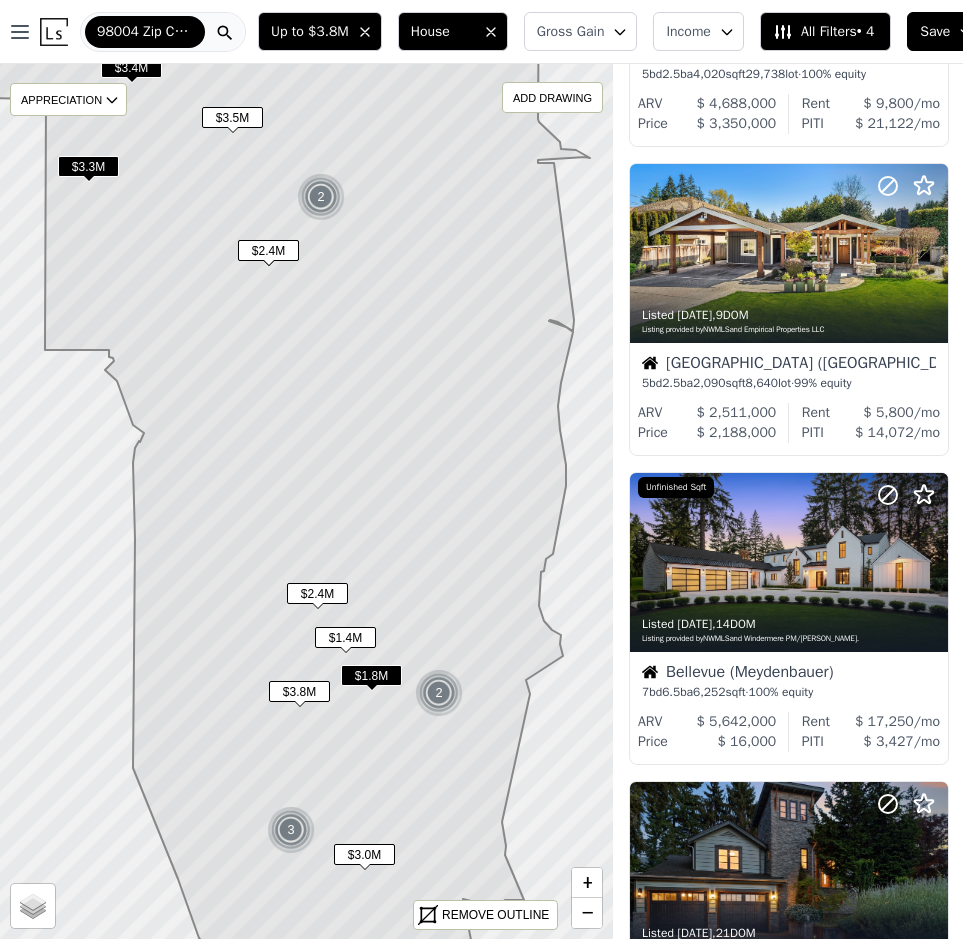 click on "$2.4M" at bounding box center [268, 250] 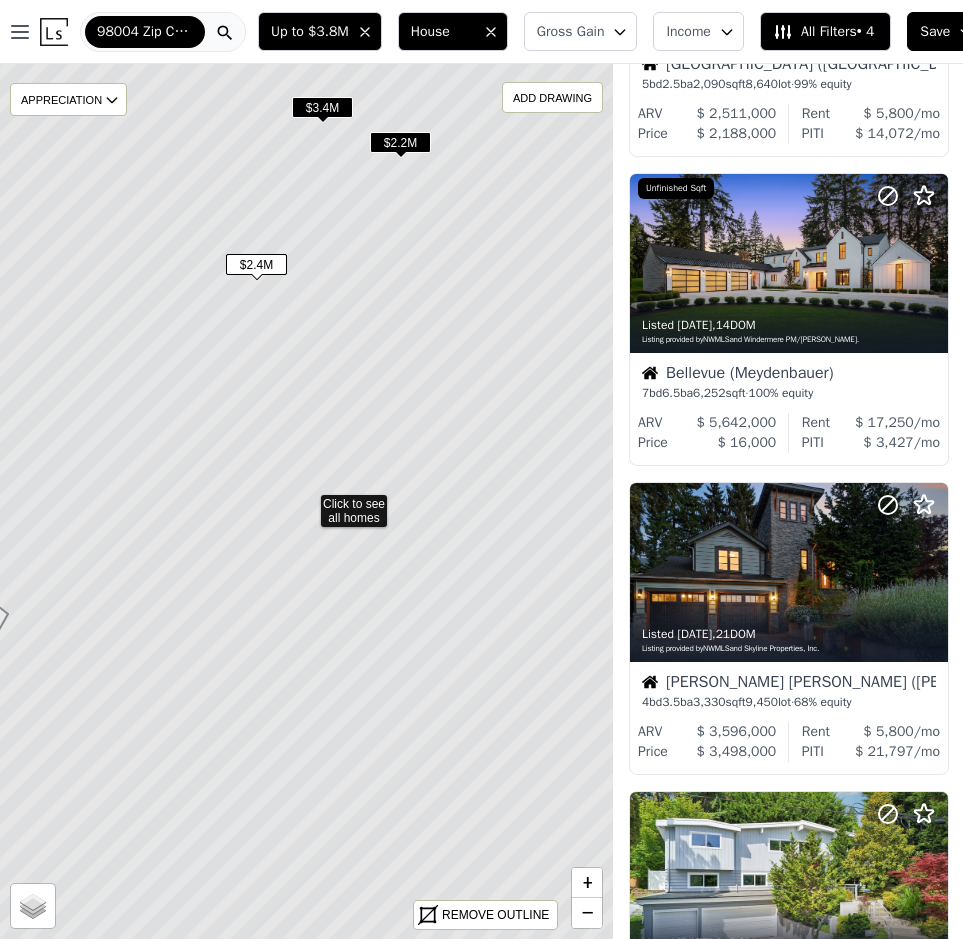 scroll, scrollTop: 2828, scrollLeft: 1, axis: both 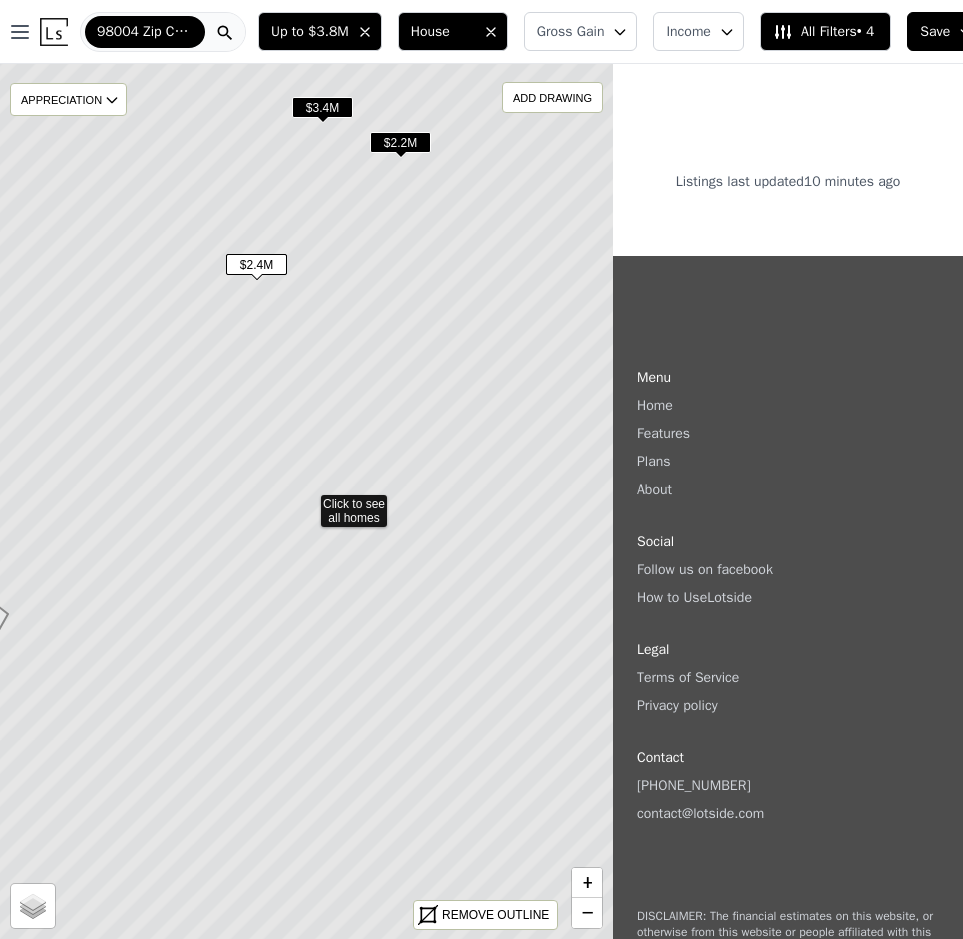 click on "$2.4M" at bounding box center [256, 264] 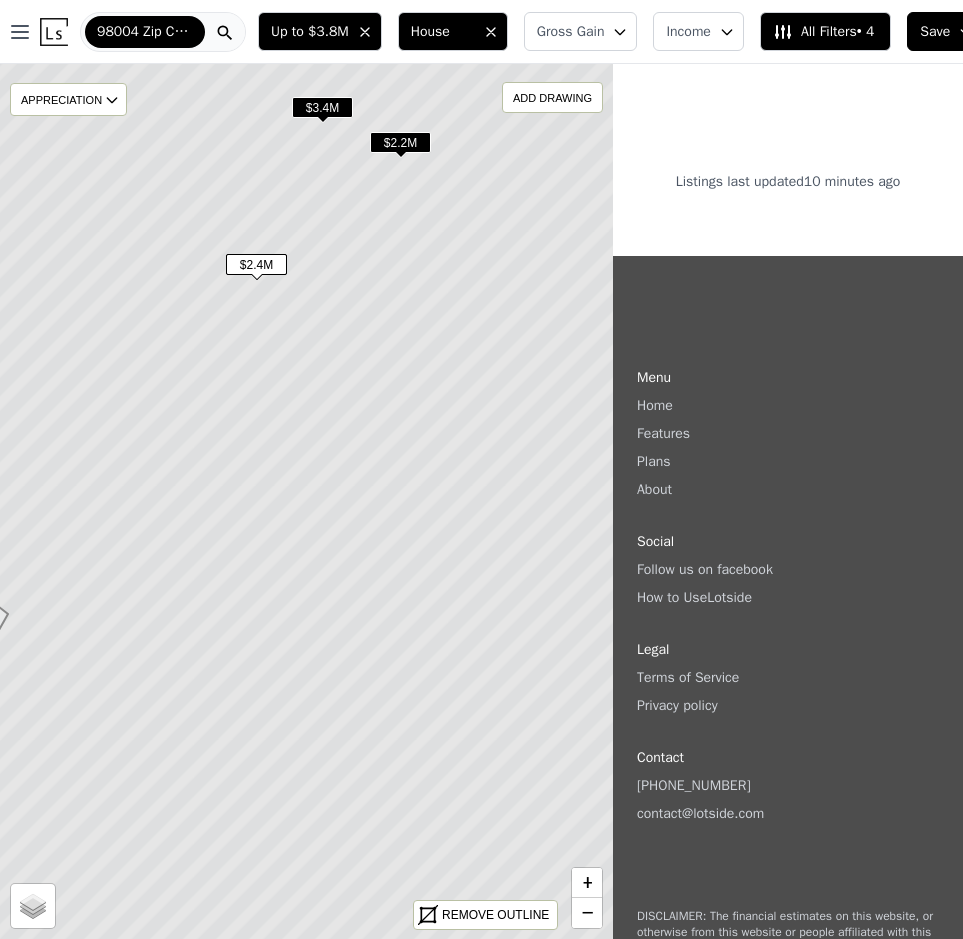 click on "$2.4M" at bounding box center (256, 264) 